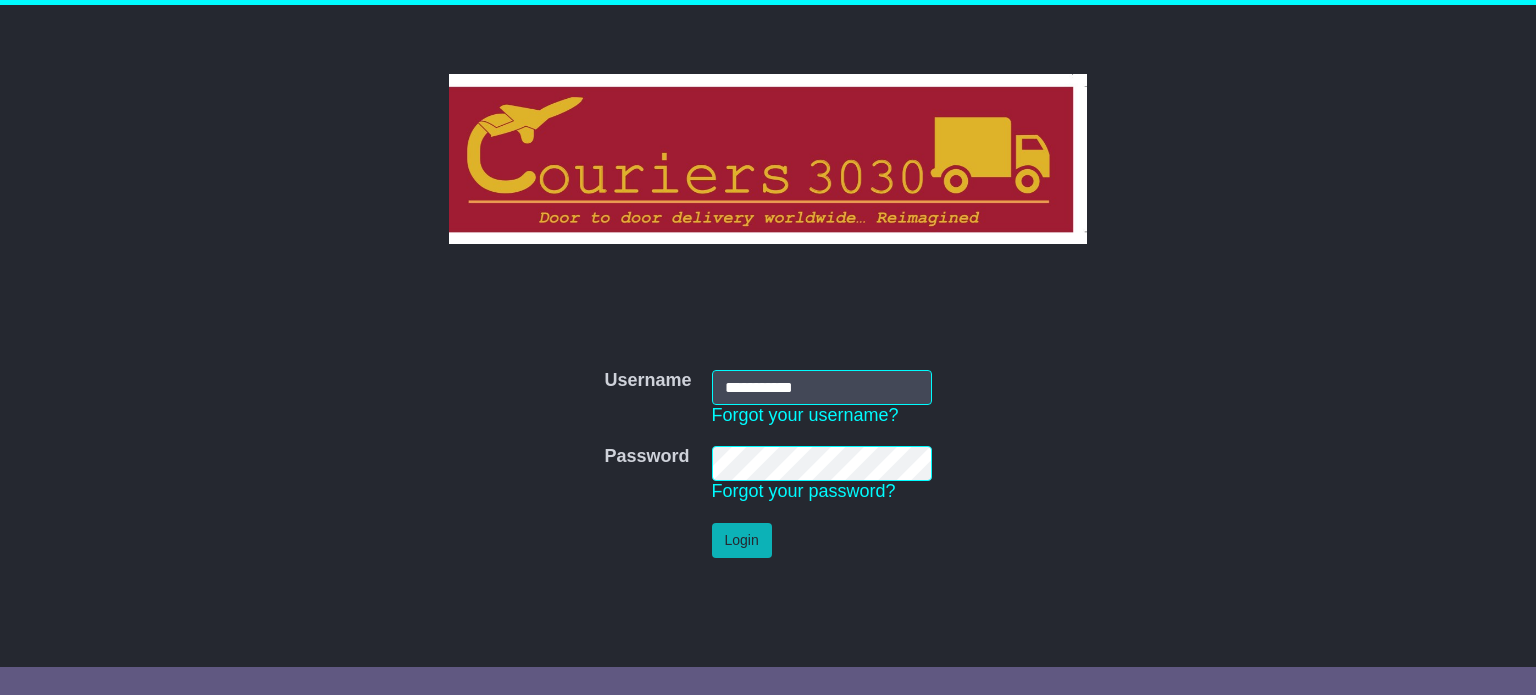 scroll, scrollTop: 0, scrollLeft: 0, axis: both 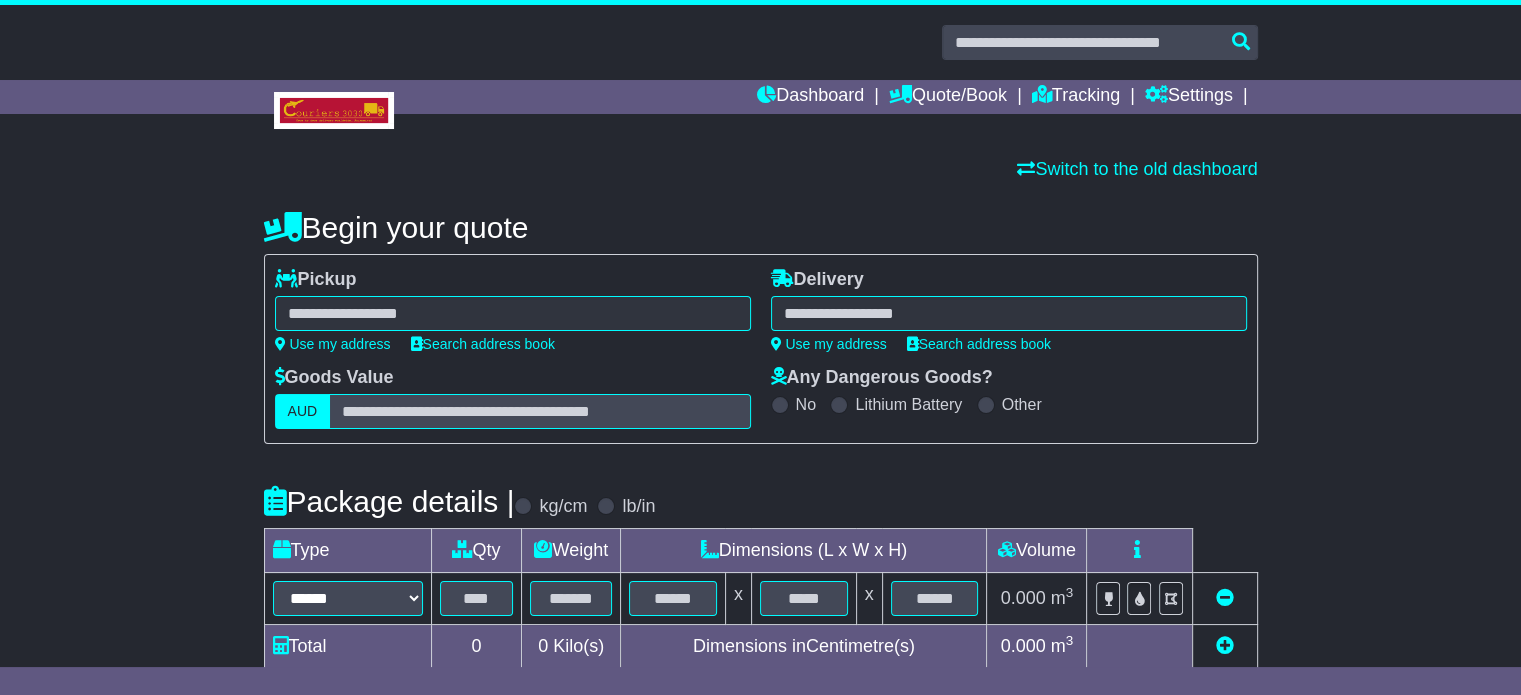 click at bounding box center (513, 313) 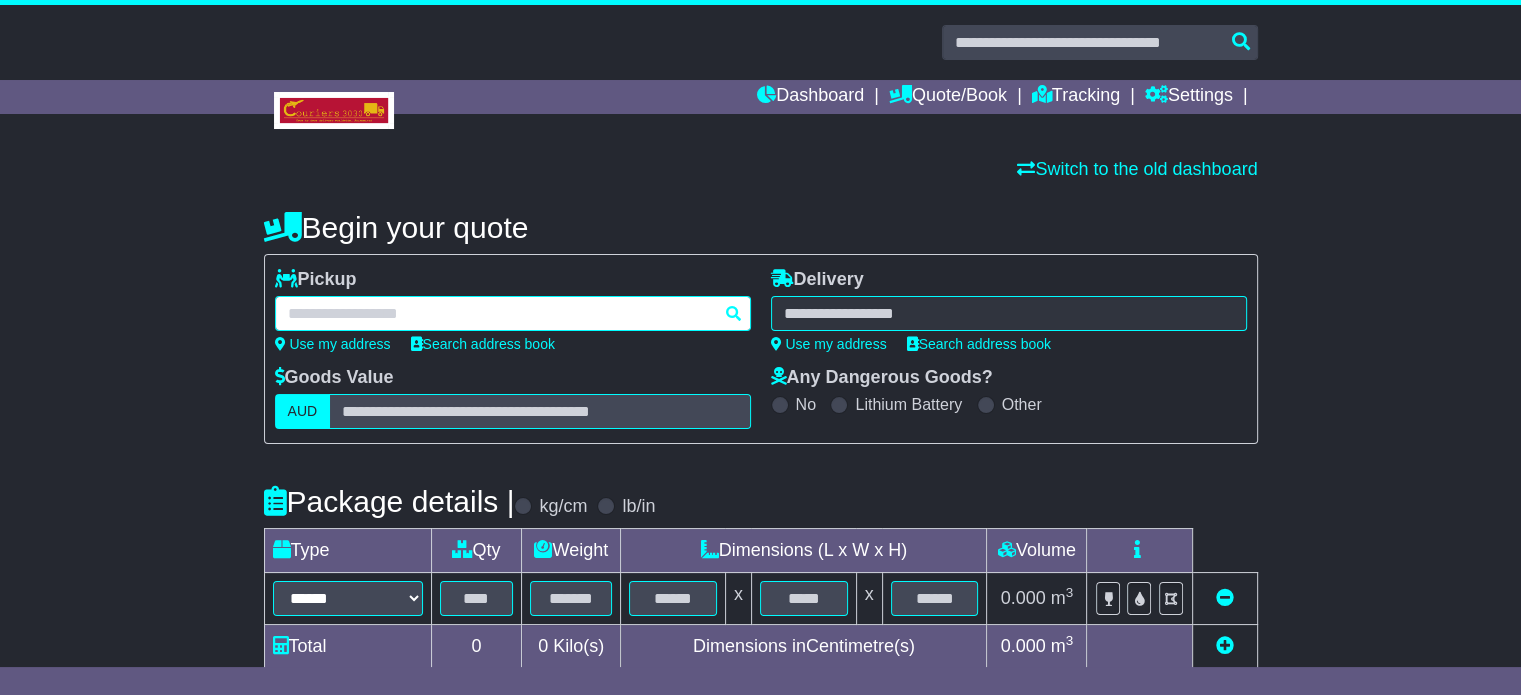 paste on "******" 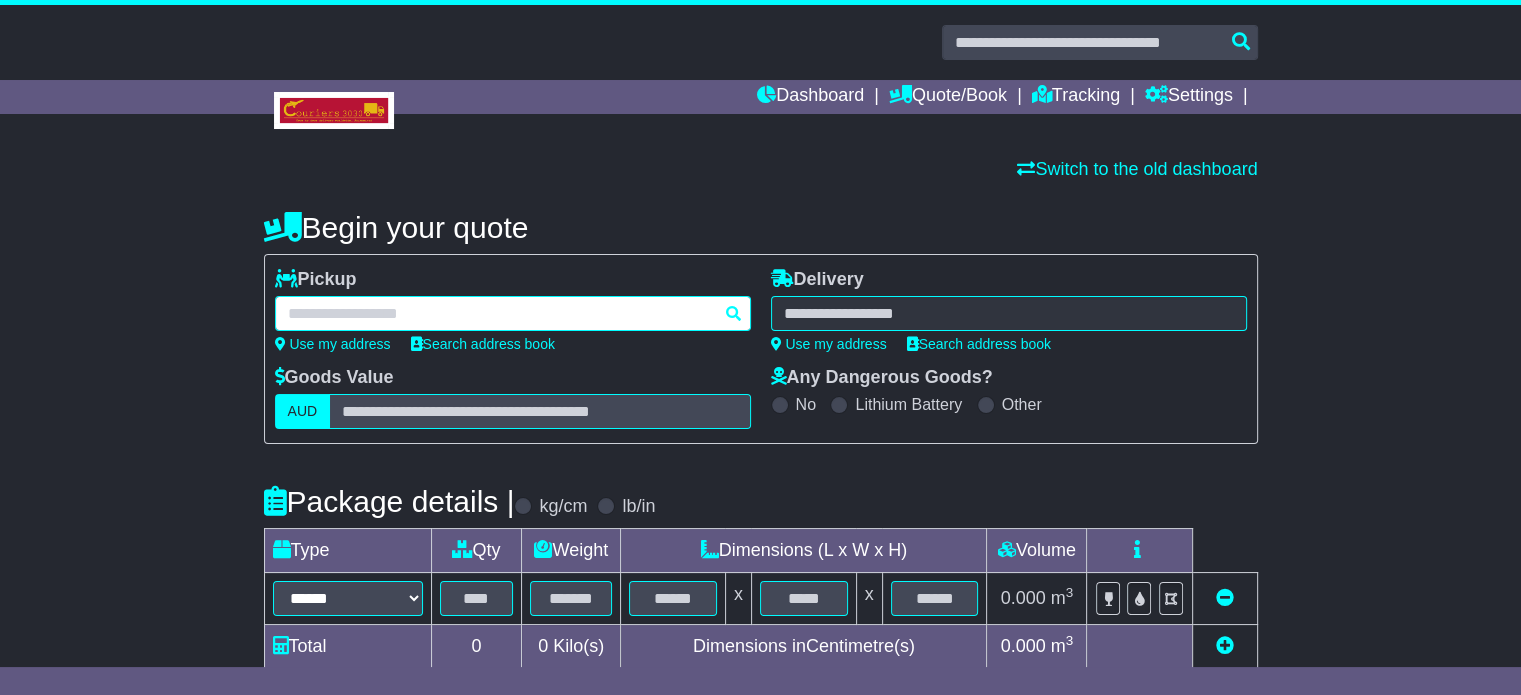 type on "******" 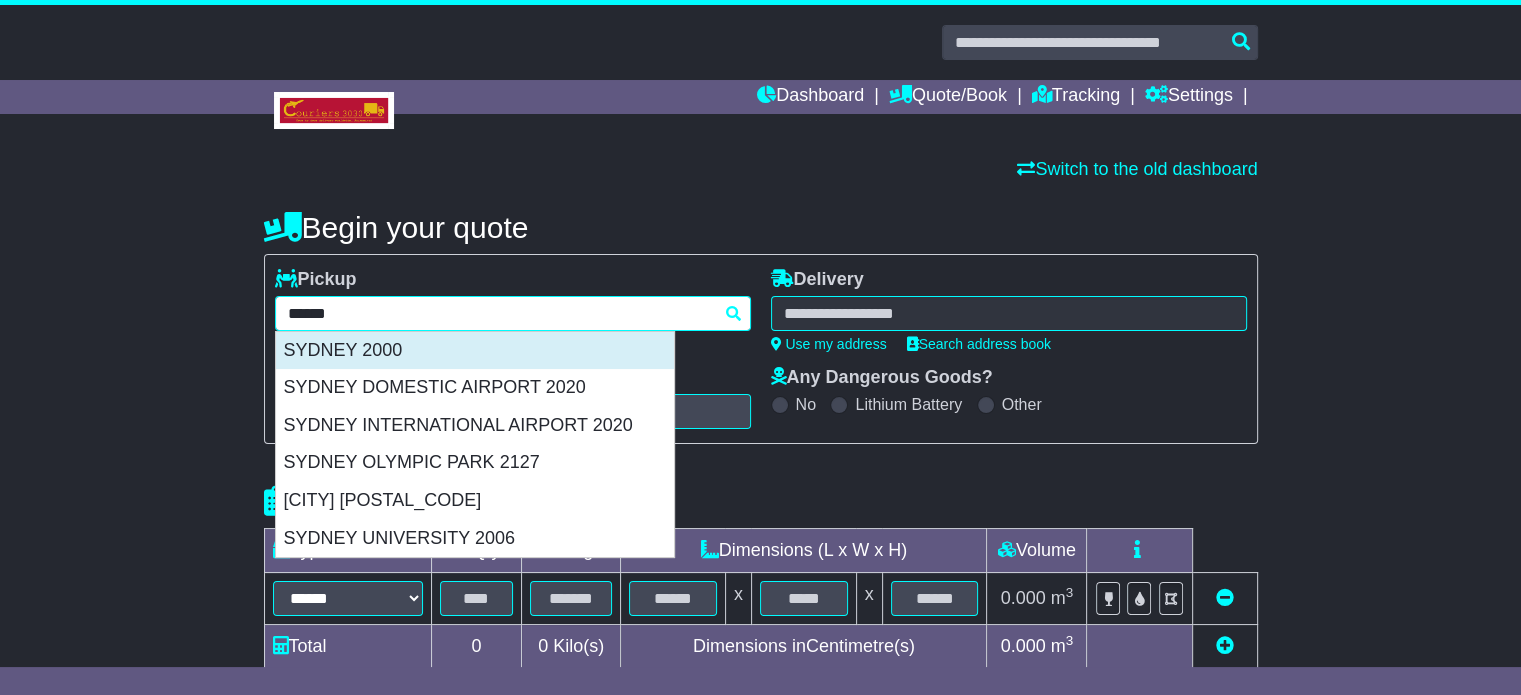 click on "SYDNEY 2000" at bounding box center [475, 351] 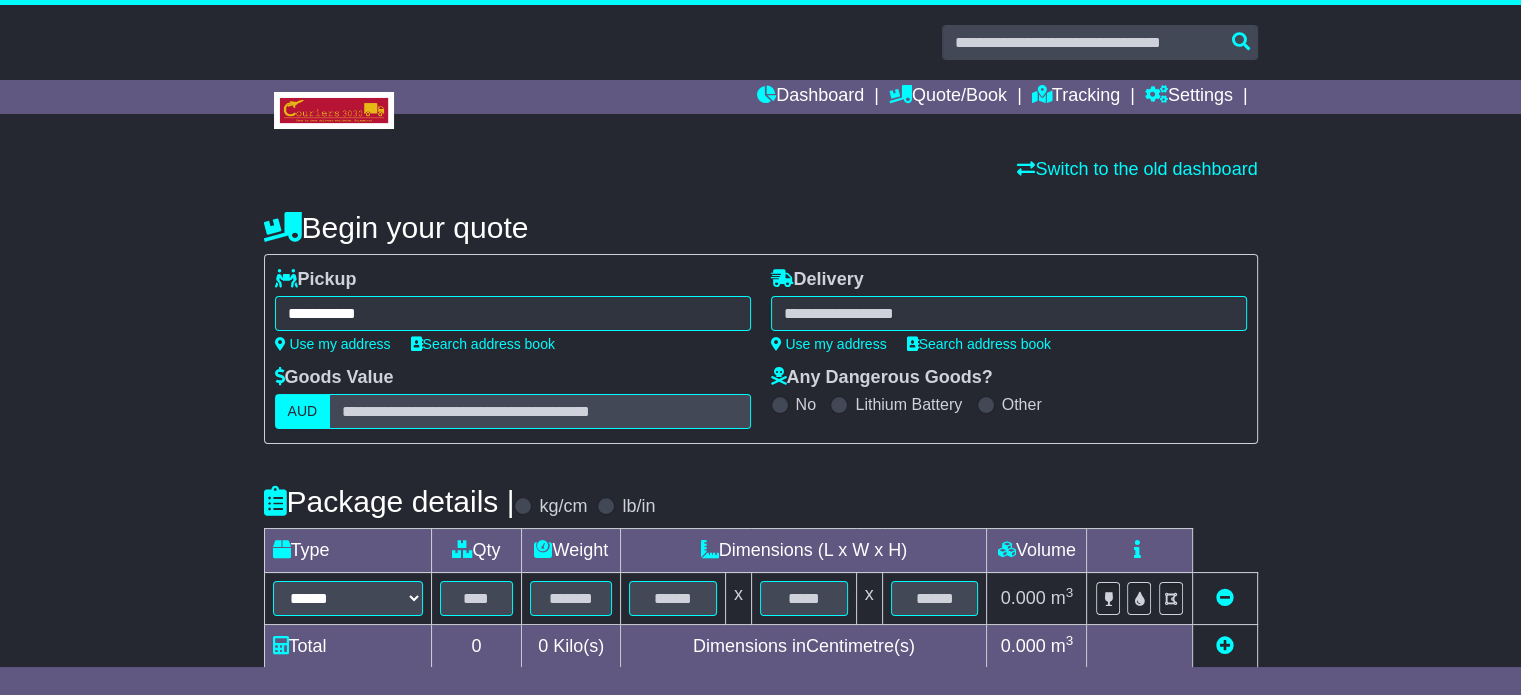 type on "**********" 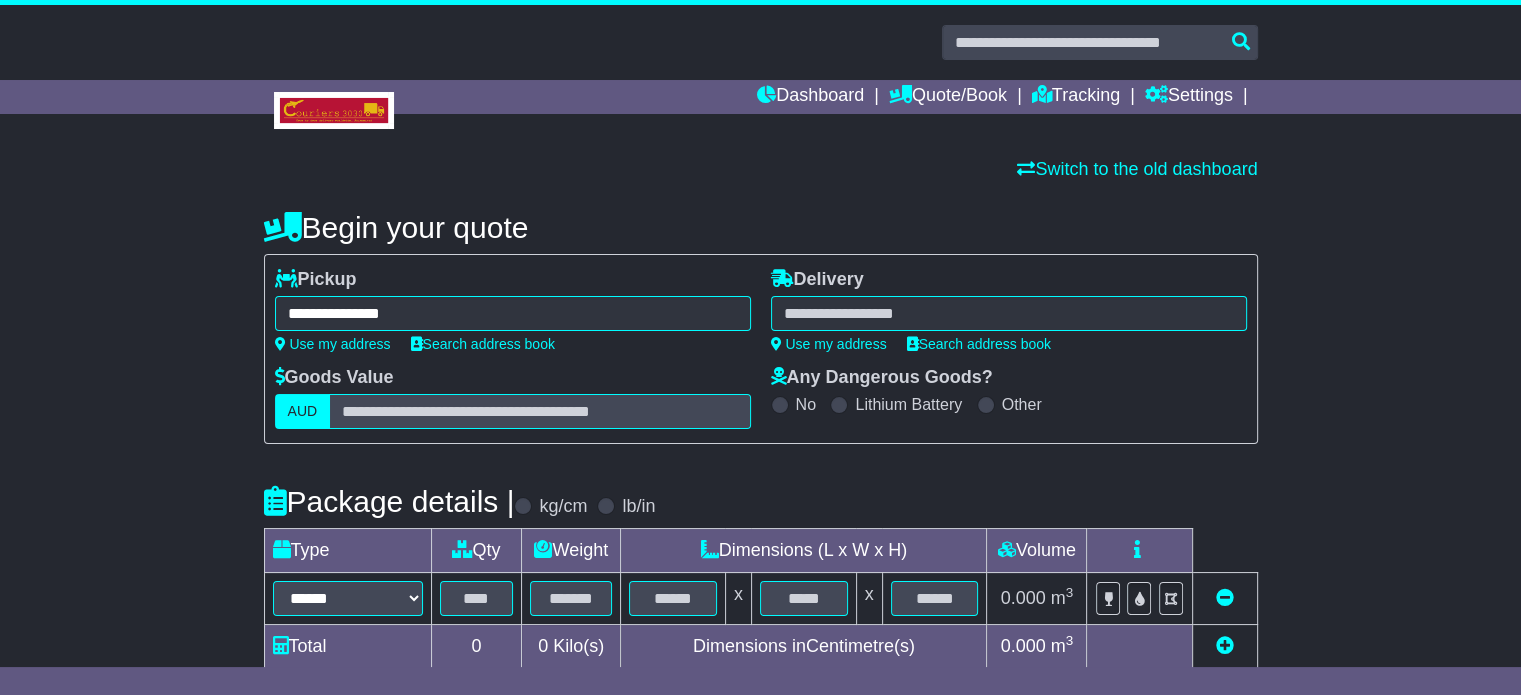 click at bounding box center [1009, 313] 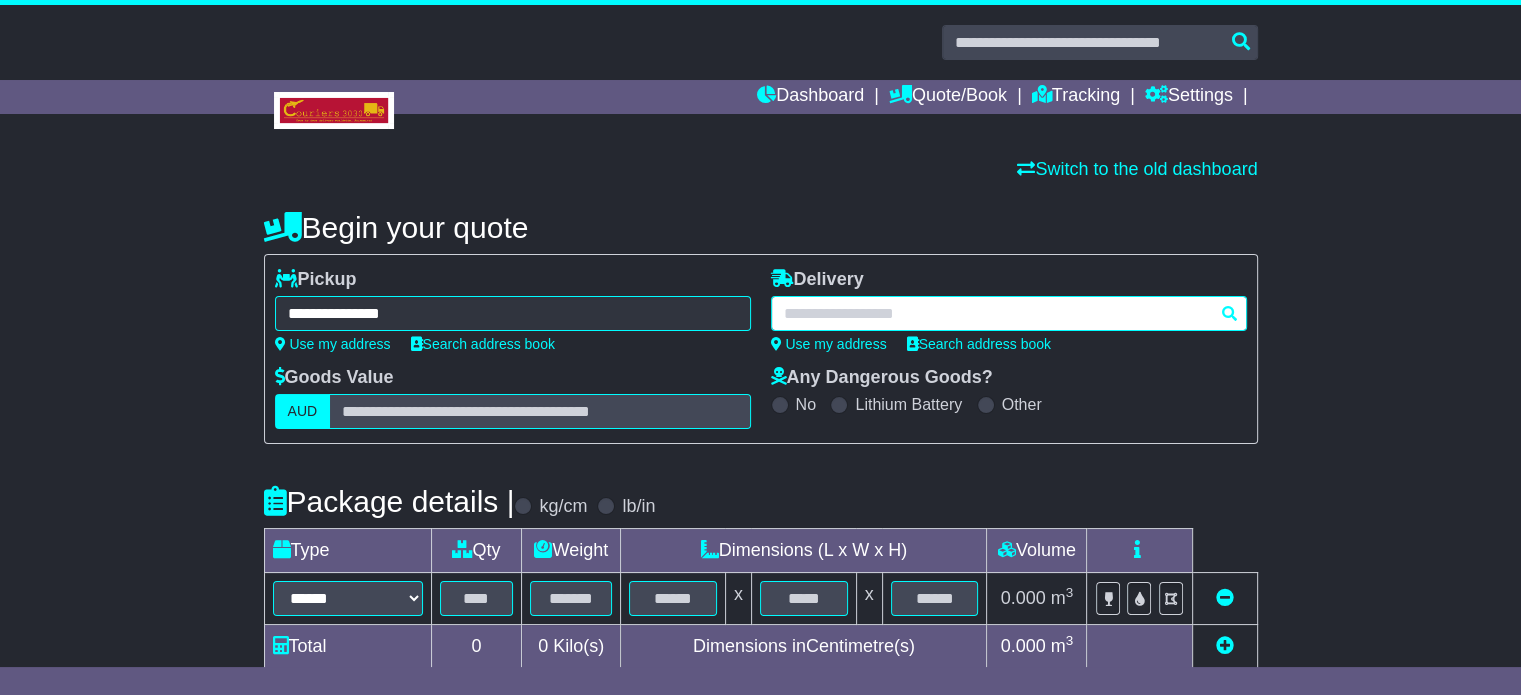 paste on "*******" 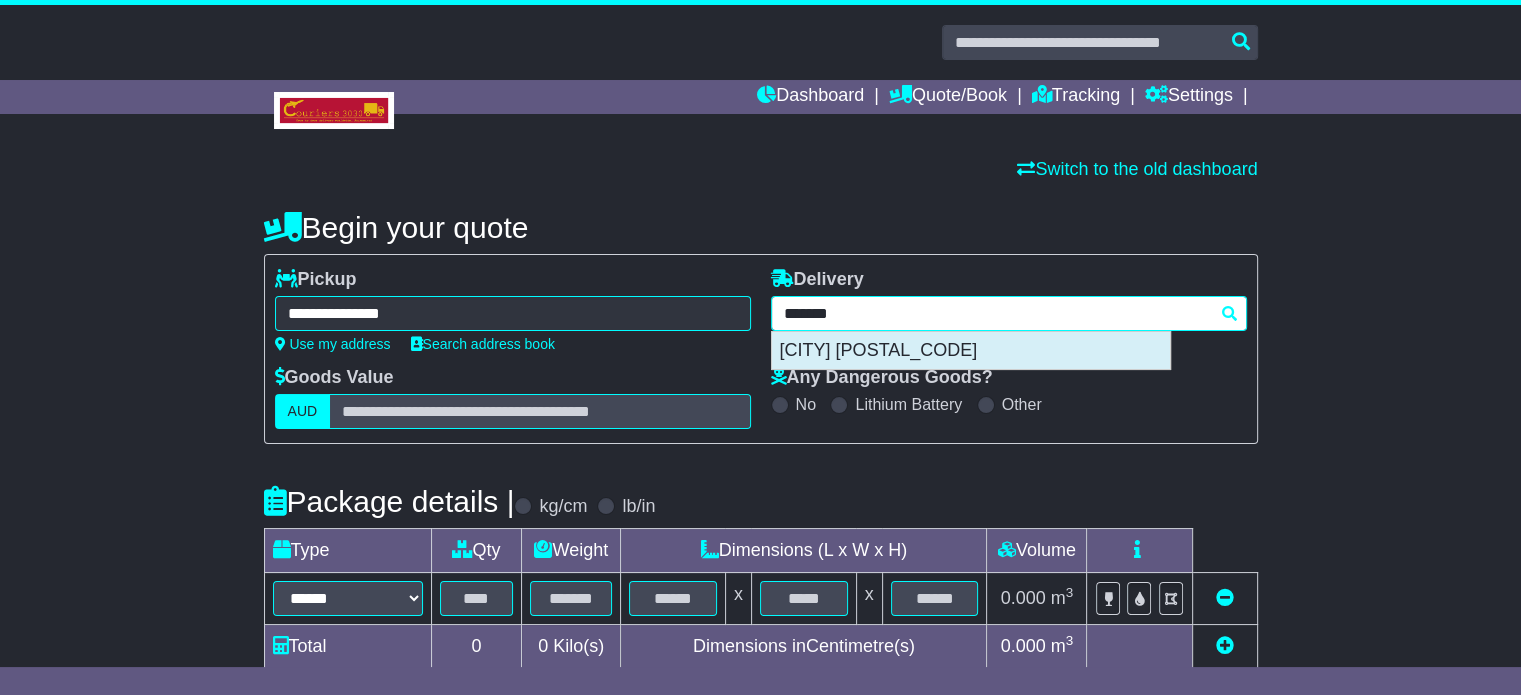 click on "OAKBANK 5243" at bounding box center [971, 351] 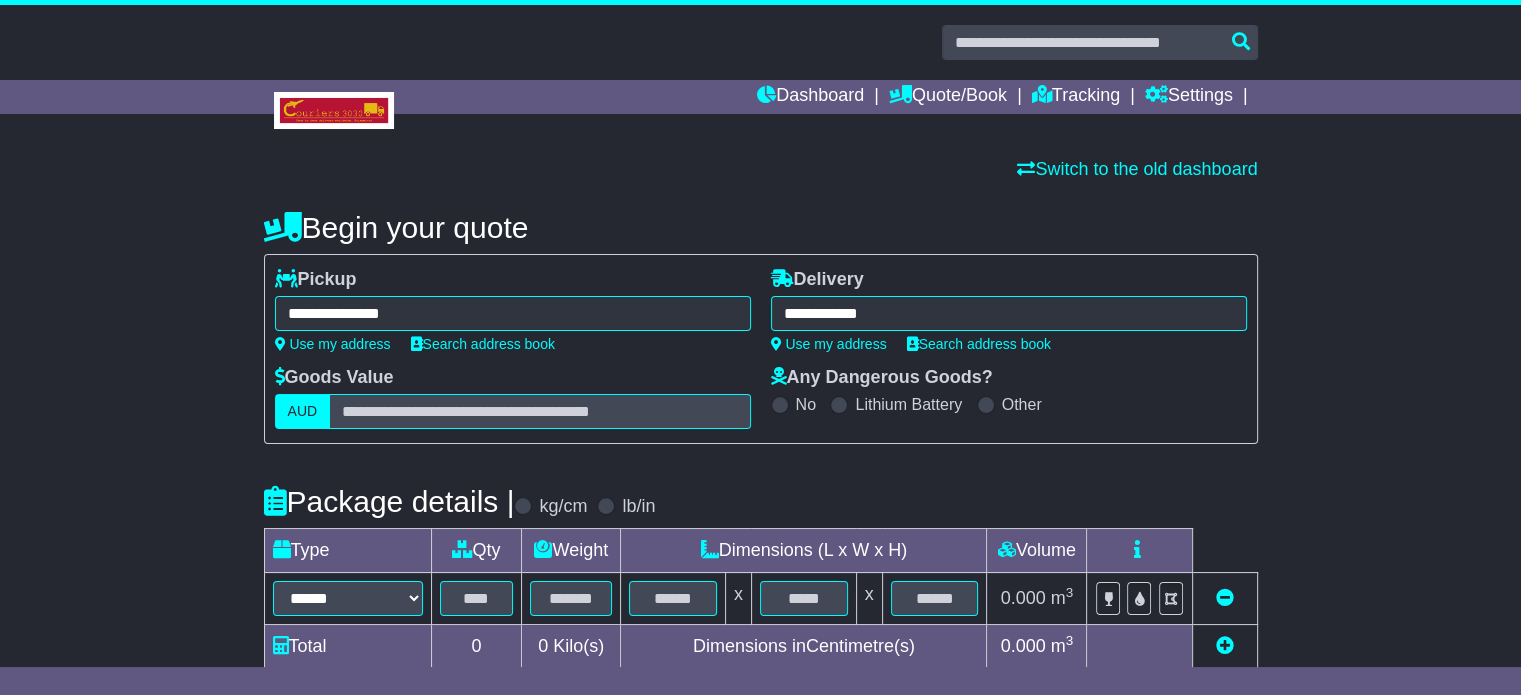 type on "**********" 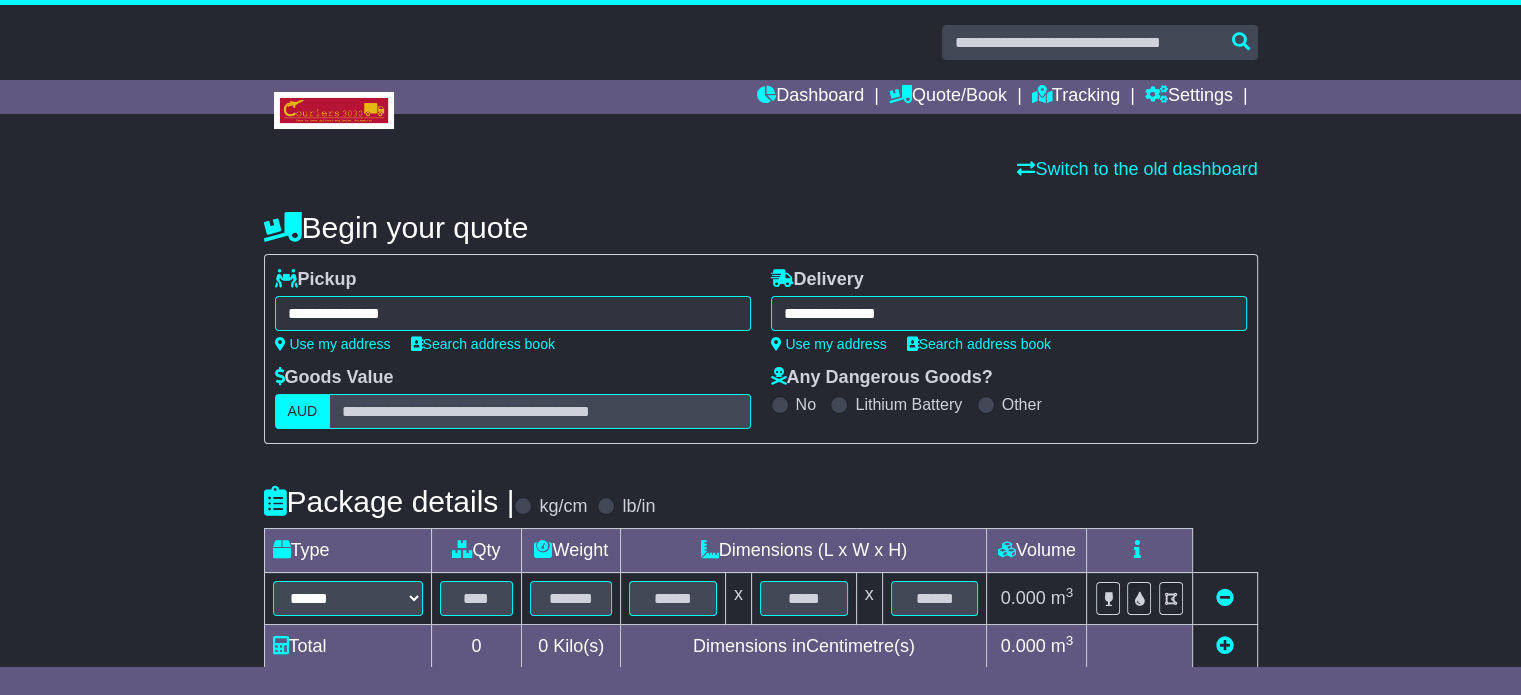 scroll, scrollTop: 360, scrollLeft: 0, axis: vertical 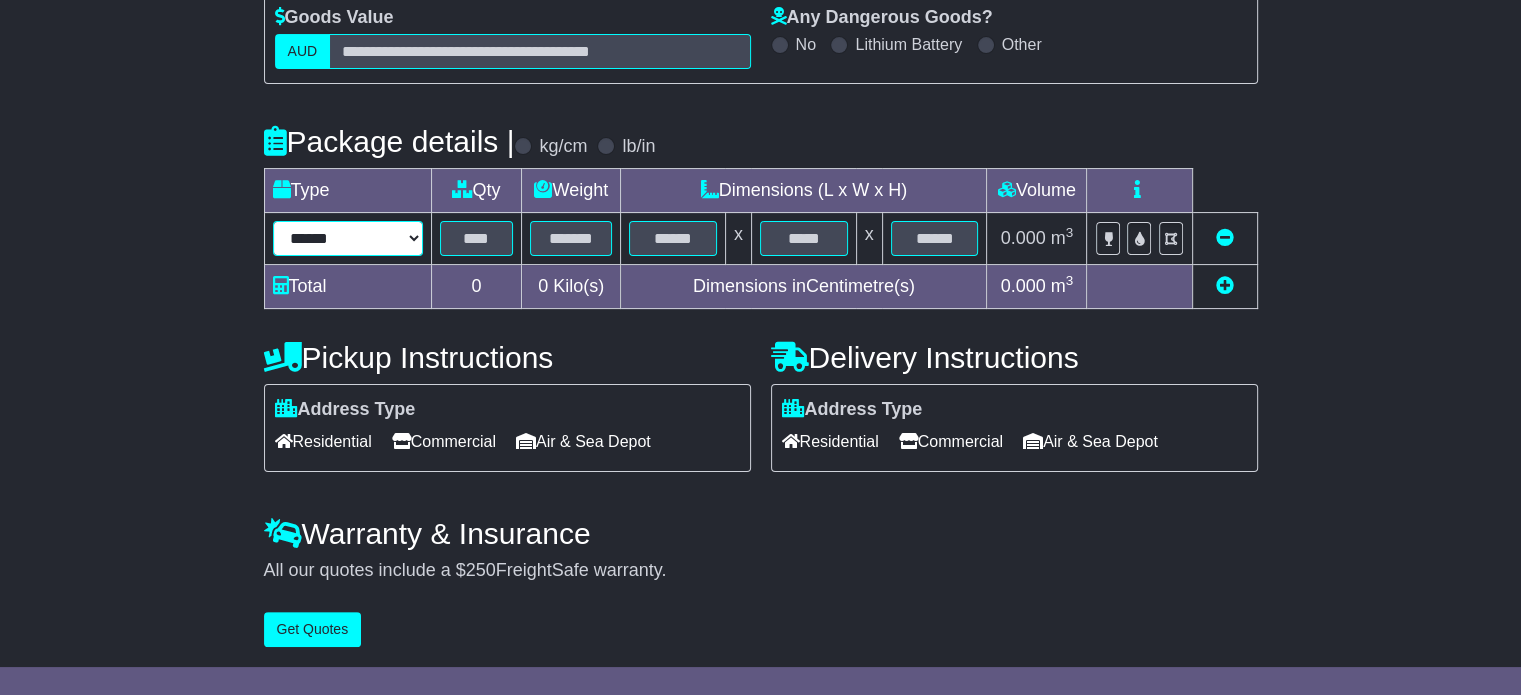 click on "****** ****** *** ******** ***** **** **** ****** *** *******" at bounding box center (348, 238) 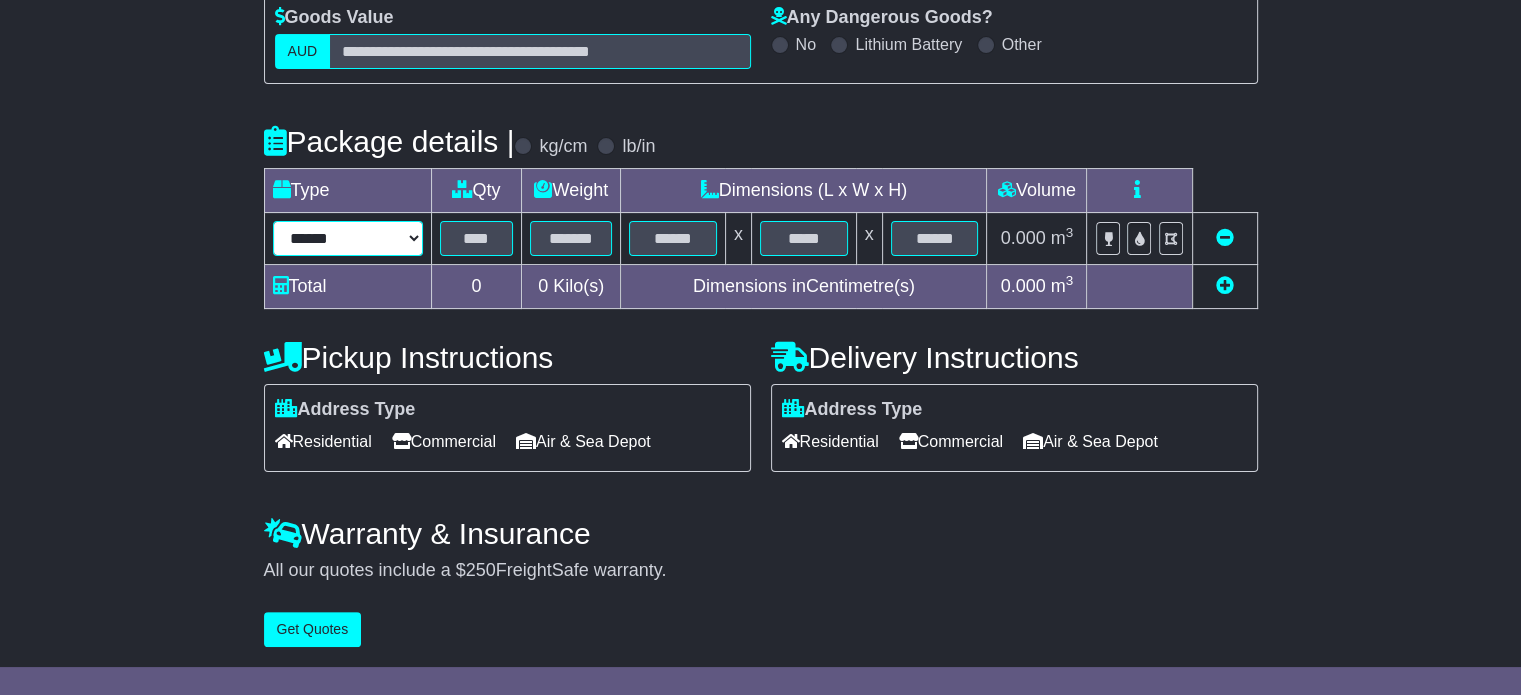 select on "*****" 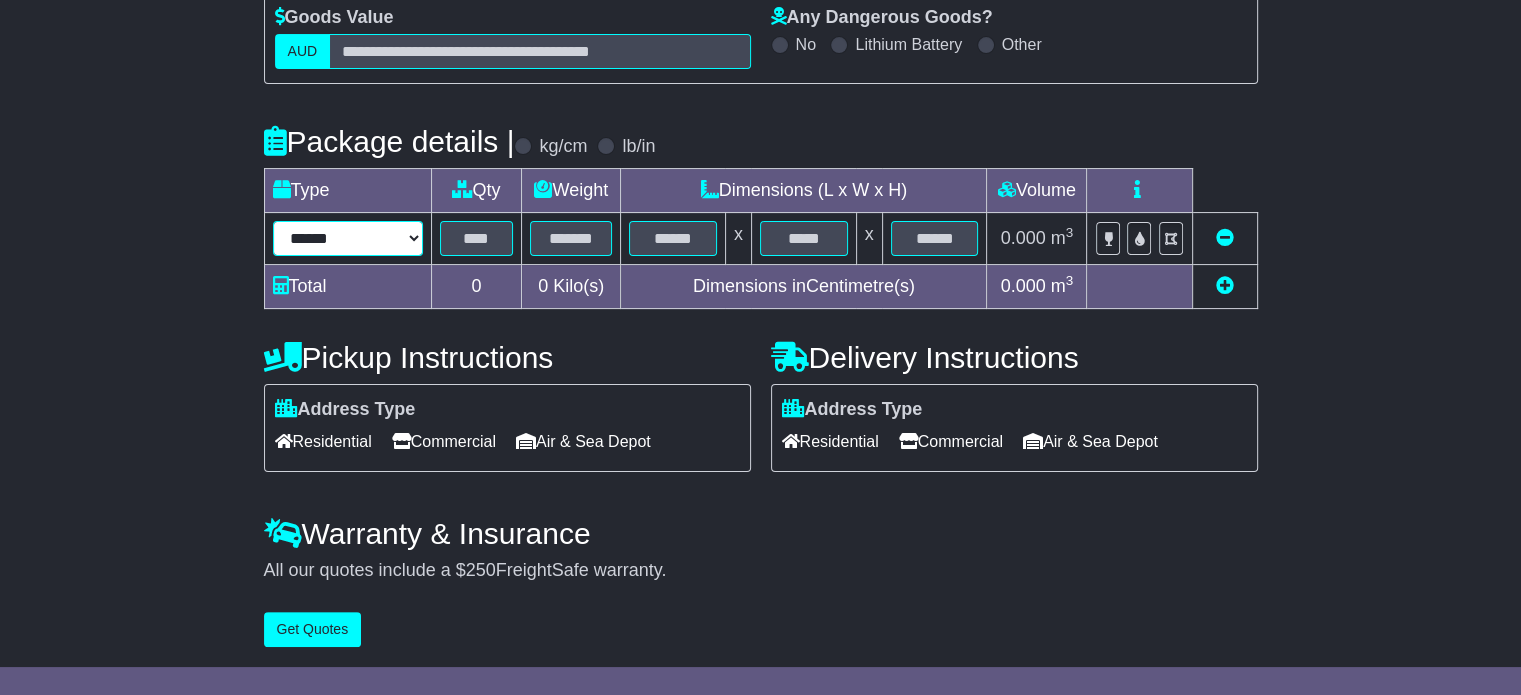 click on "****** ****** *** ******** ***** **** **** ****** *** *******" at bounding box center (348, 238) 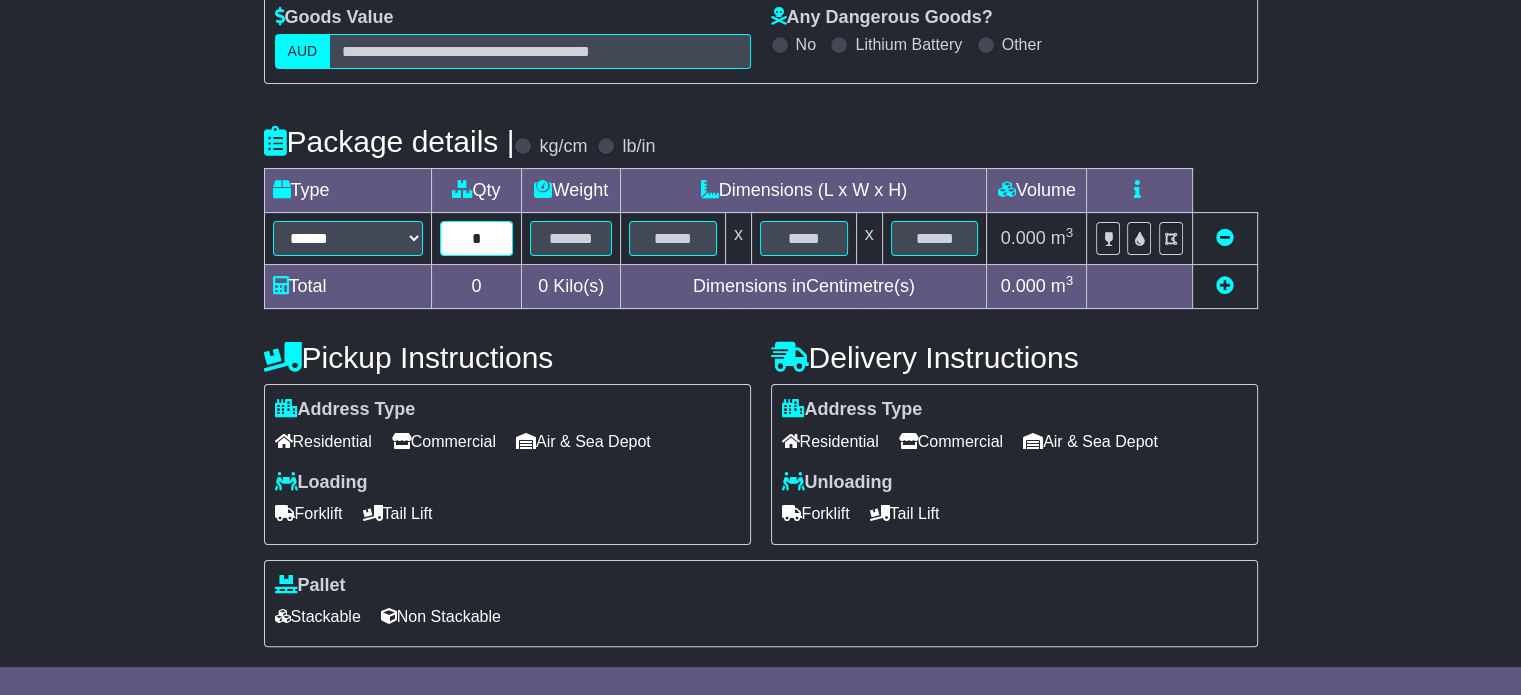 type on "*" 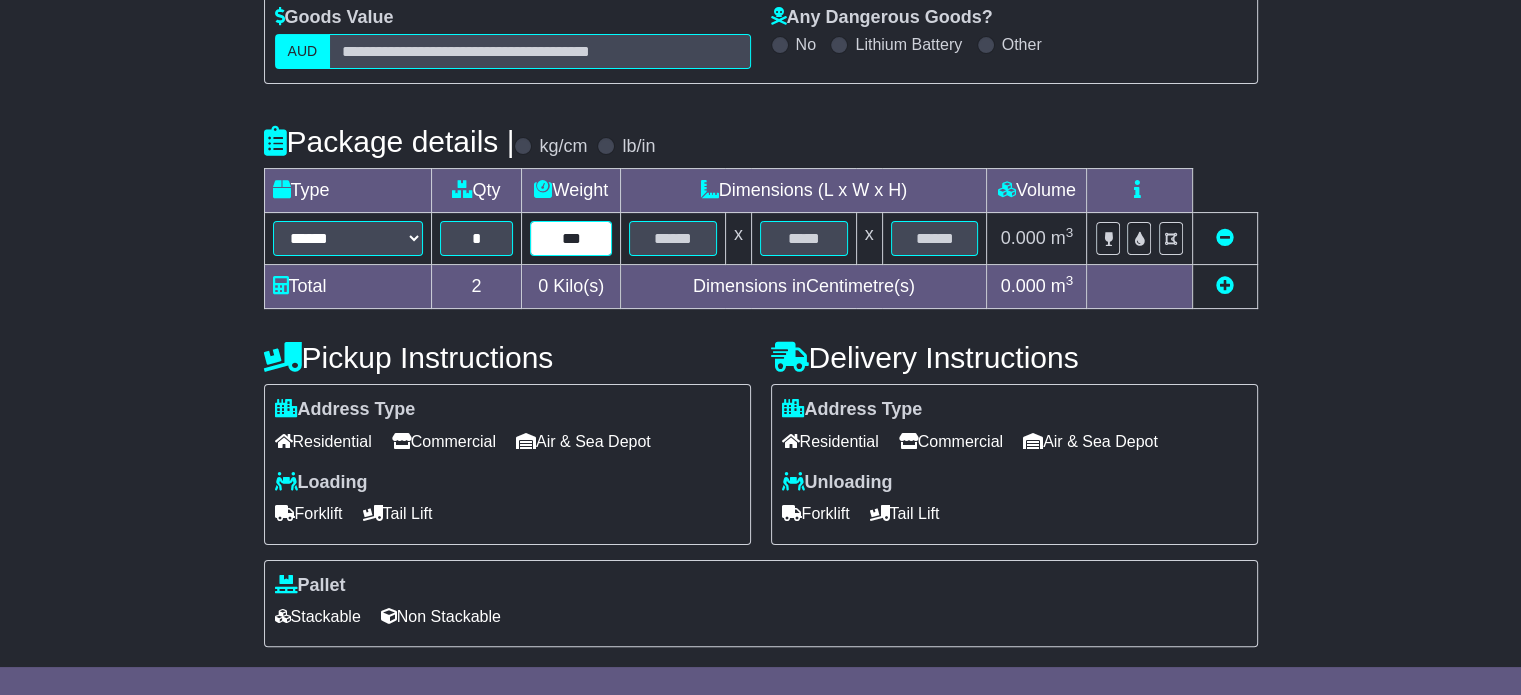 type on "***" 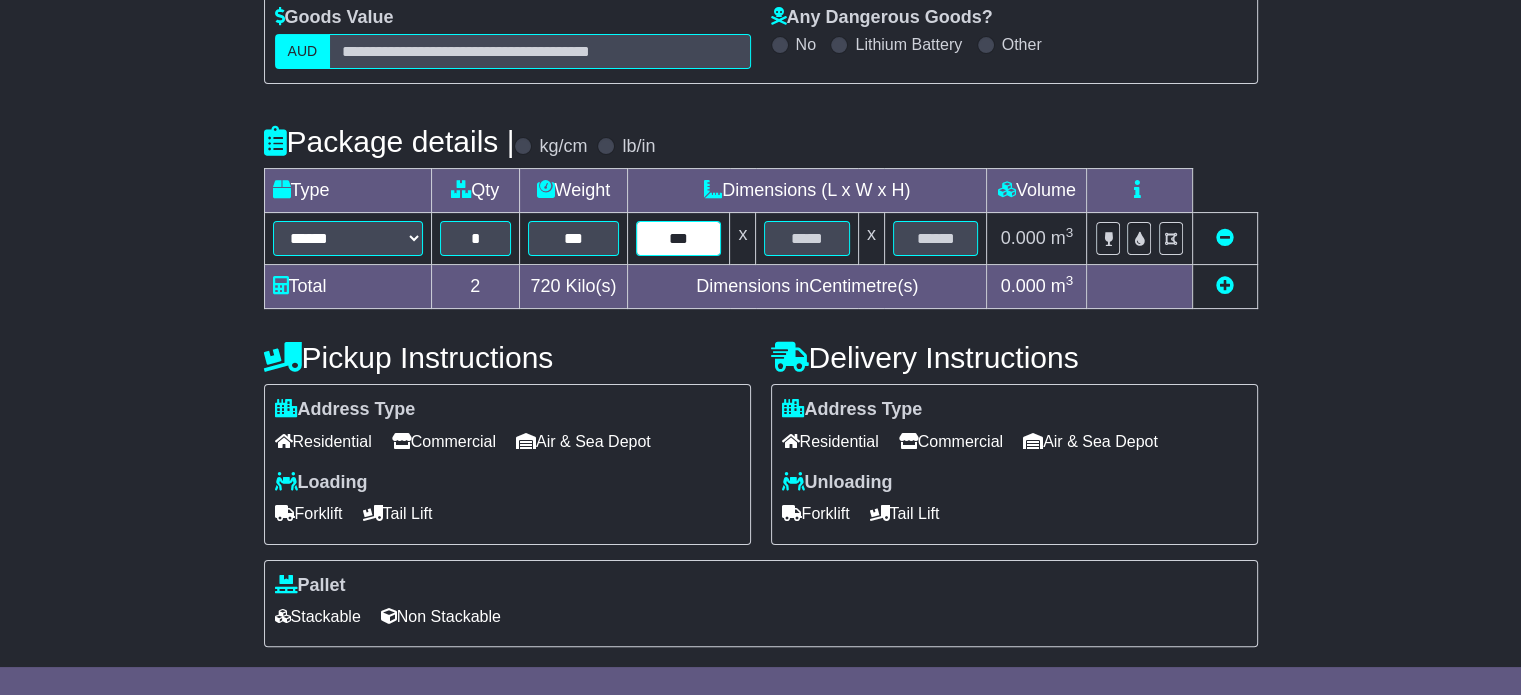 type on "***" 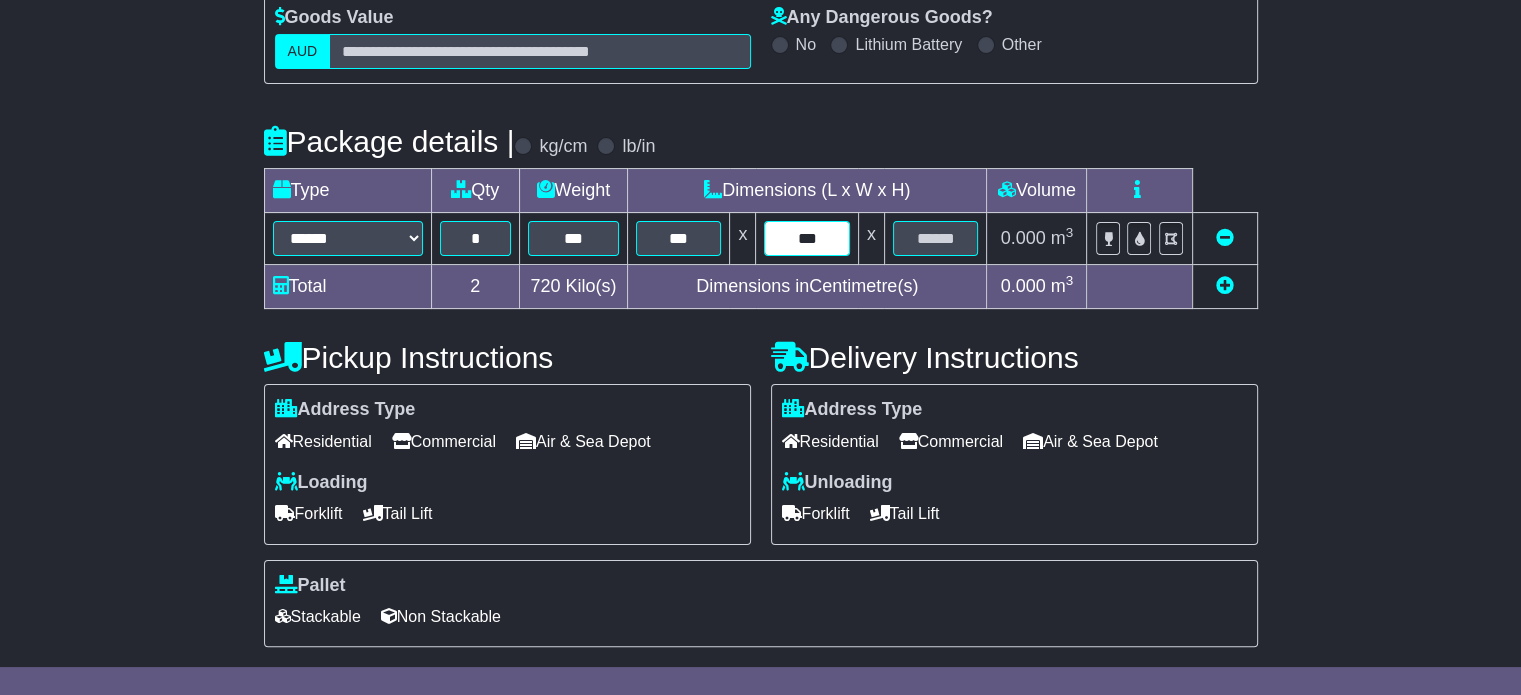 type on "***" 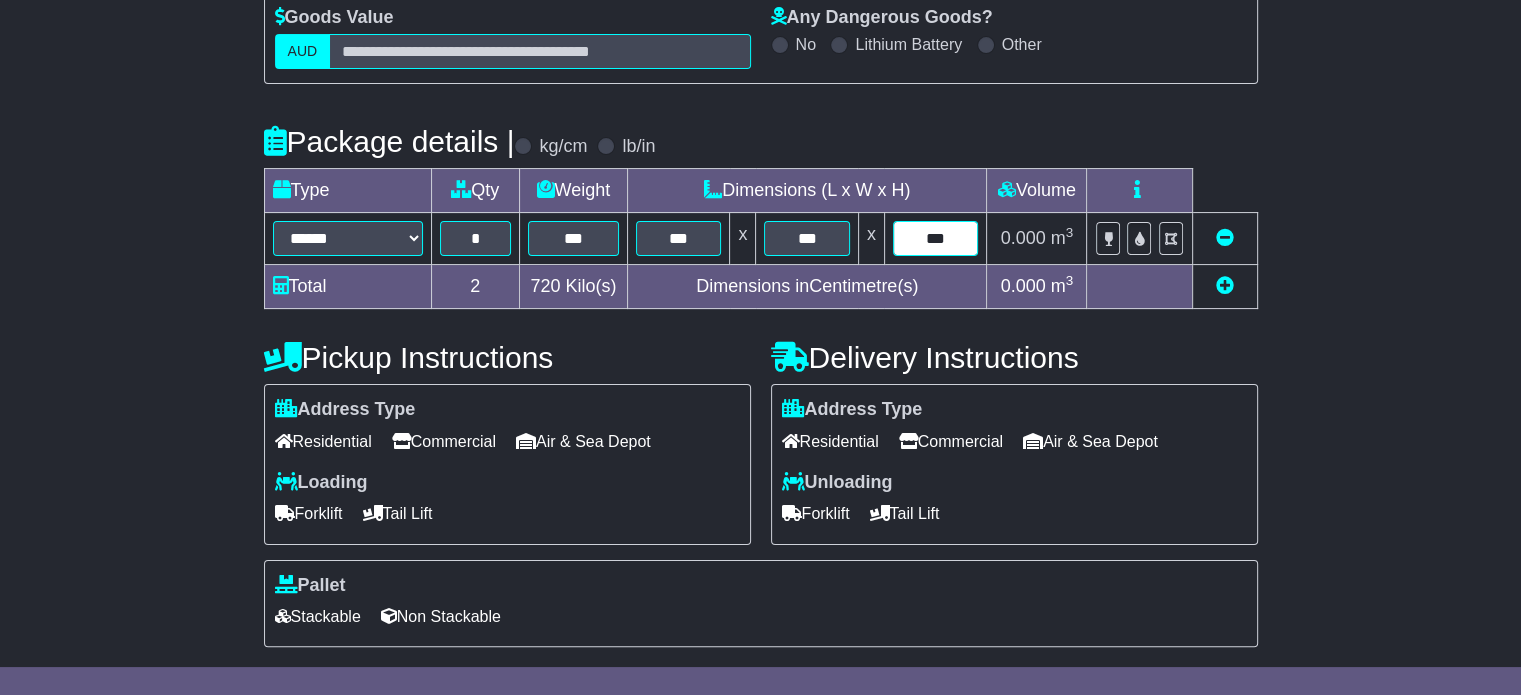type on "***" 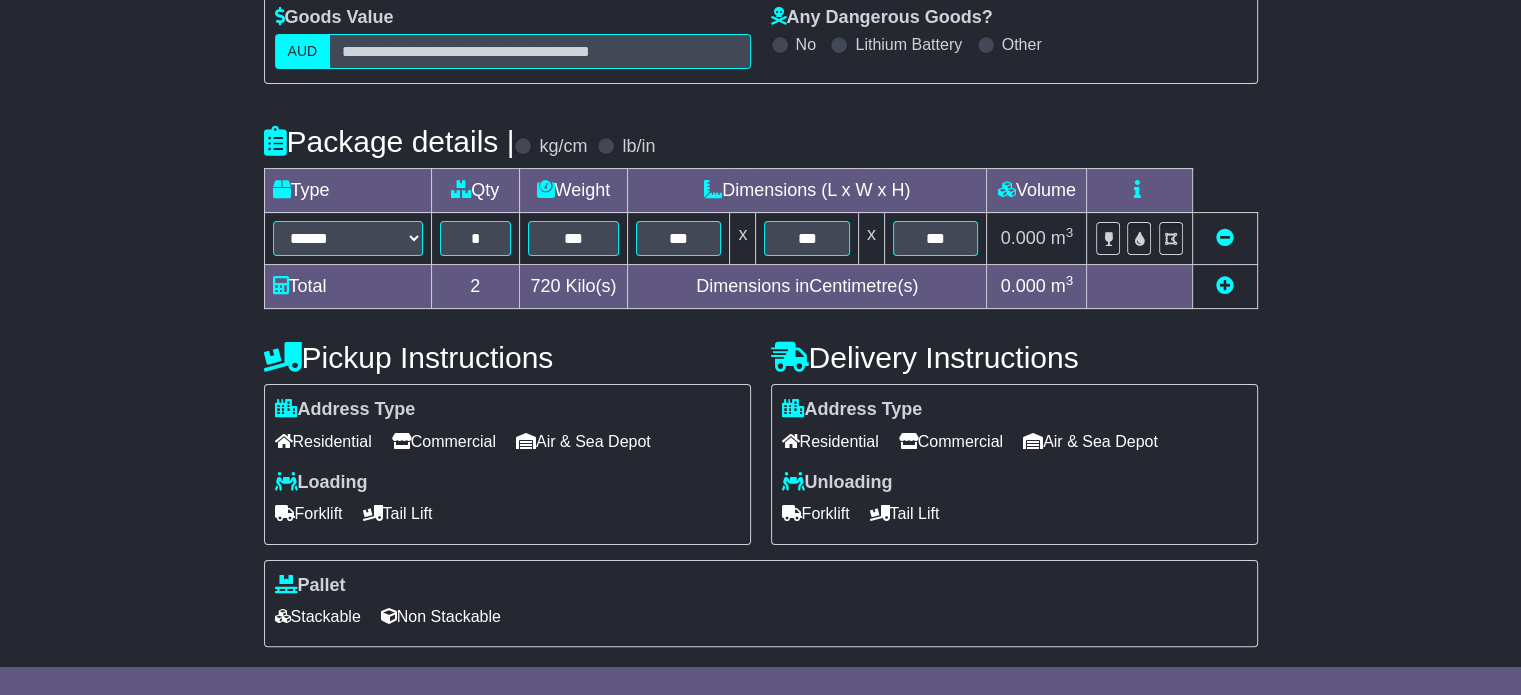 scroll, scrollTop: 535, scrollLeft: 0, axis: vertical 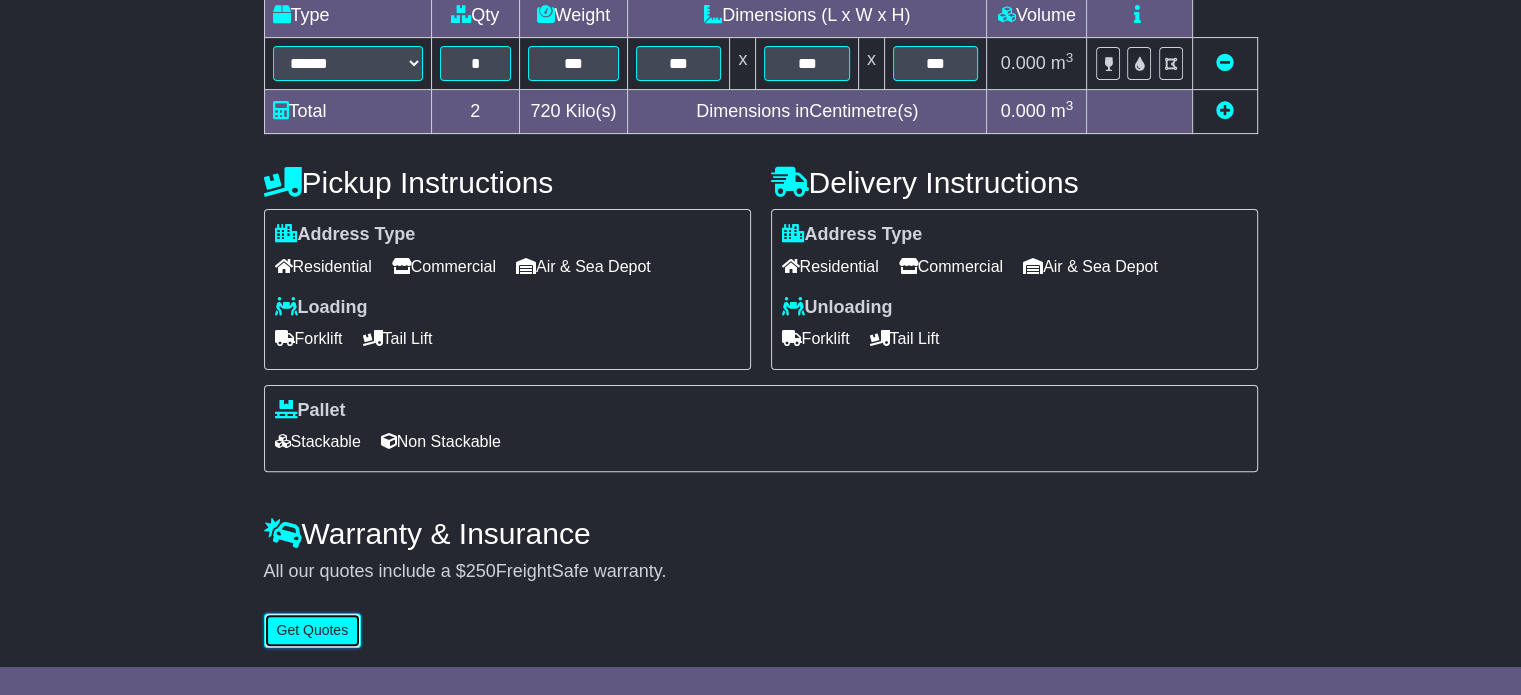 type 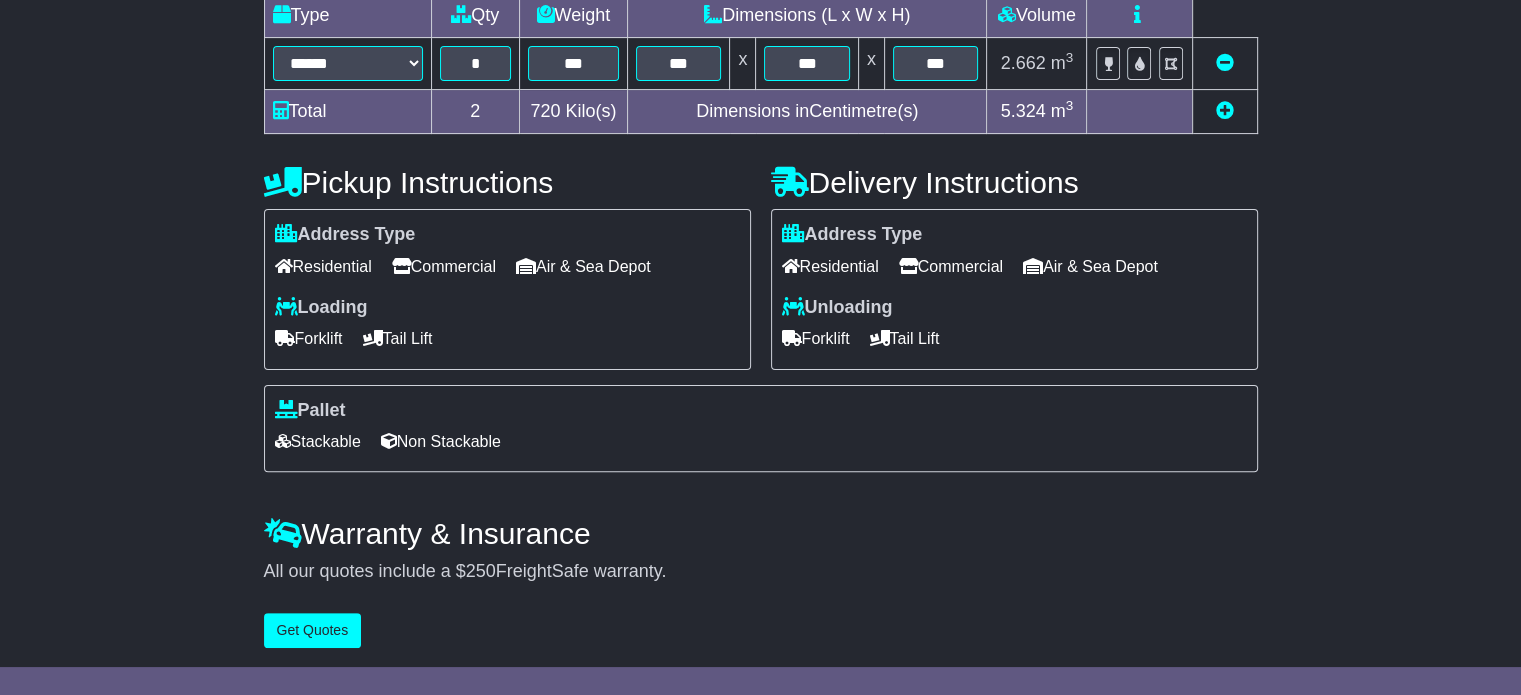 click on "Commercial" at bounding box center (444, 266) 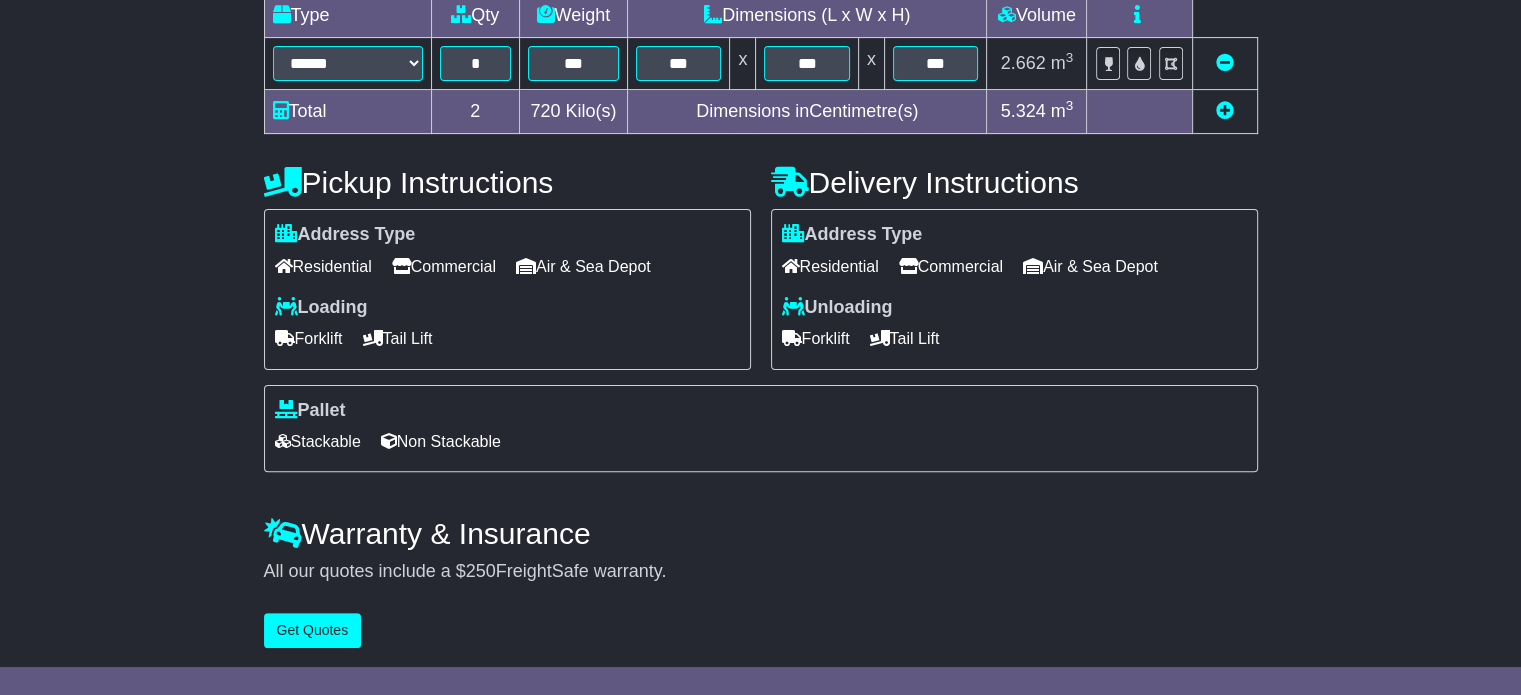 click at bounding box center [792, 338] 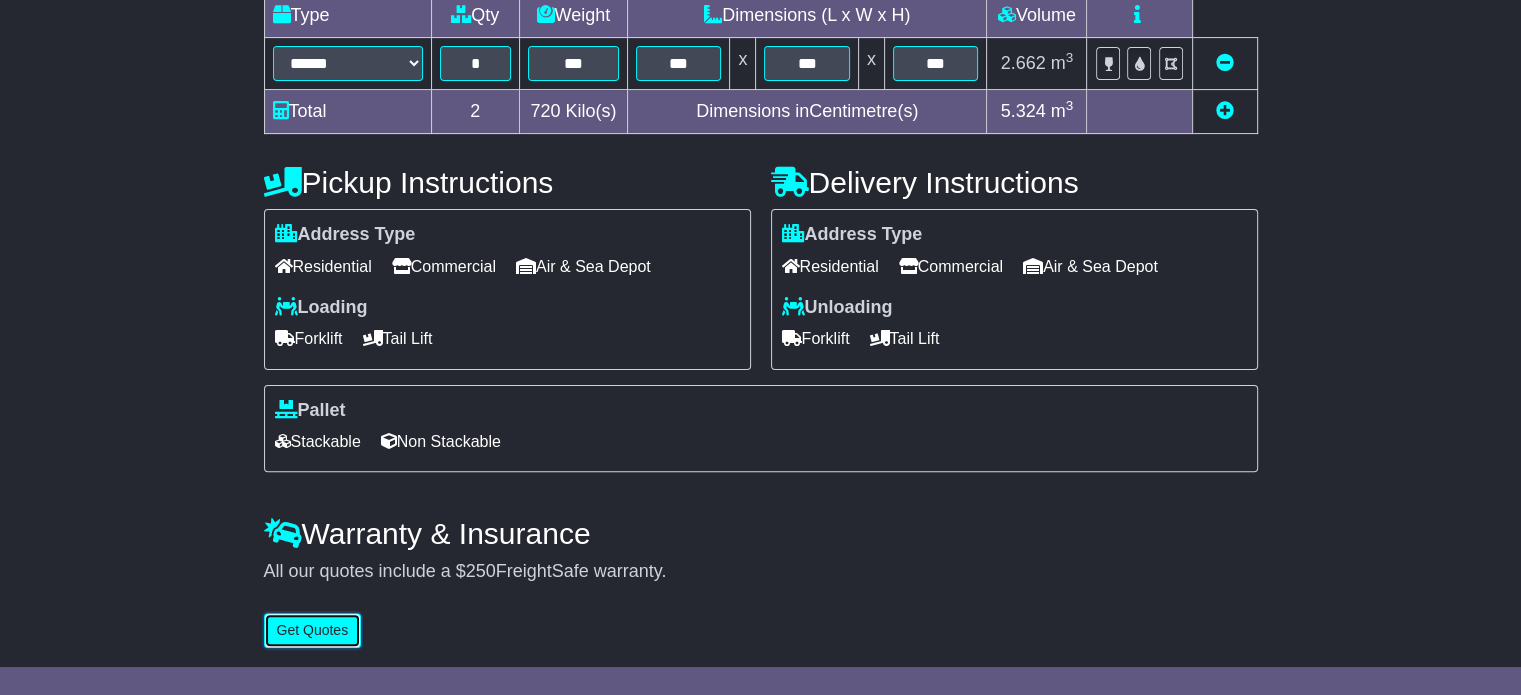 click on "Get Quotes" at bounding box center [313, 630] 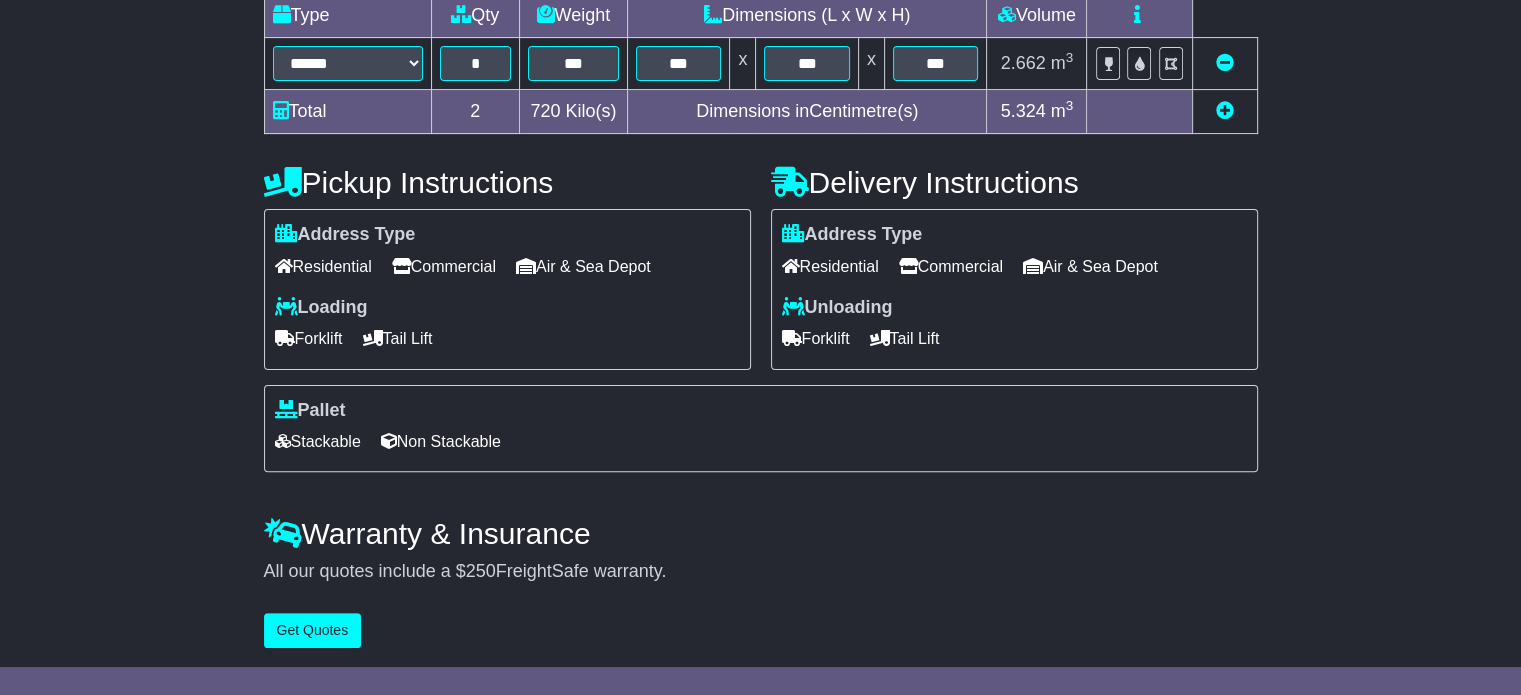 scroll, scrollTop: 0, scrollLeft: 0, axis: both 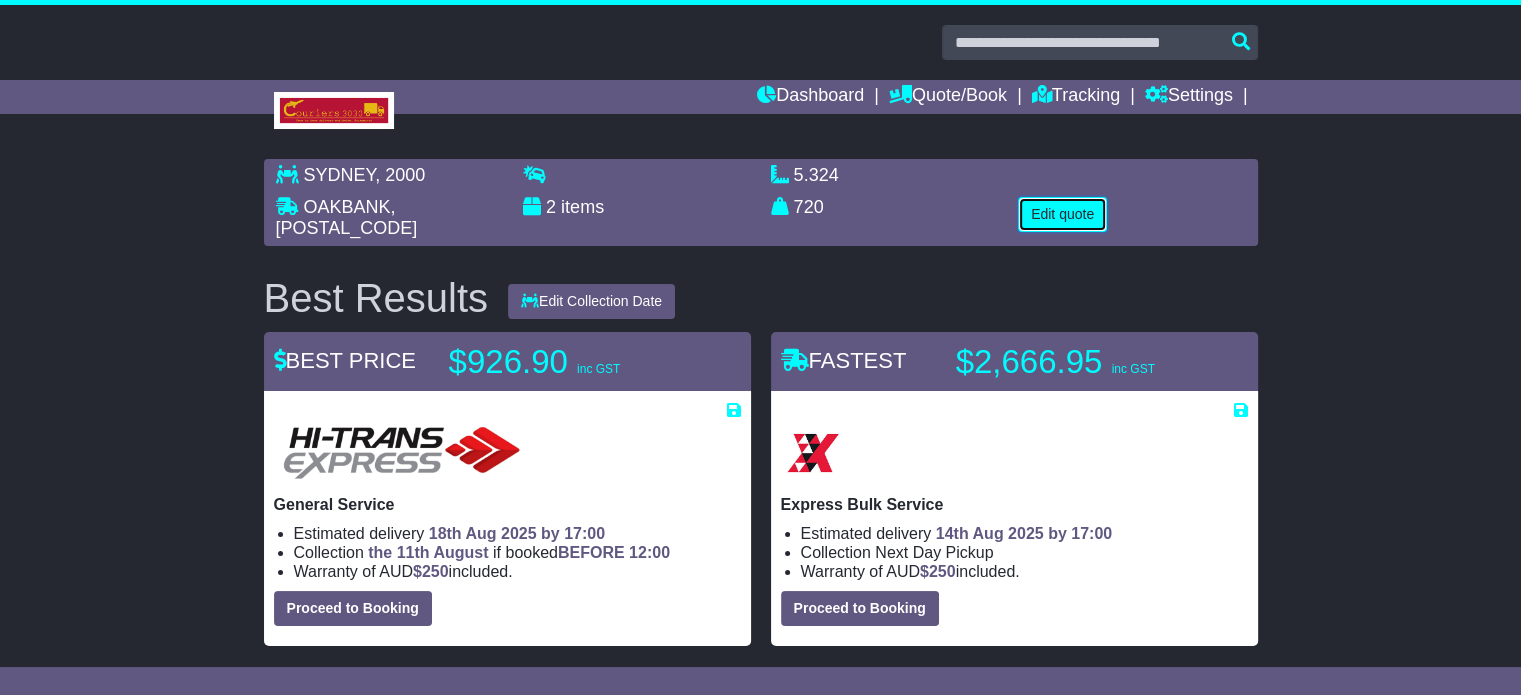 click on "Edit quote" at bounding box center [1062, 214] 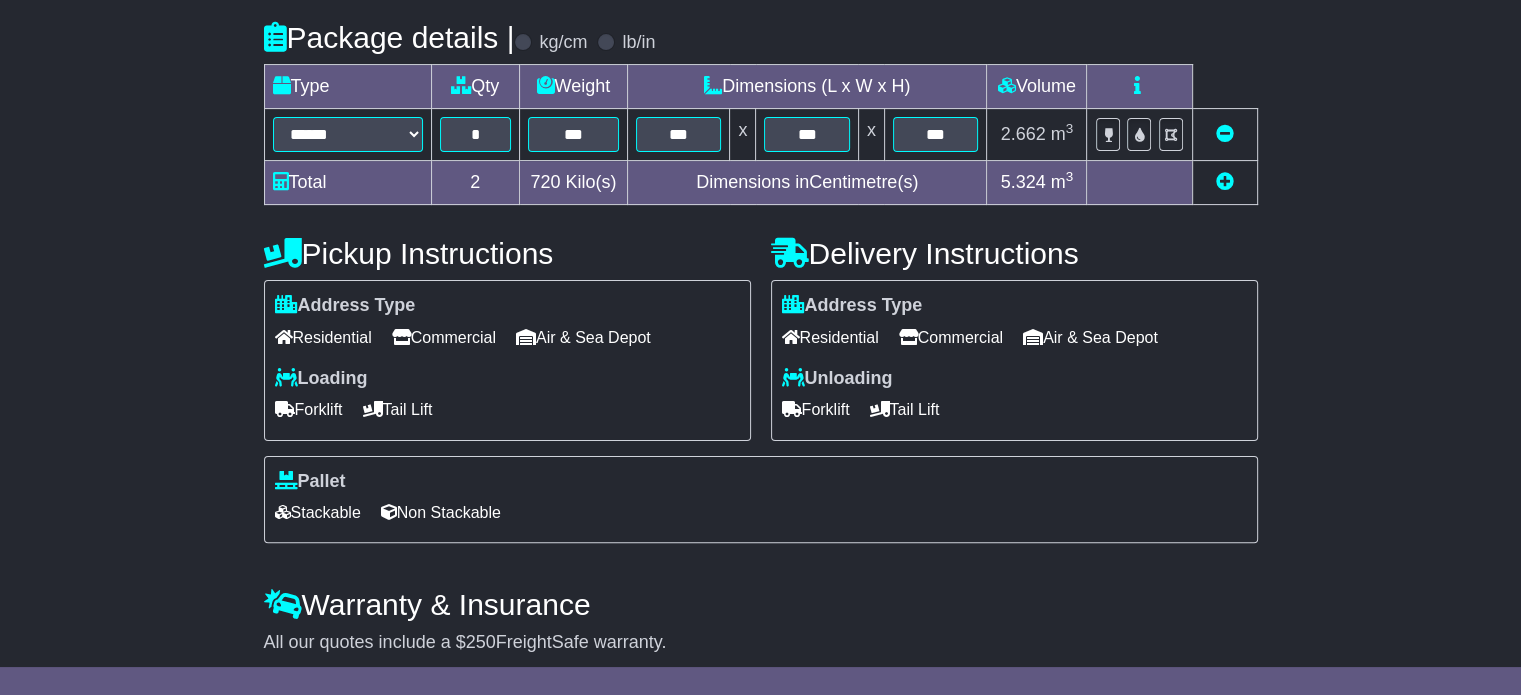 scroll, scrollTop: 540, scrollLeft: 0, axis: vertical 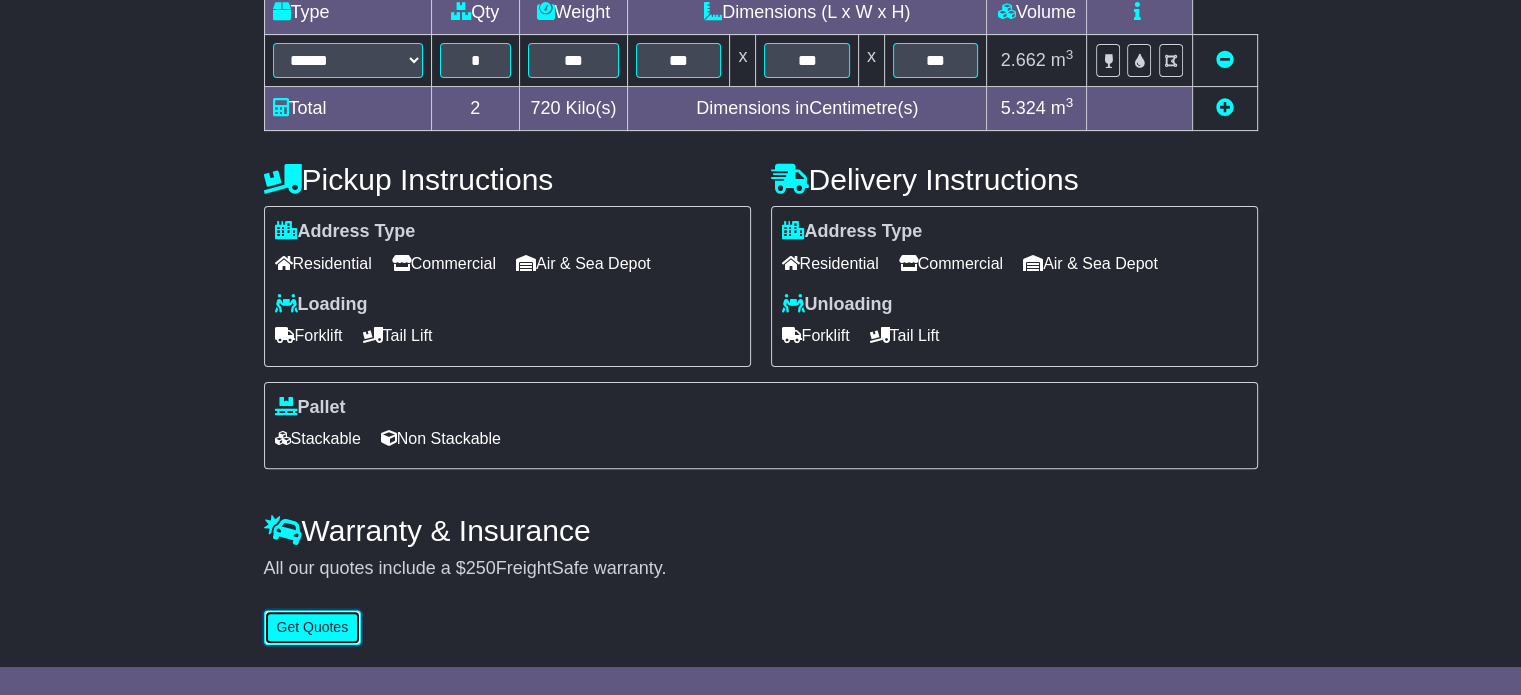 click on "Get Quotes" at bounding box center [313, 627] 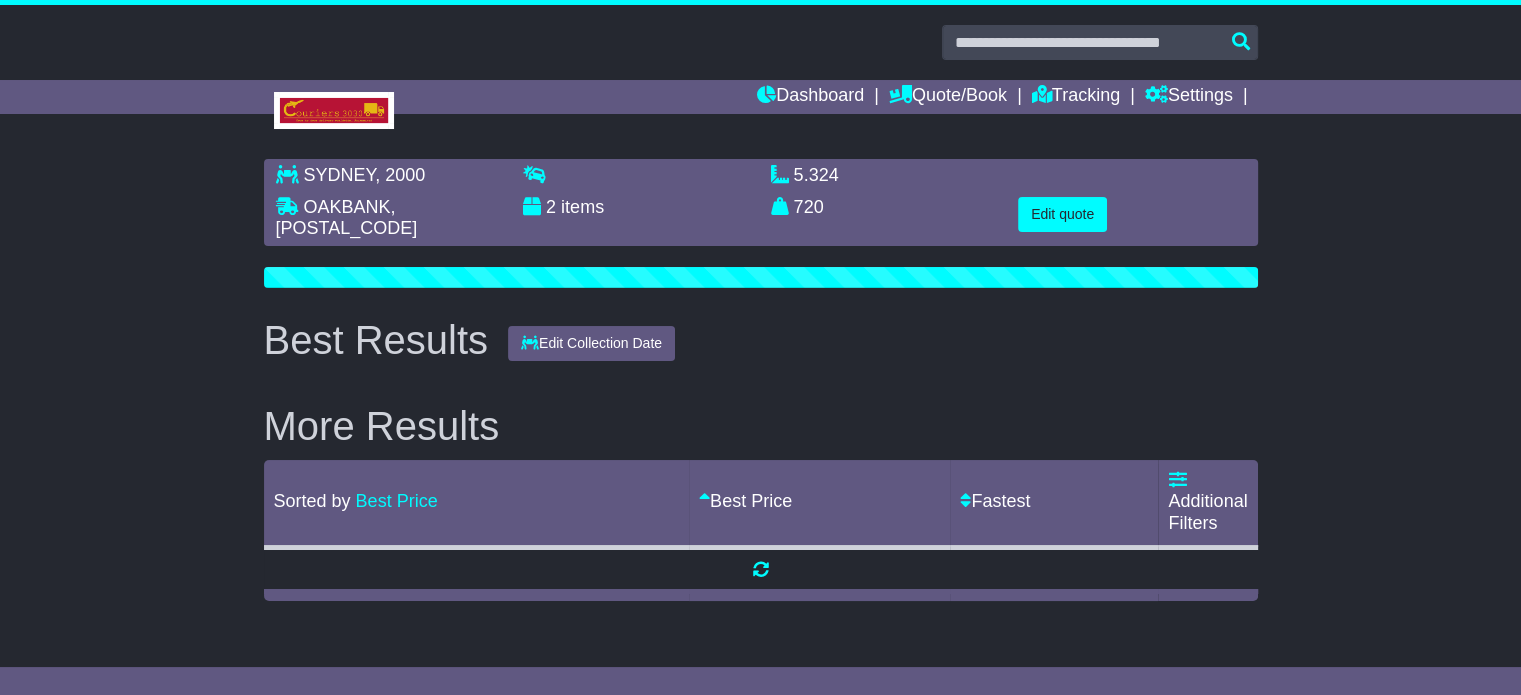 scroll, scrollTop: 0, scrollLeft: 0, axis: both 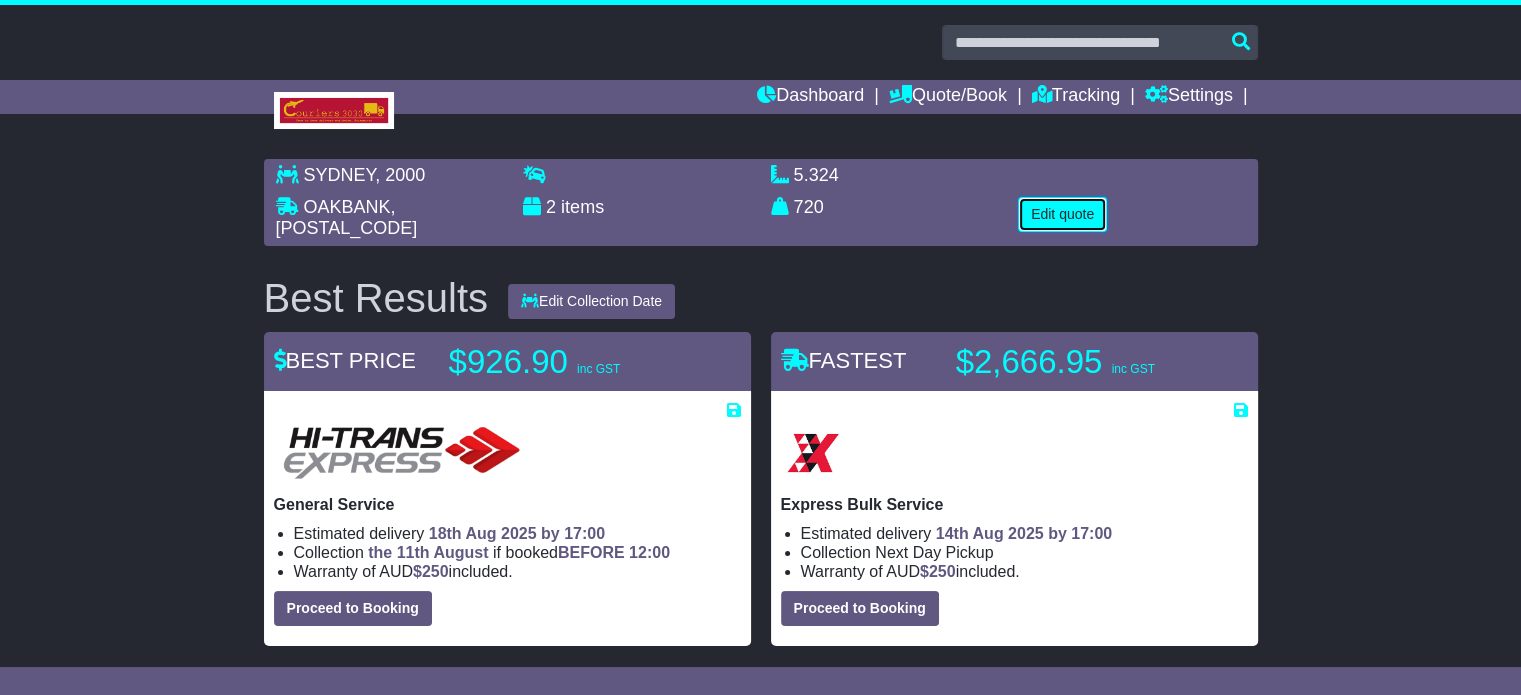 click on "Edit quote" at bounding box center [1062, 214] 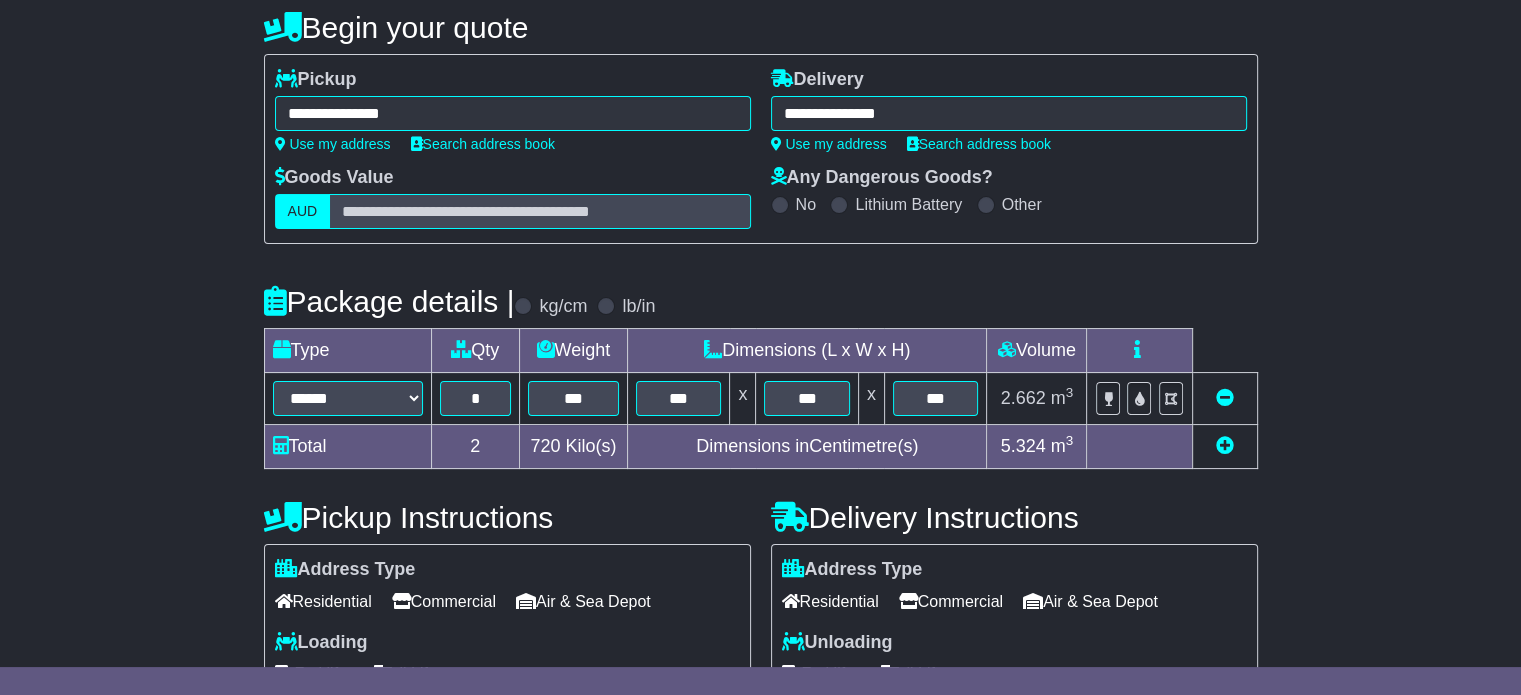 scroll, scrollTop: 540, scrollLeft: 0, axis: vertical 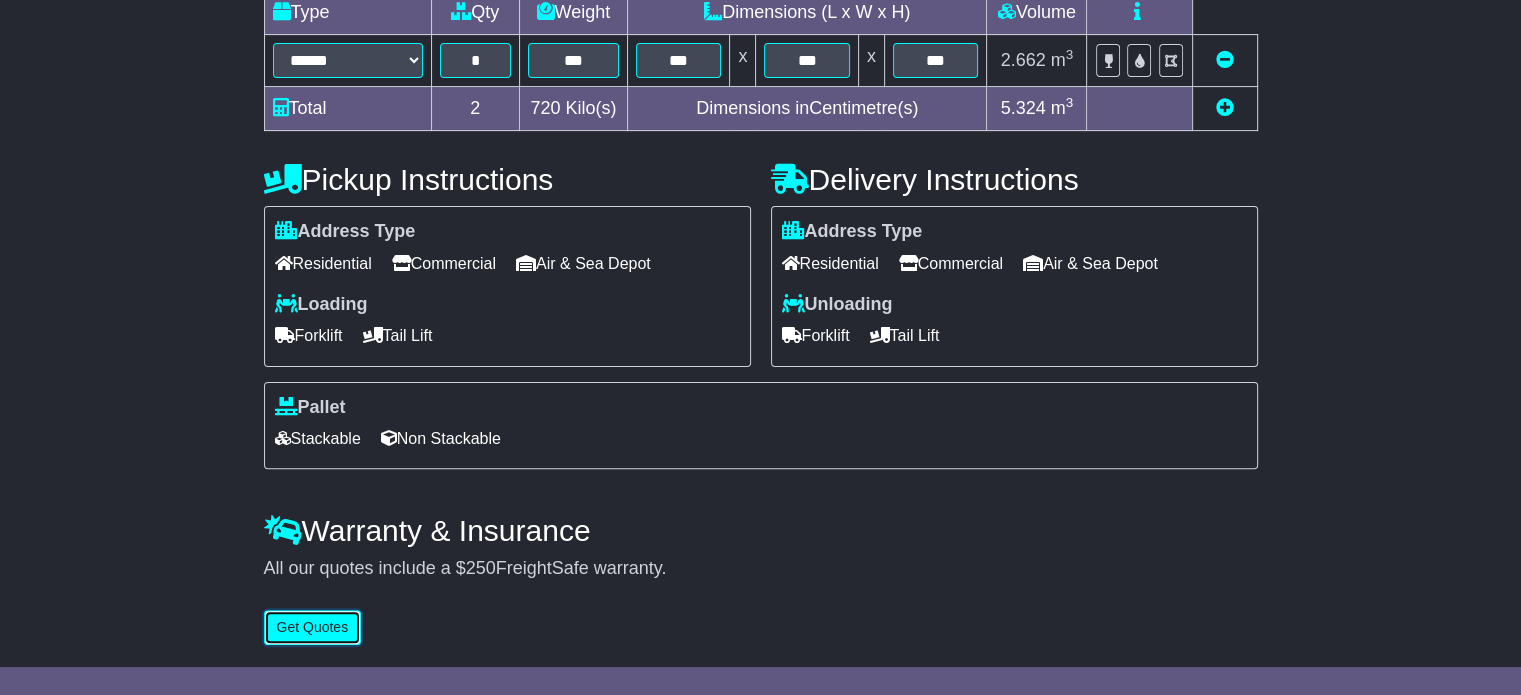 click on "Get Quotes" at bounding box center [313, 627] 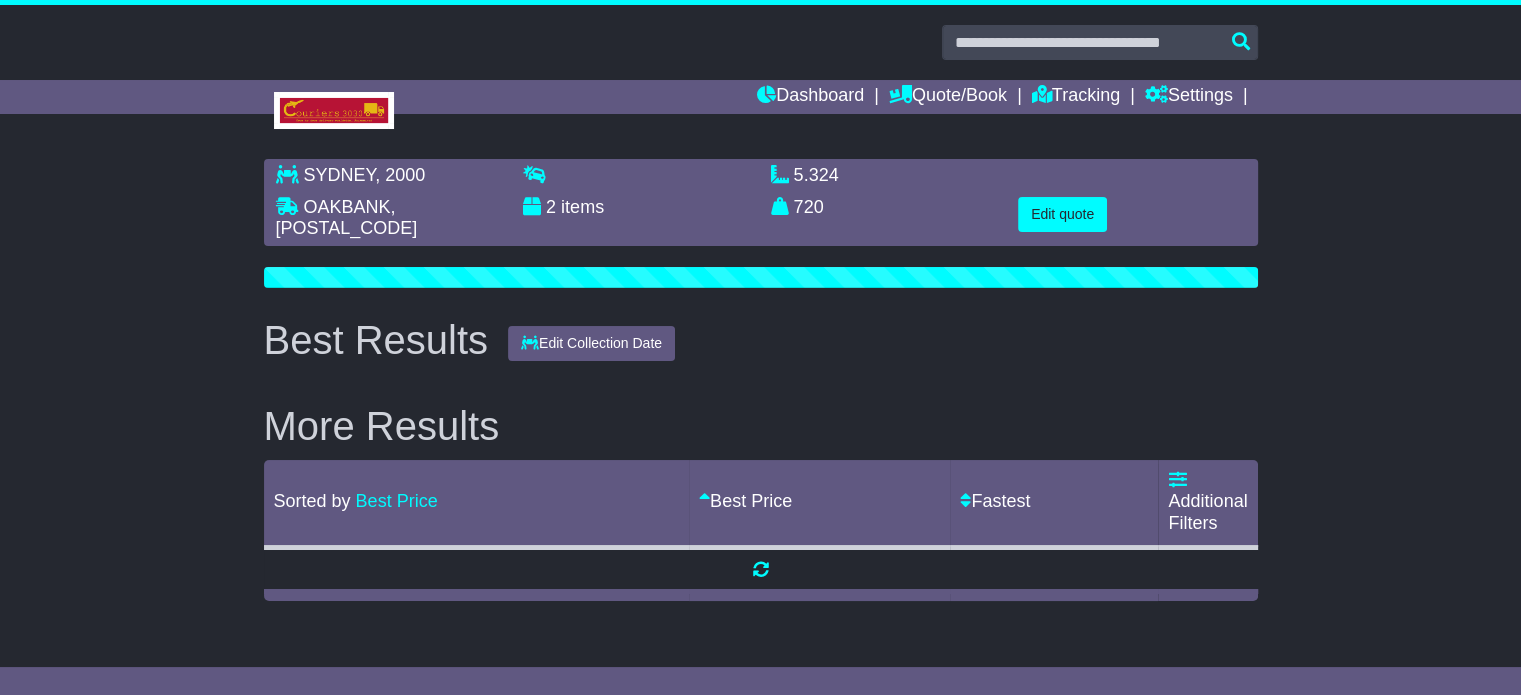 scroll, scrollTop: 0, scrollLeft: 0, axis: both 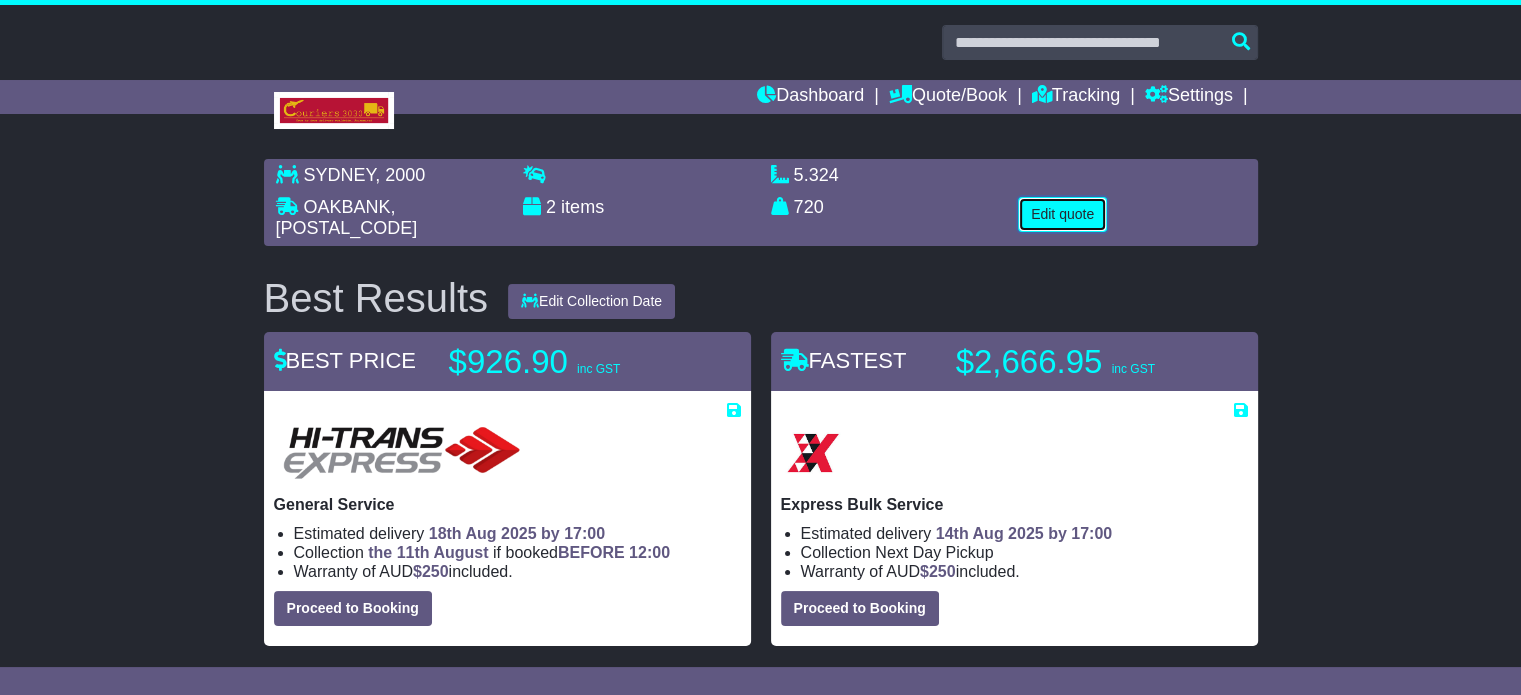 click on "Edit quote" at bounding box center (1062, 214) 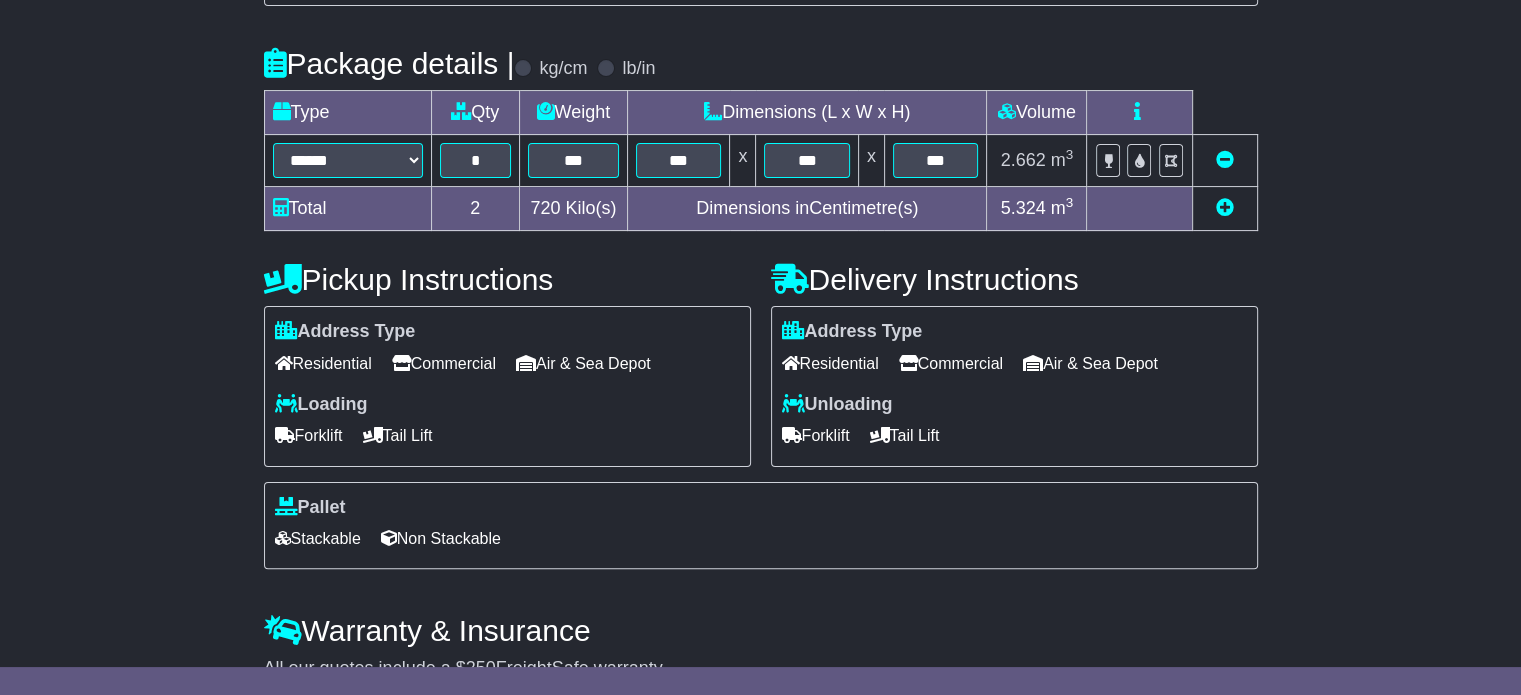 scroll, scrollTop: 540, scrollLeft: 0, axis: vertical 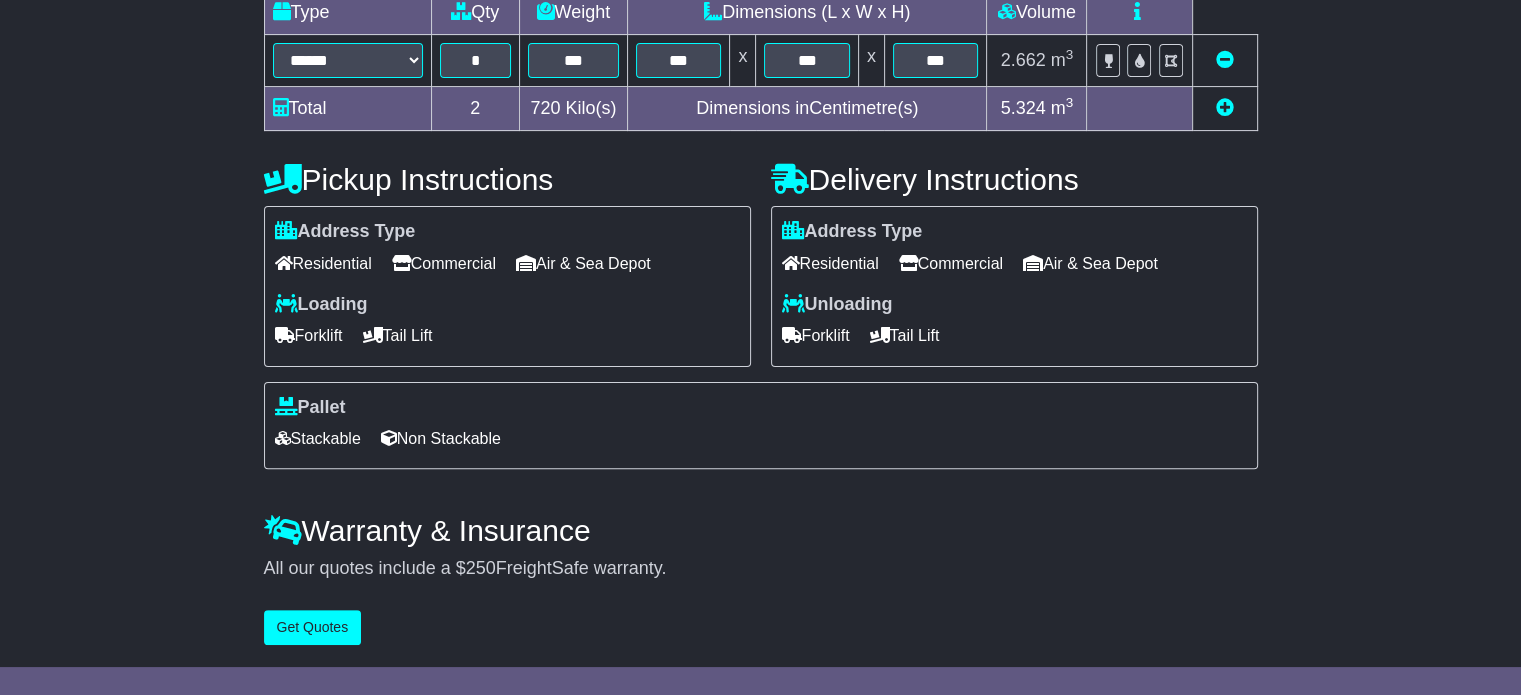 click on "**********" at bounding box center (761, 154) 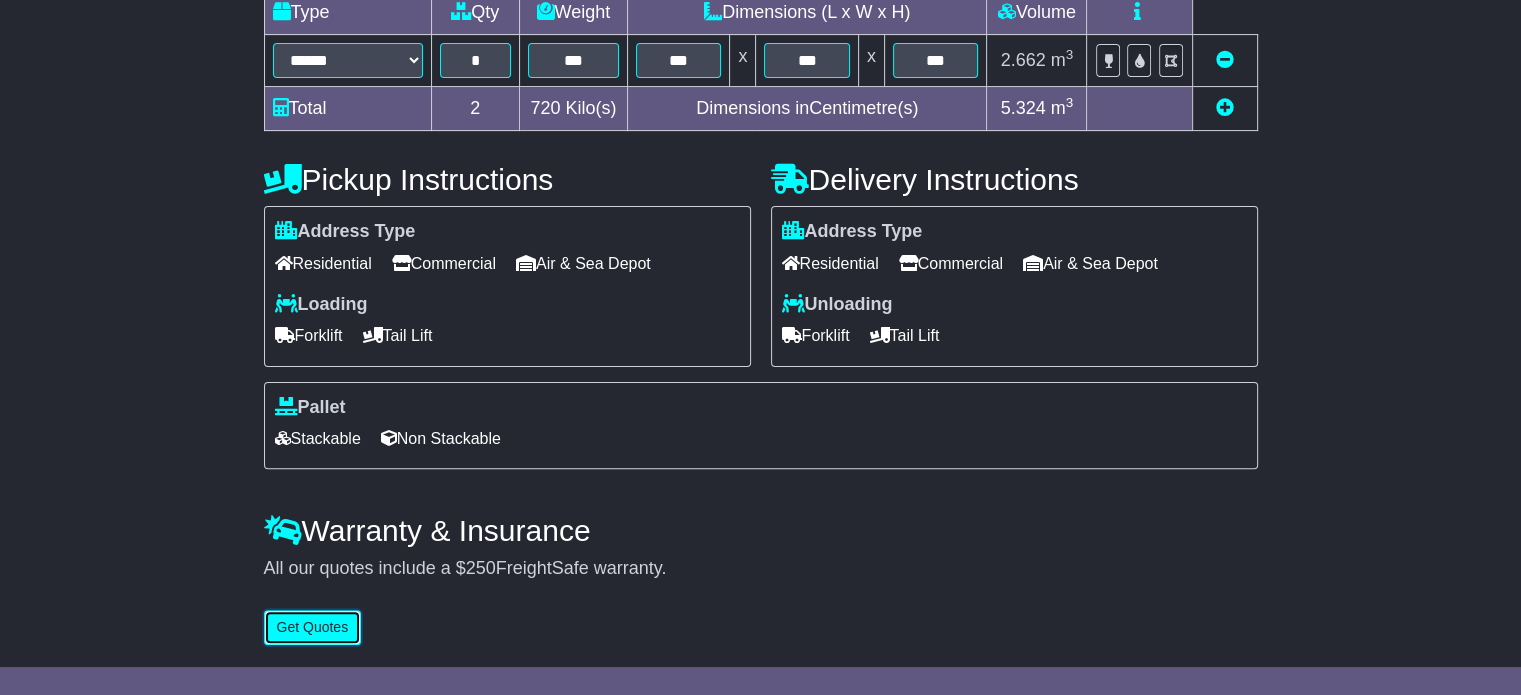click on "Get Quotes" at bounding box center (313, 627) 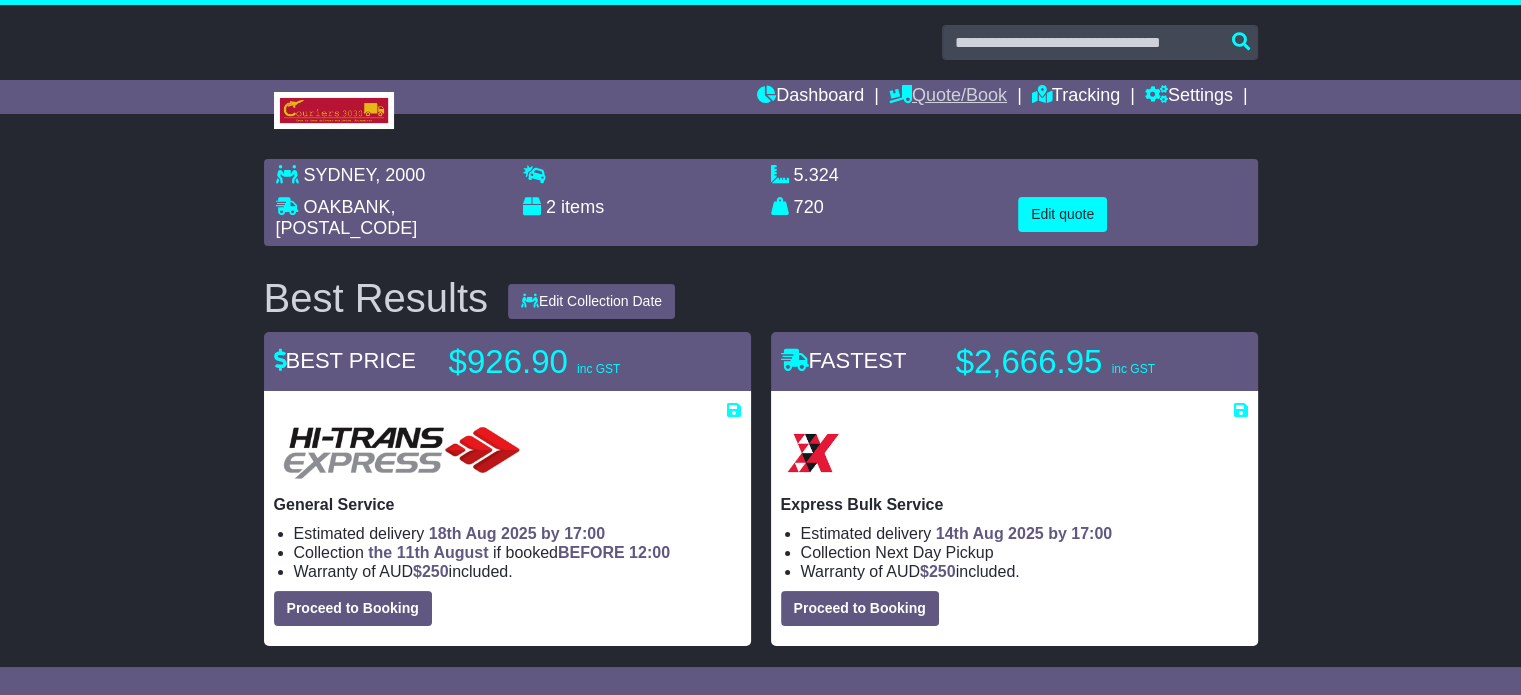 click on "Quote/Book" at bounding box center [948, 97] 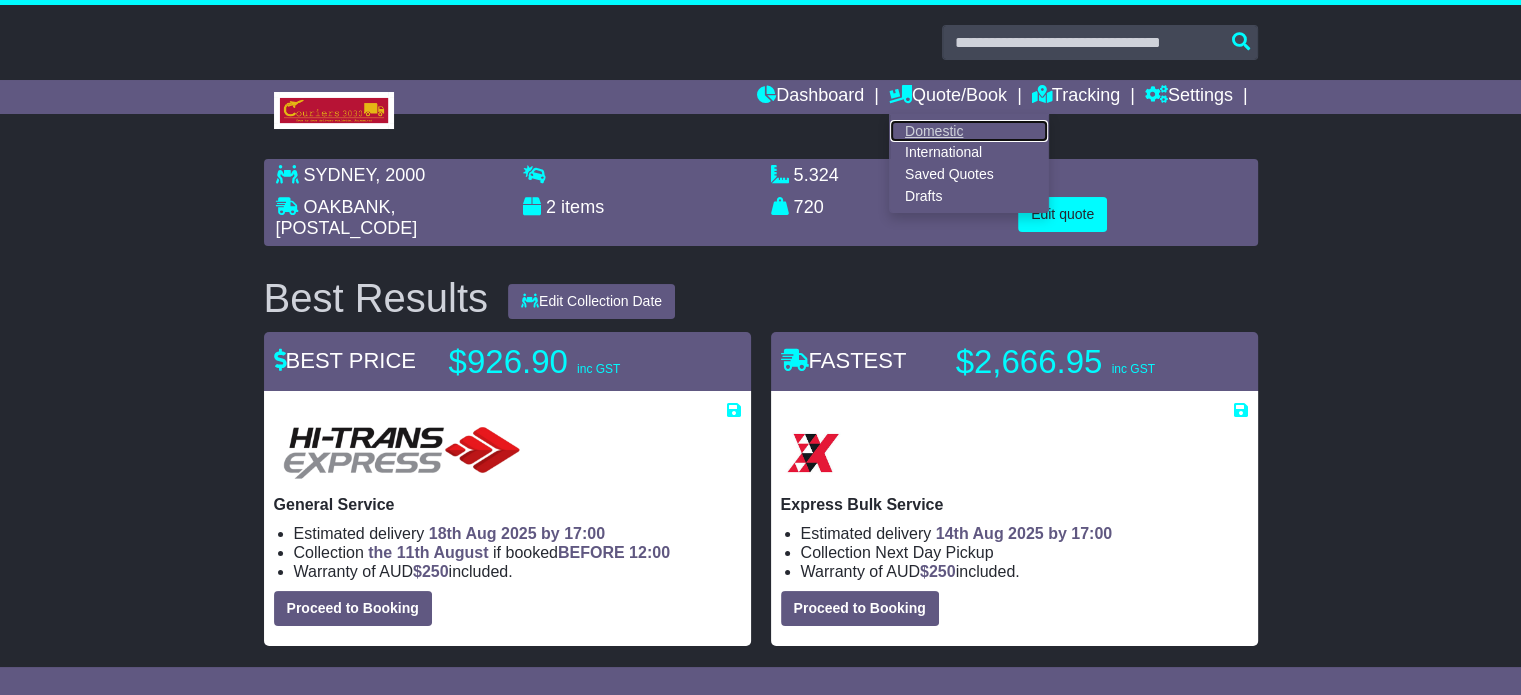 click on "Domestic" at bounding box center (969, 131) 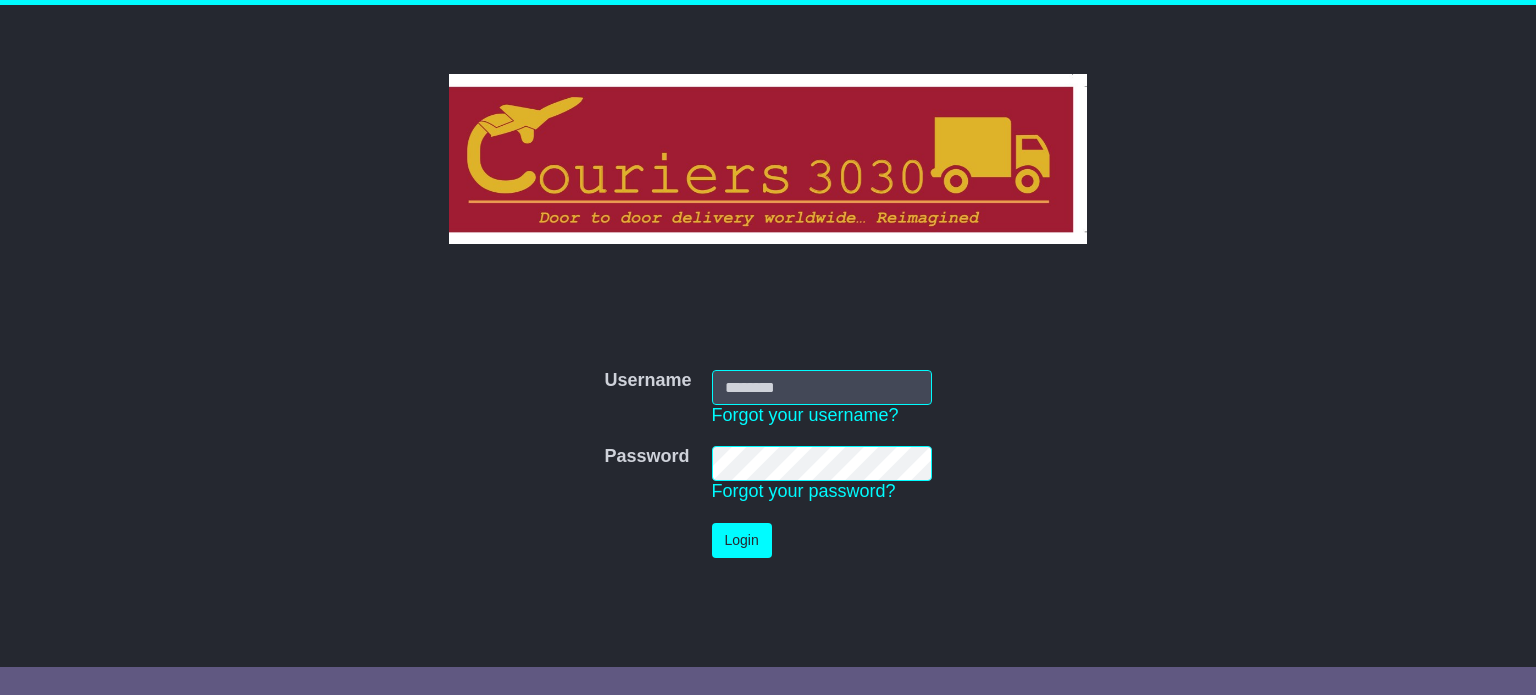 scroll, scrollTop: 0, scrollLeft: 0, axis: both 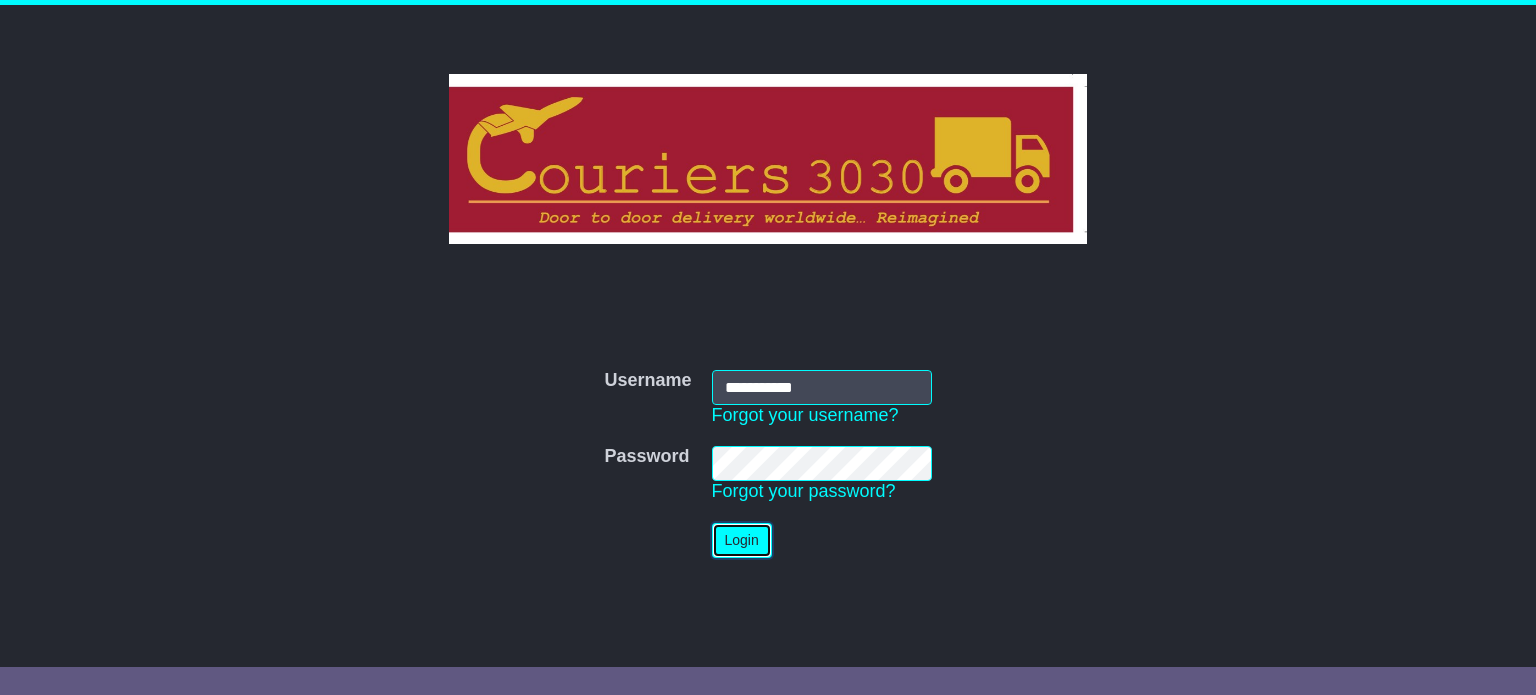 click on "Login" at bounding box center (742, 540) 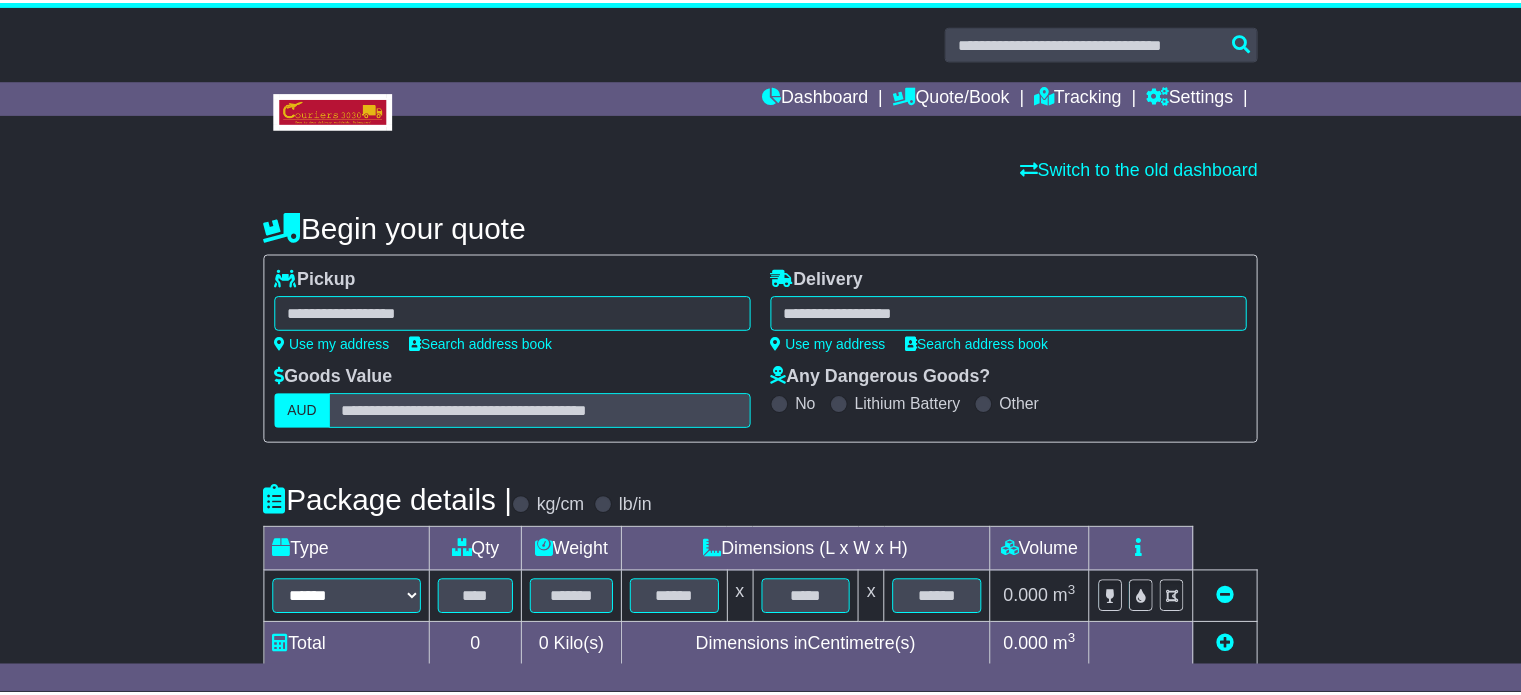 scroll, scrollTop: 0, scrollLeft: 0, axis: both 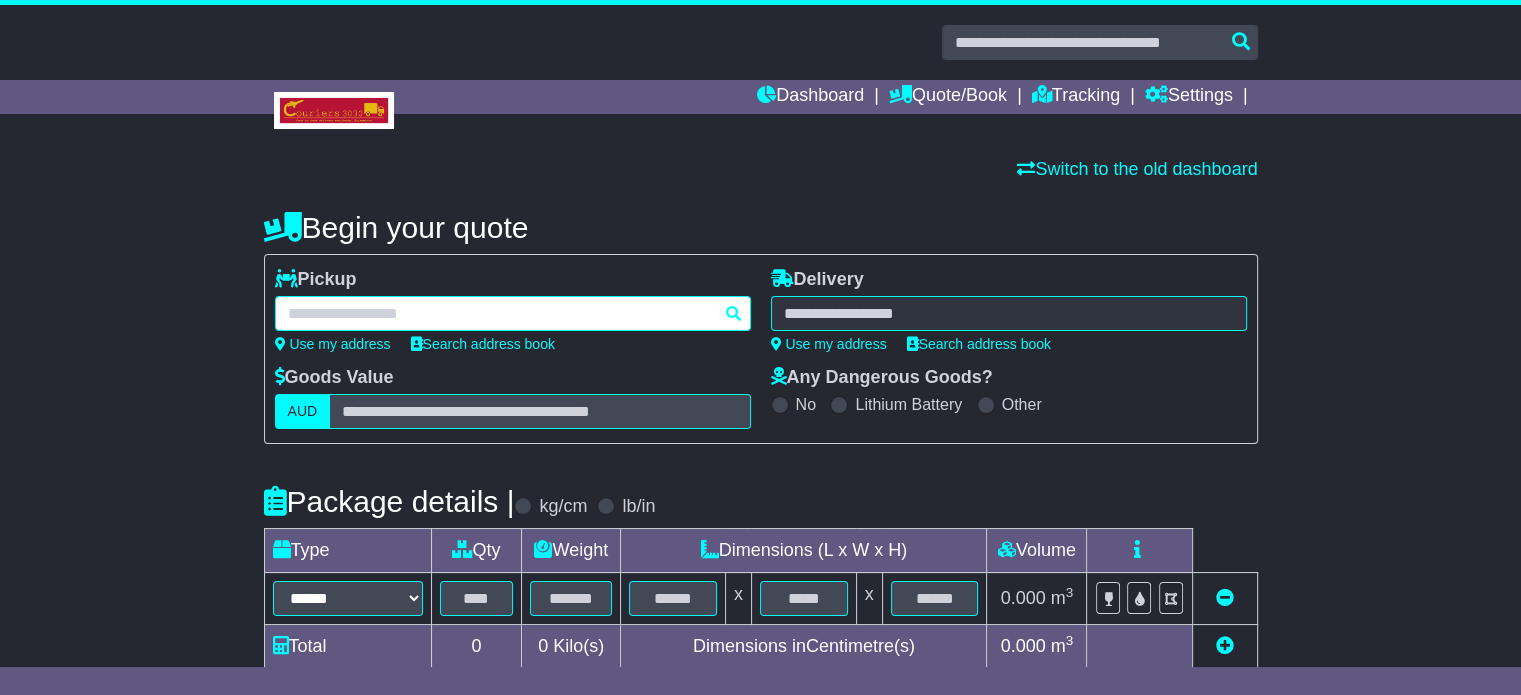 click at bounding box center [513, 313] 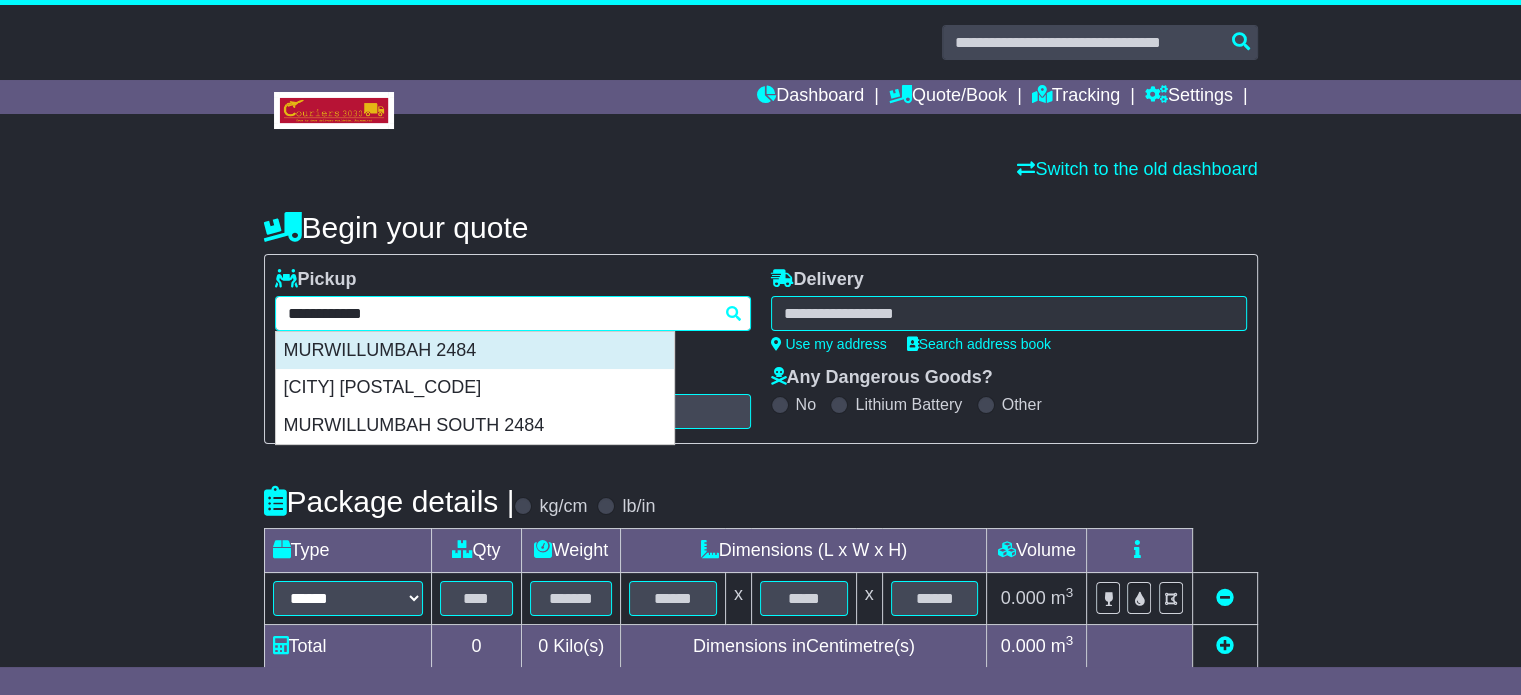 click on "MURWILLUMBAH 2484" at bounding box center [475, 351] 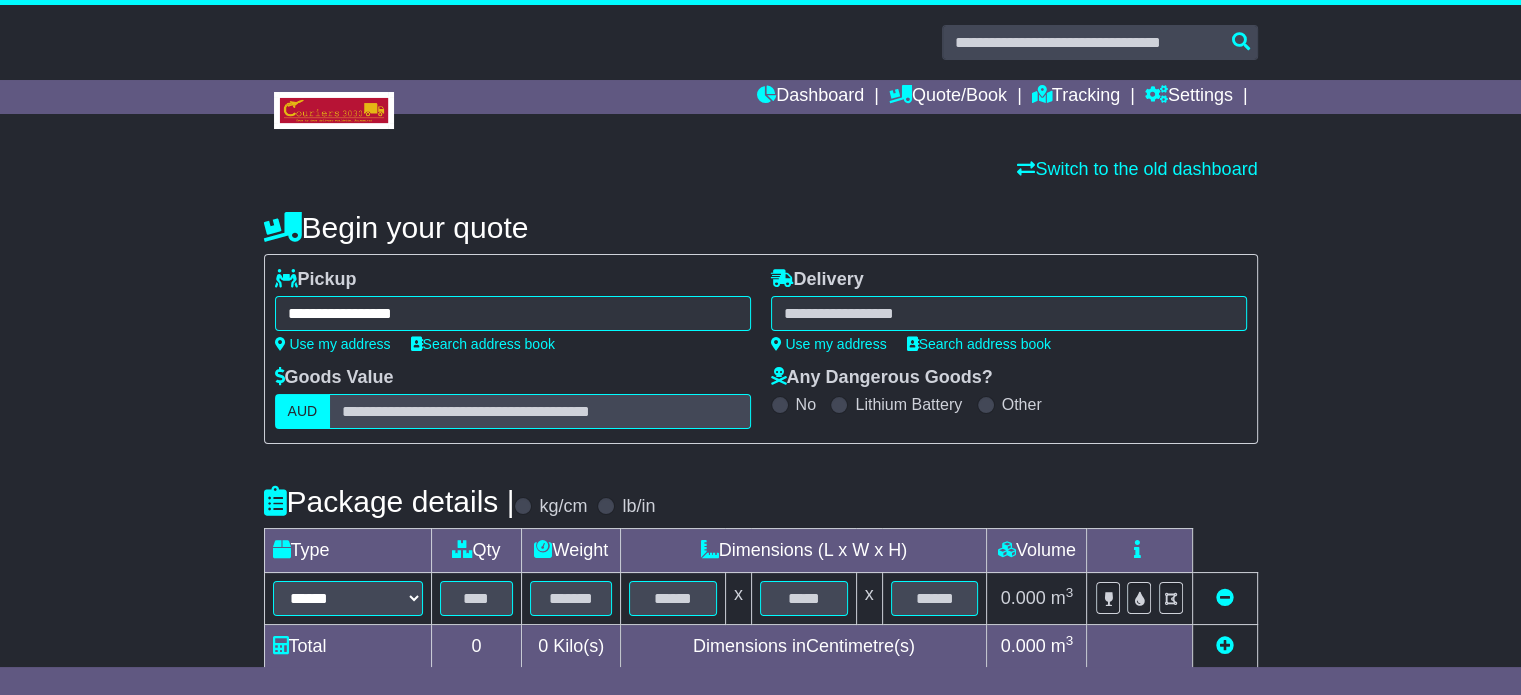 type on "**********" 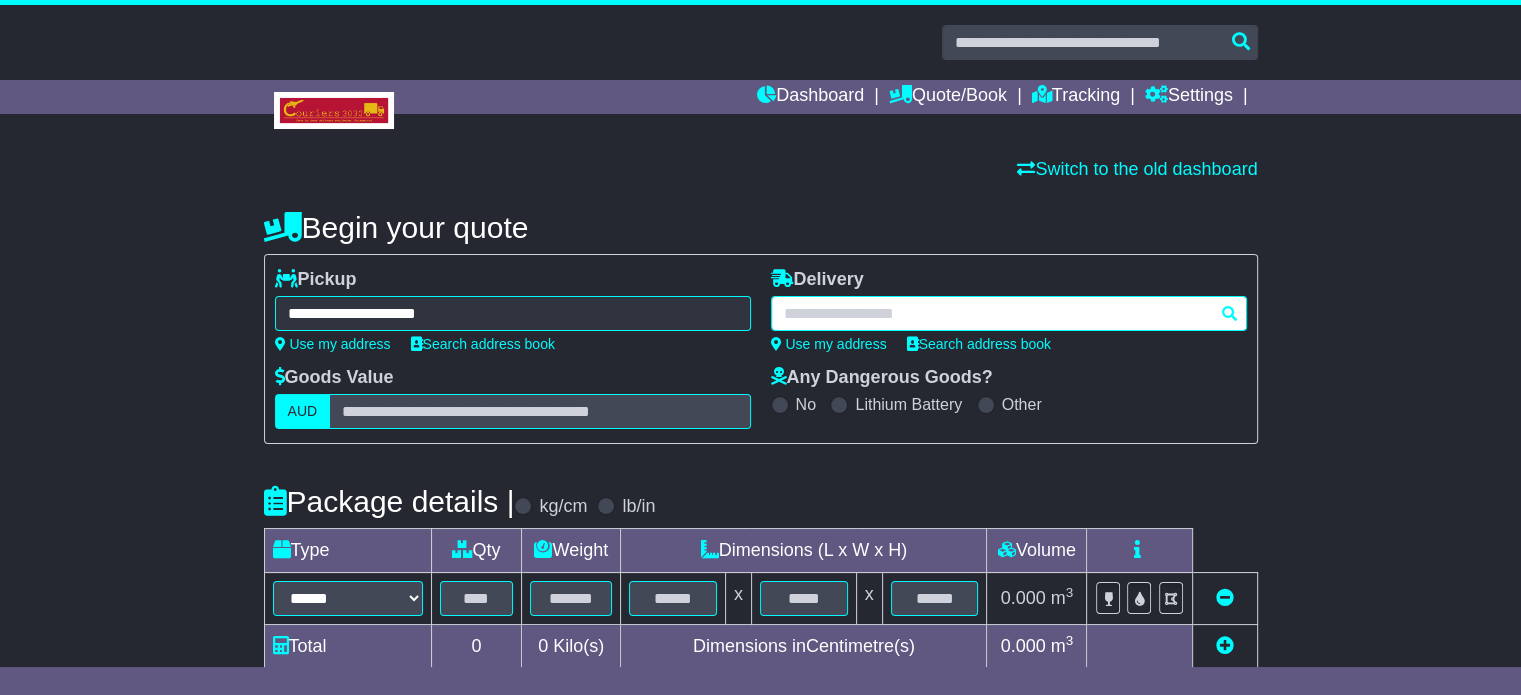 click at bounding box center (1009, 313) 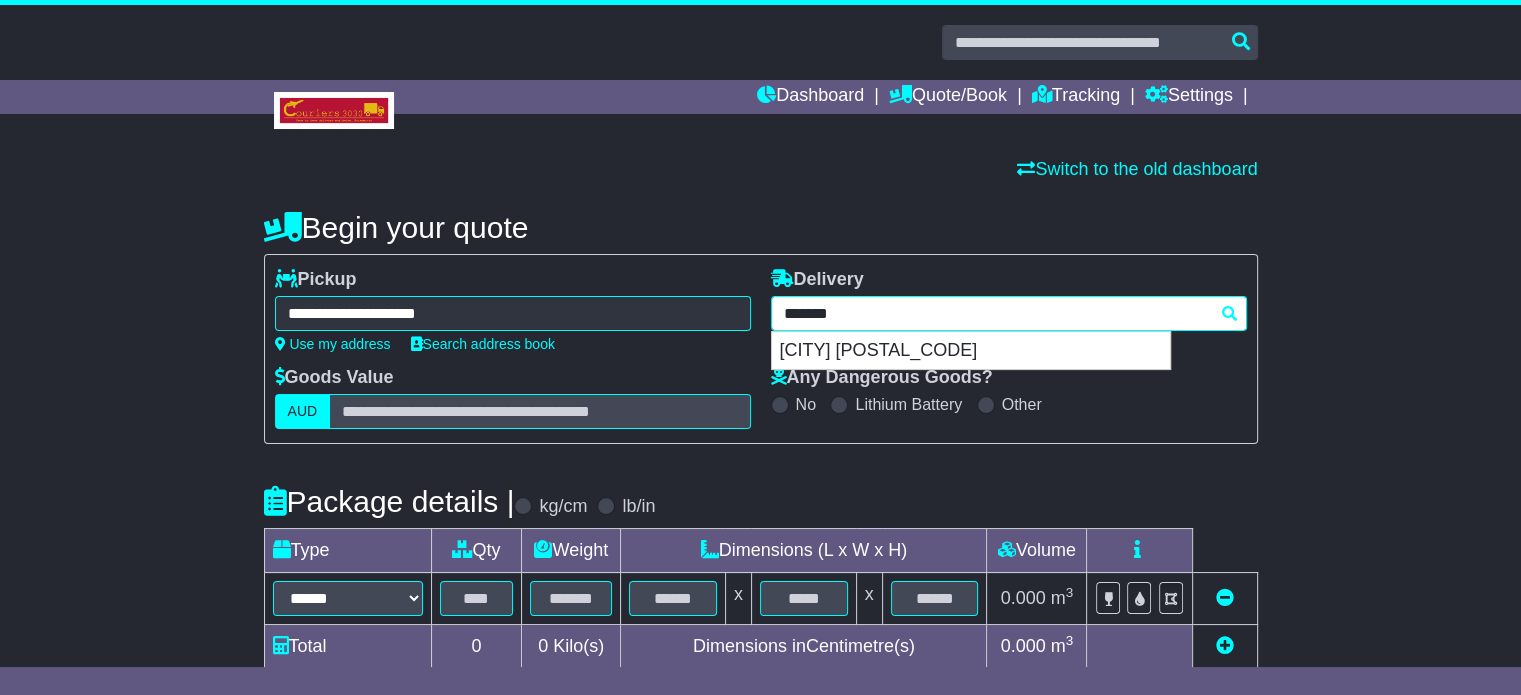 click on "OAKBANK 5243" at bounding box center [971, 351] 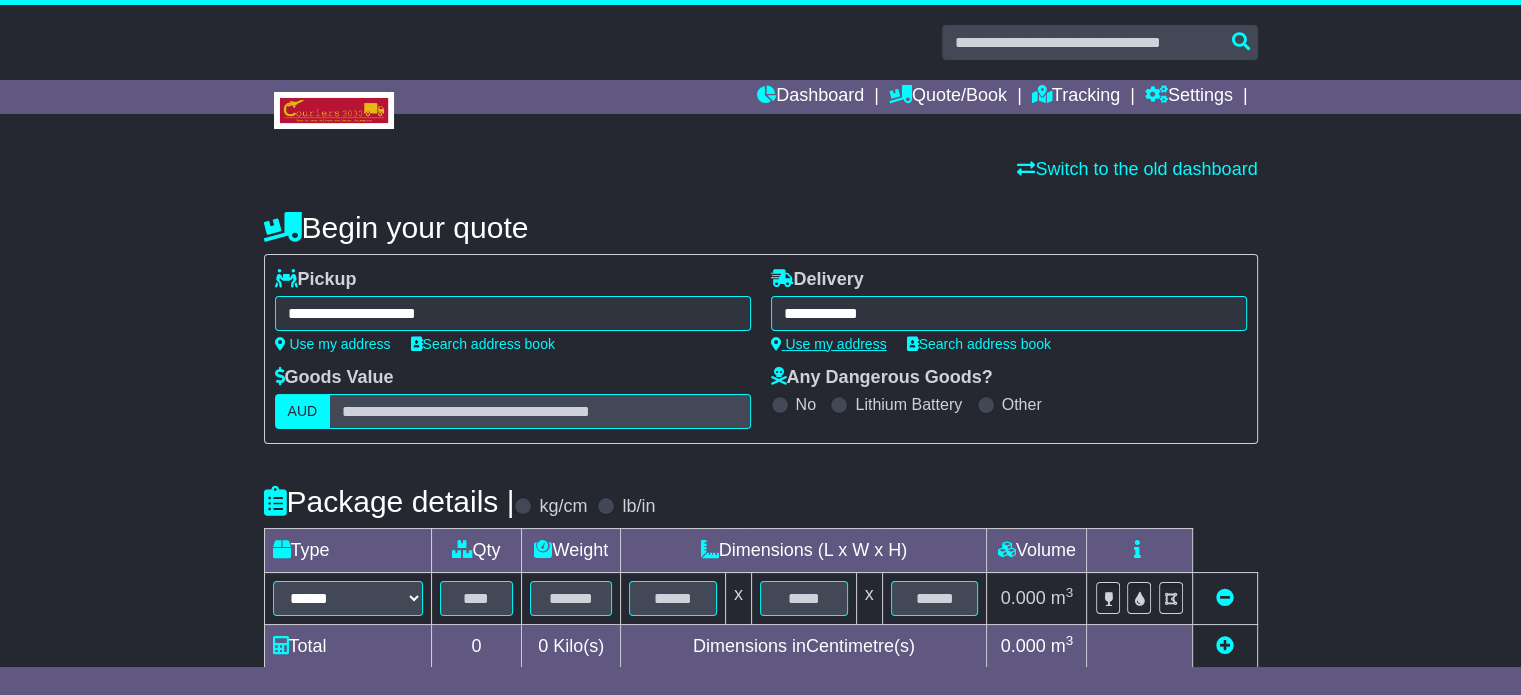 type on "**********" 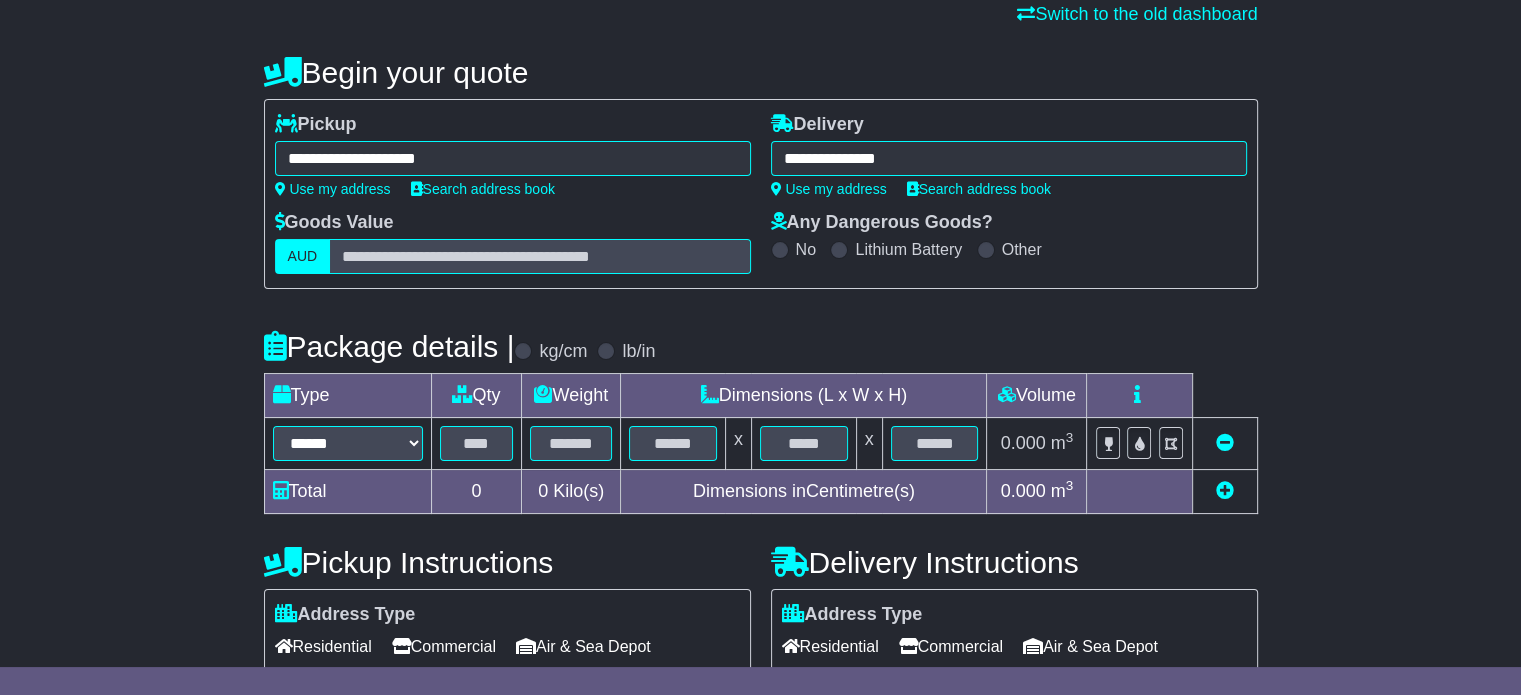 scroll, scrollTop: 200, scrollLeft: 0, axis: vertical 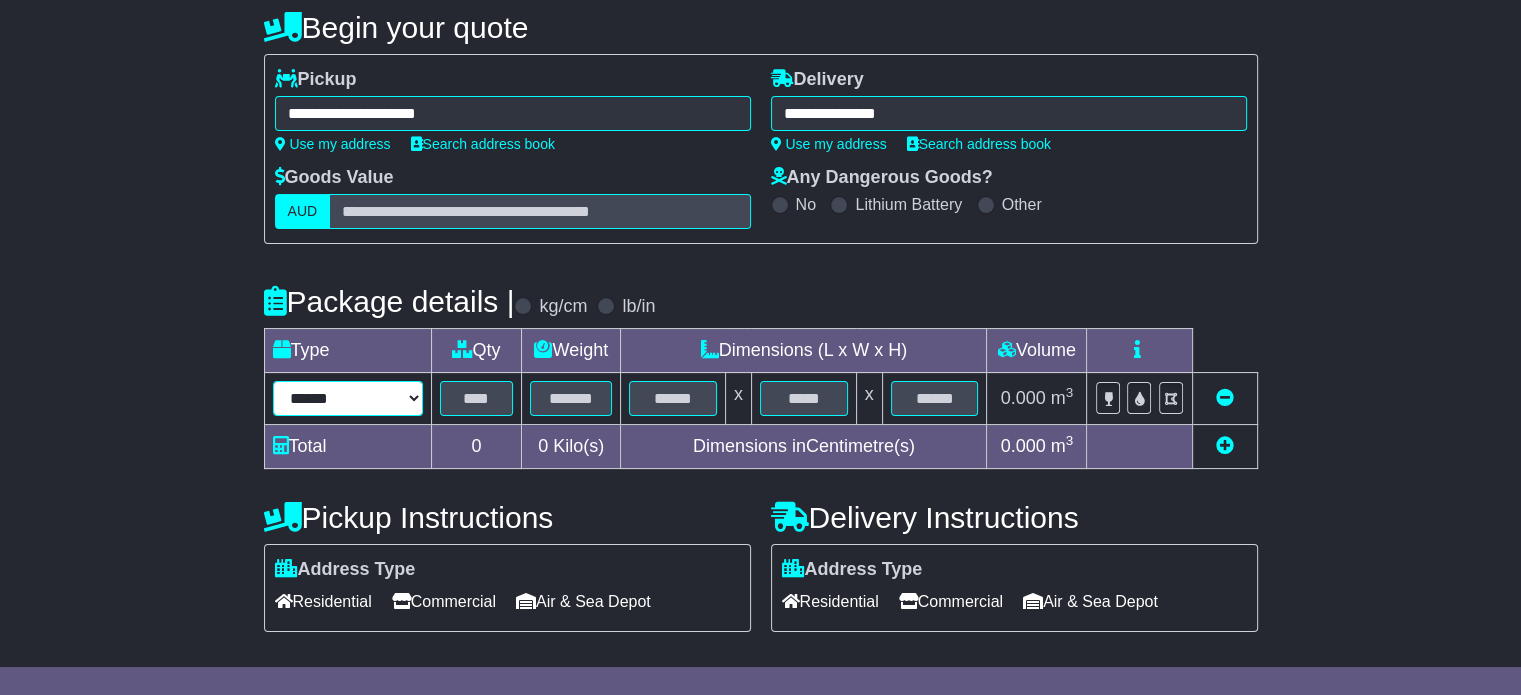 click on "****** ****** *** ******** ***** **** **** ****** *** *******" at bounding box center (348, 398) 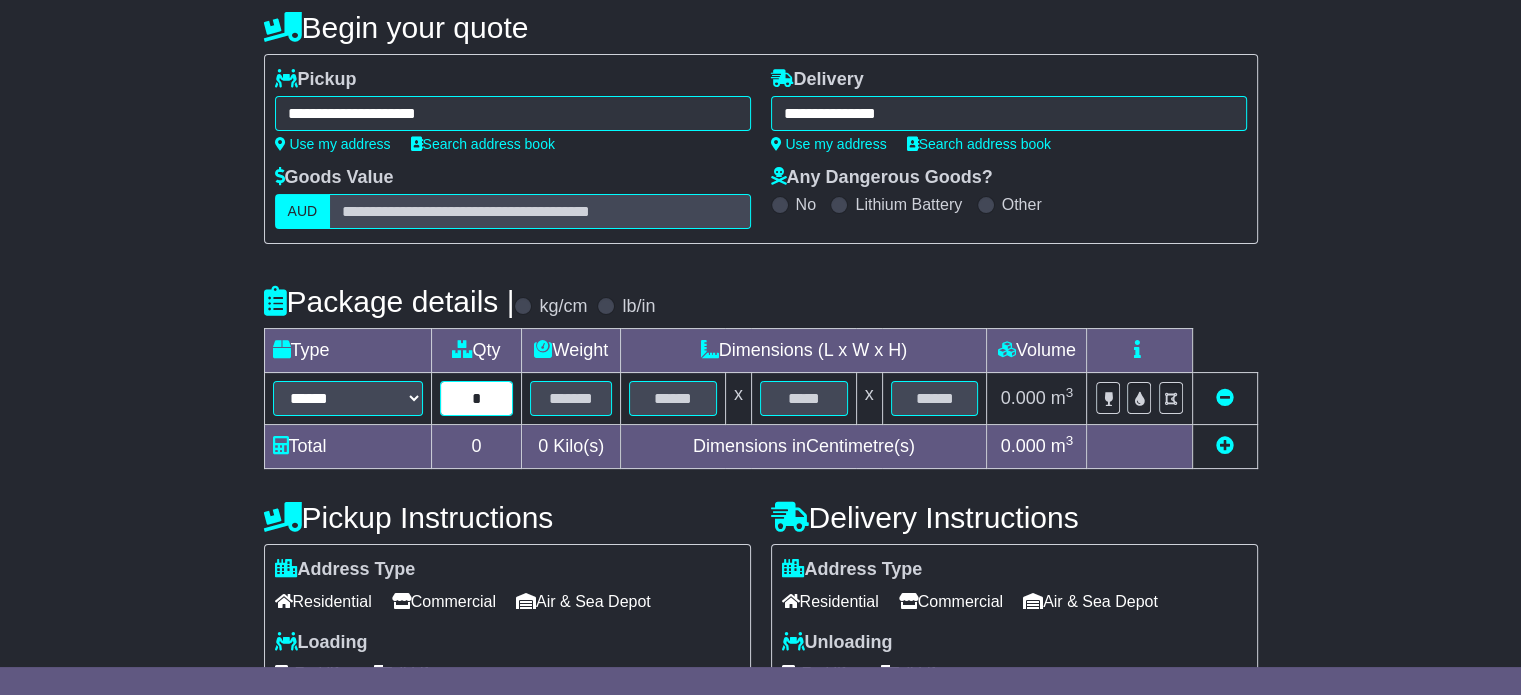 type on "*" 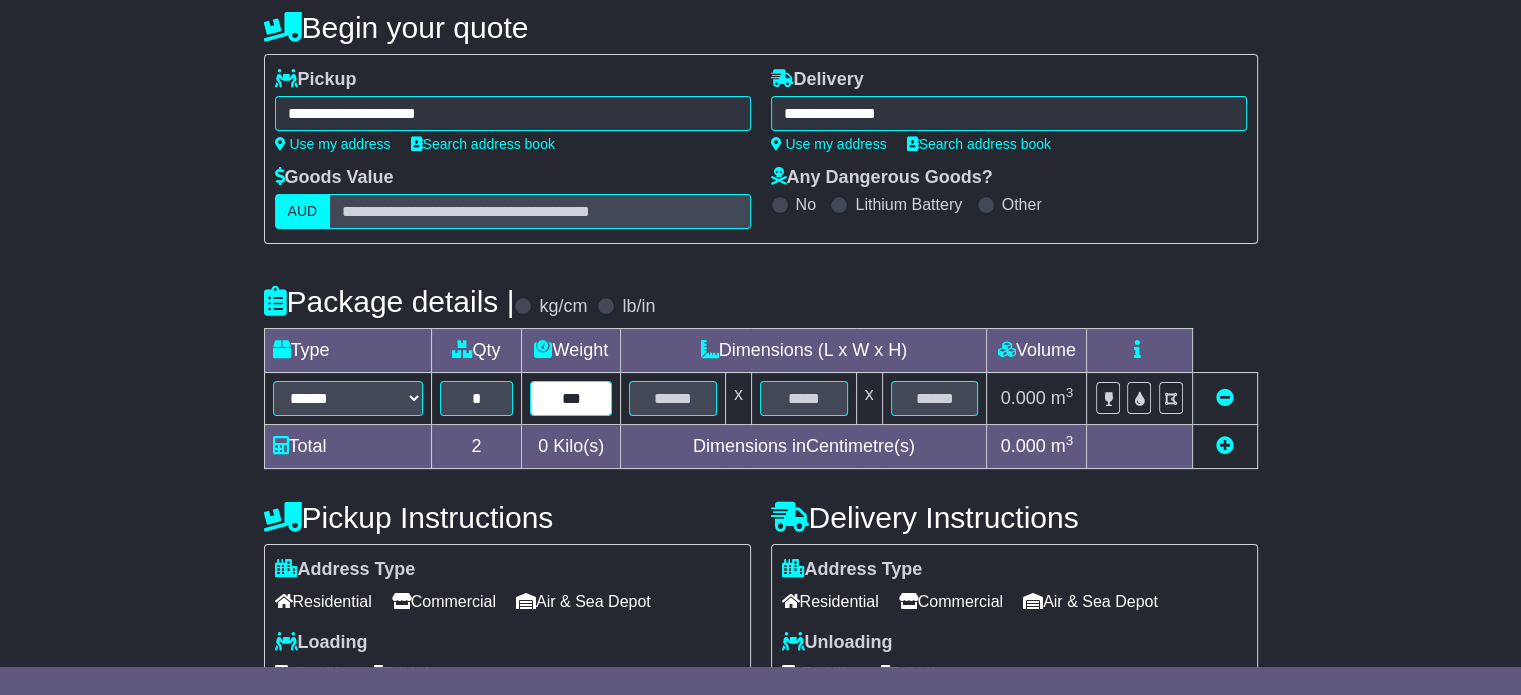 type on "***" 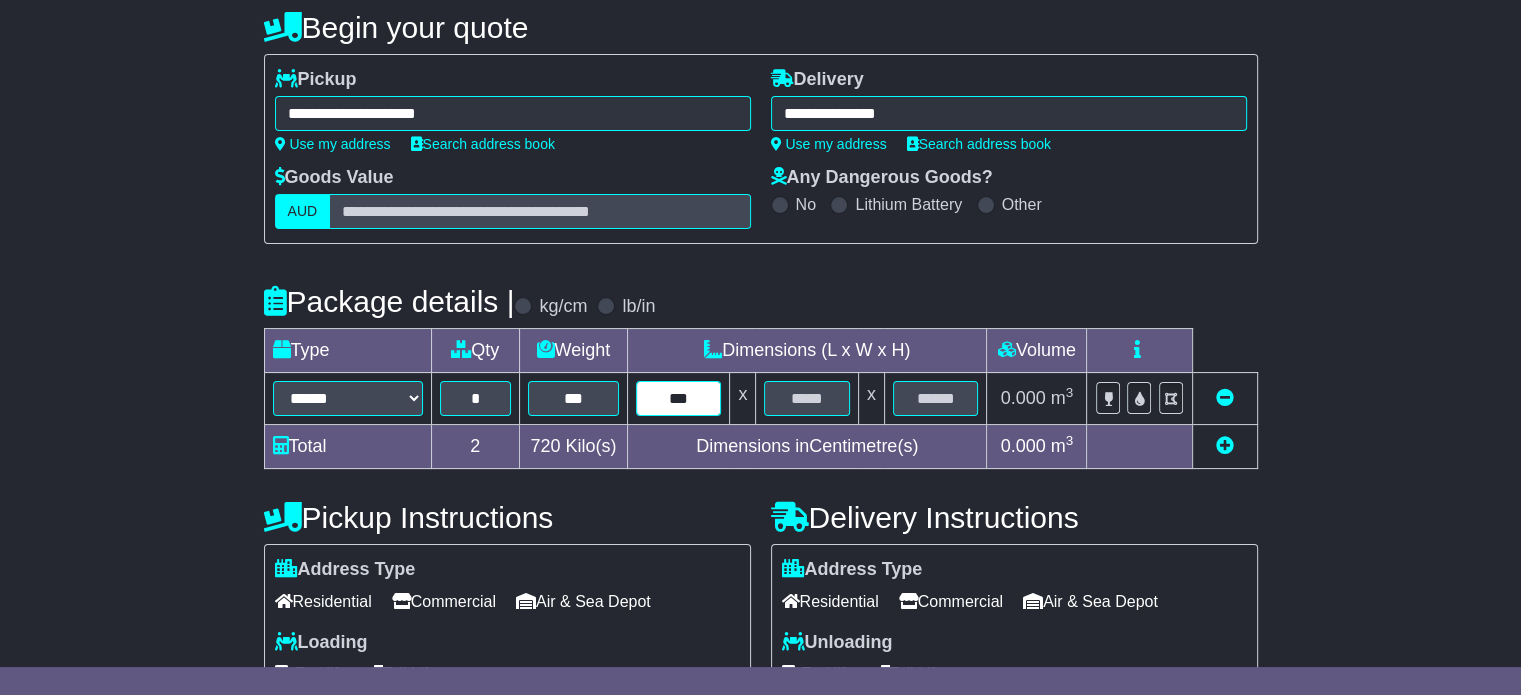type on "***" 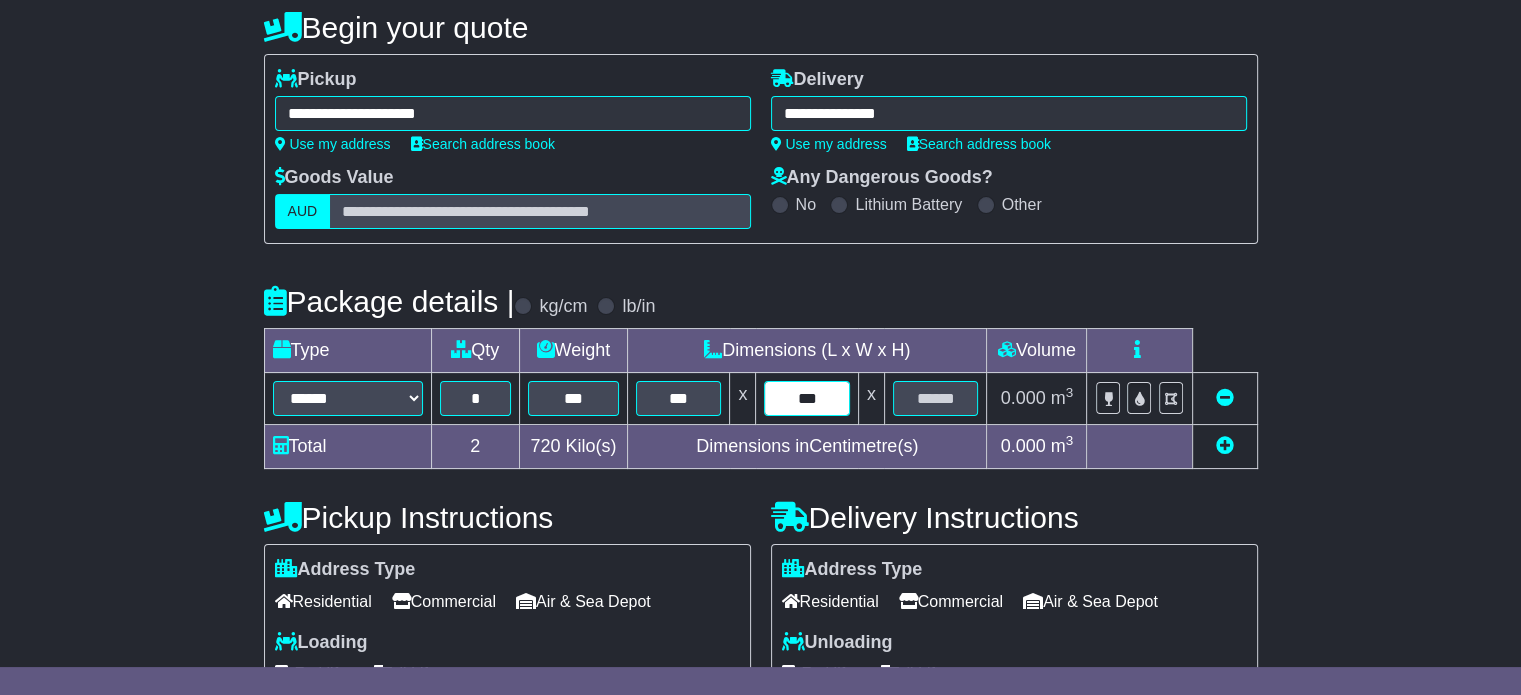 type on "***" 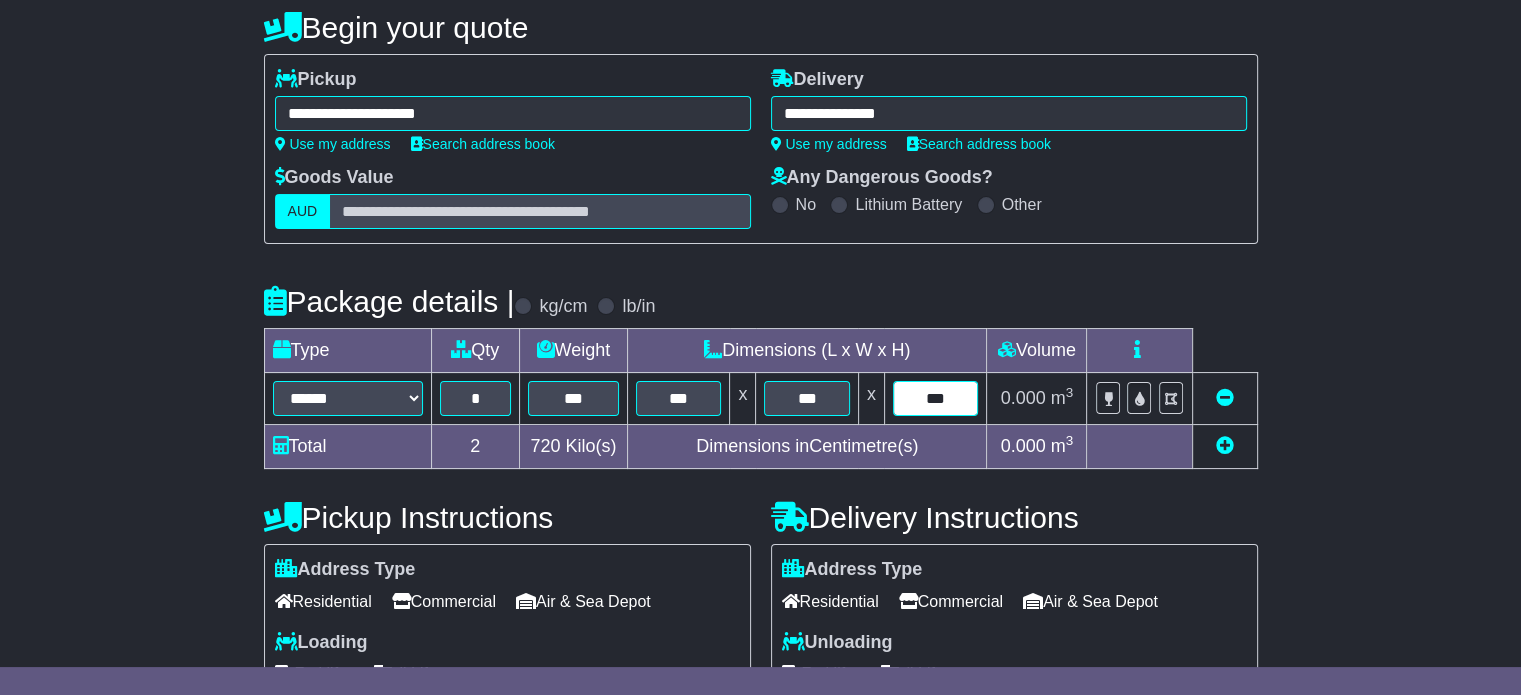 type on "***" 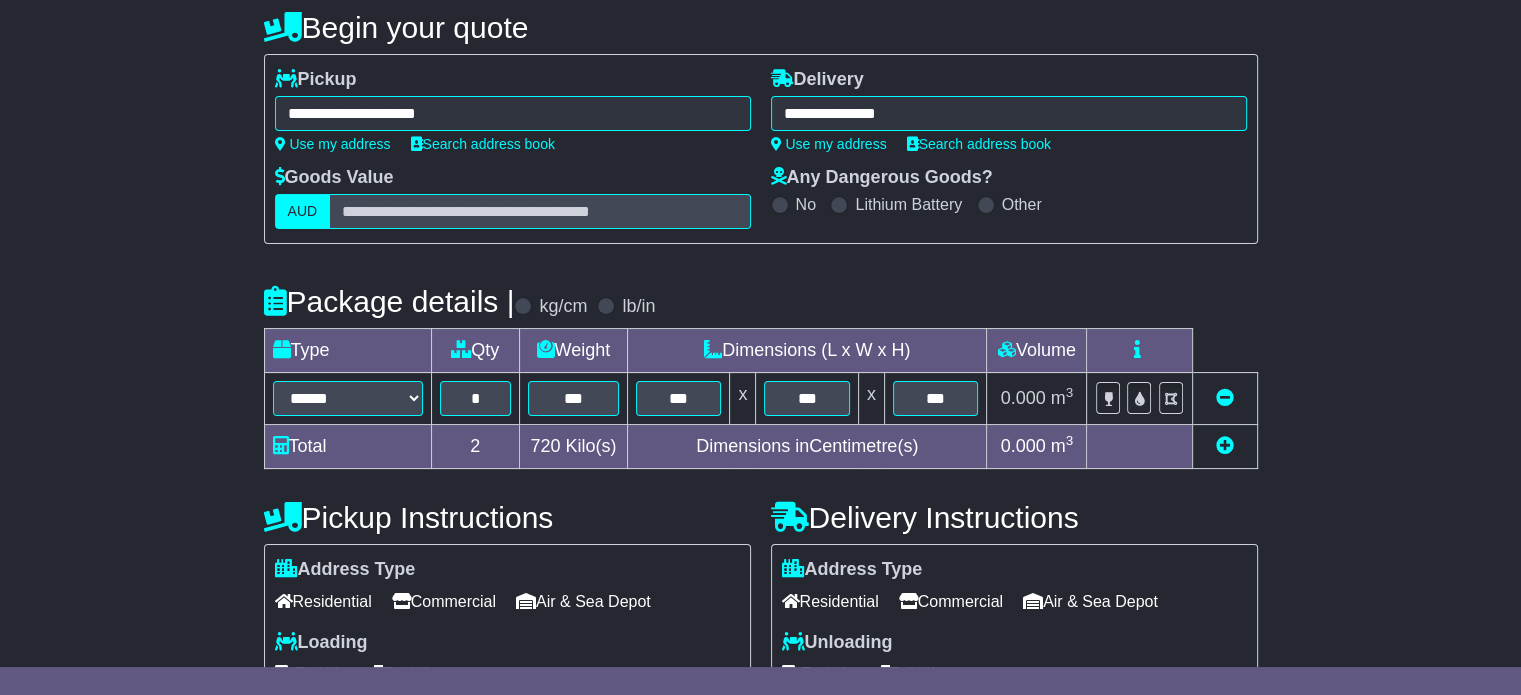 type 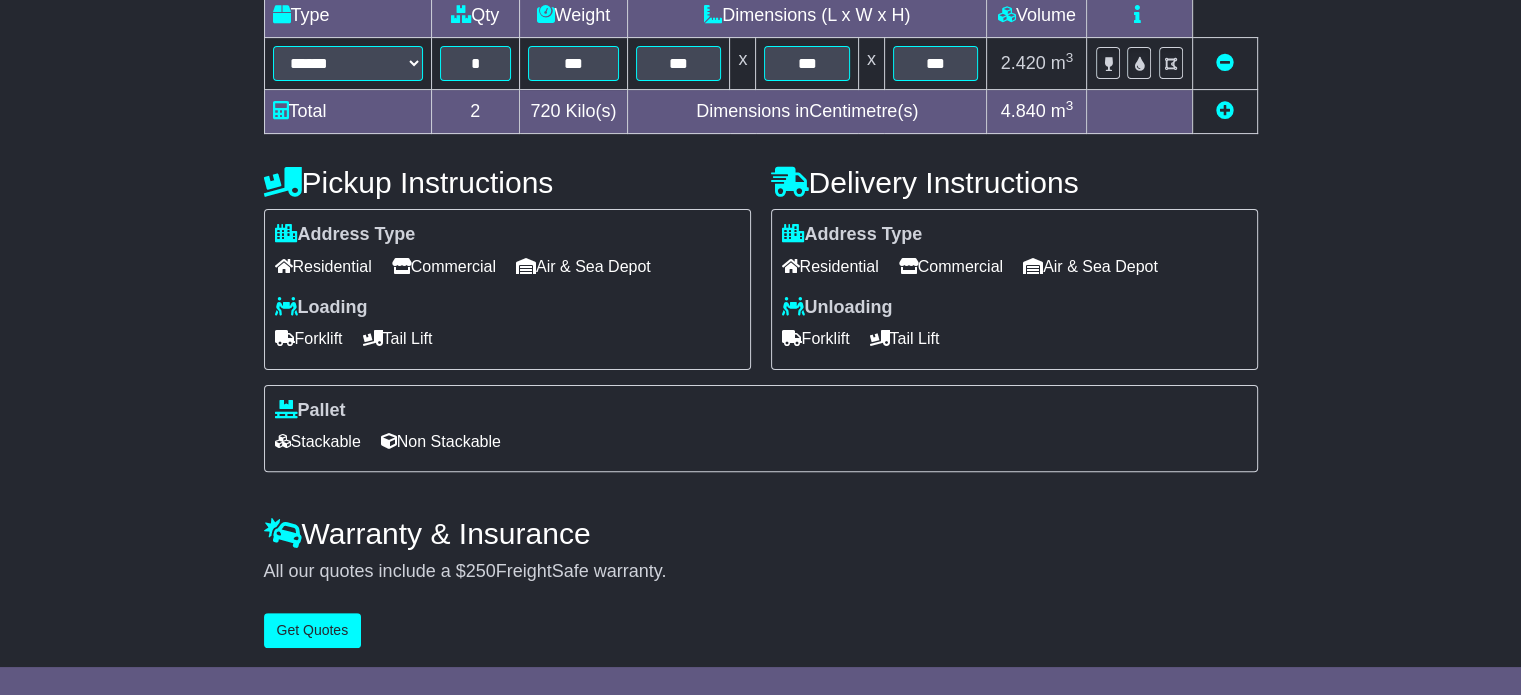 click on "Commercial" at bounding box center [444, 266] 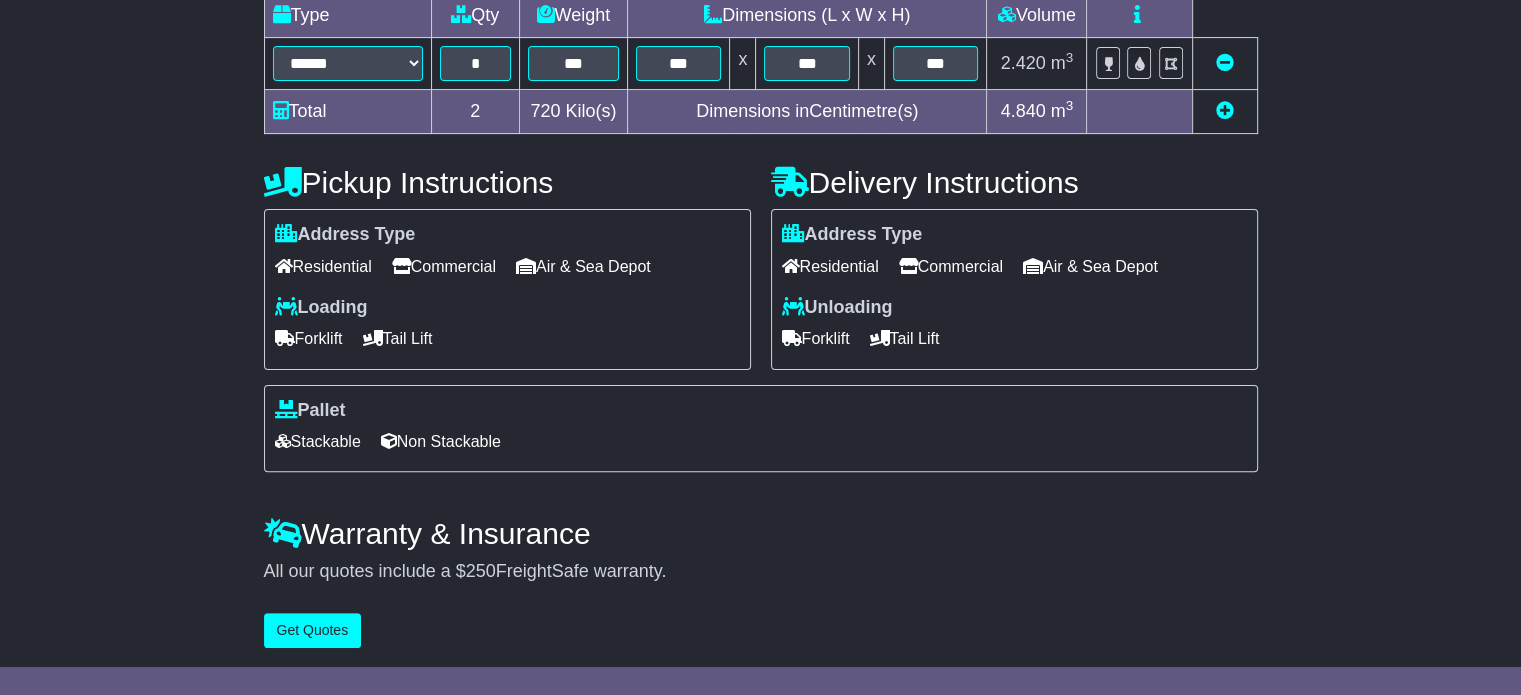 click on "Forklift" at bounding box center [816, 338] 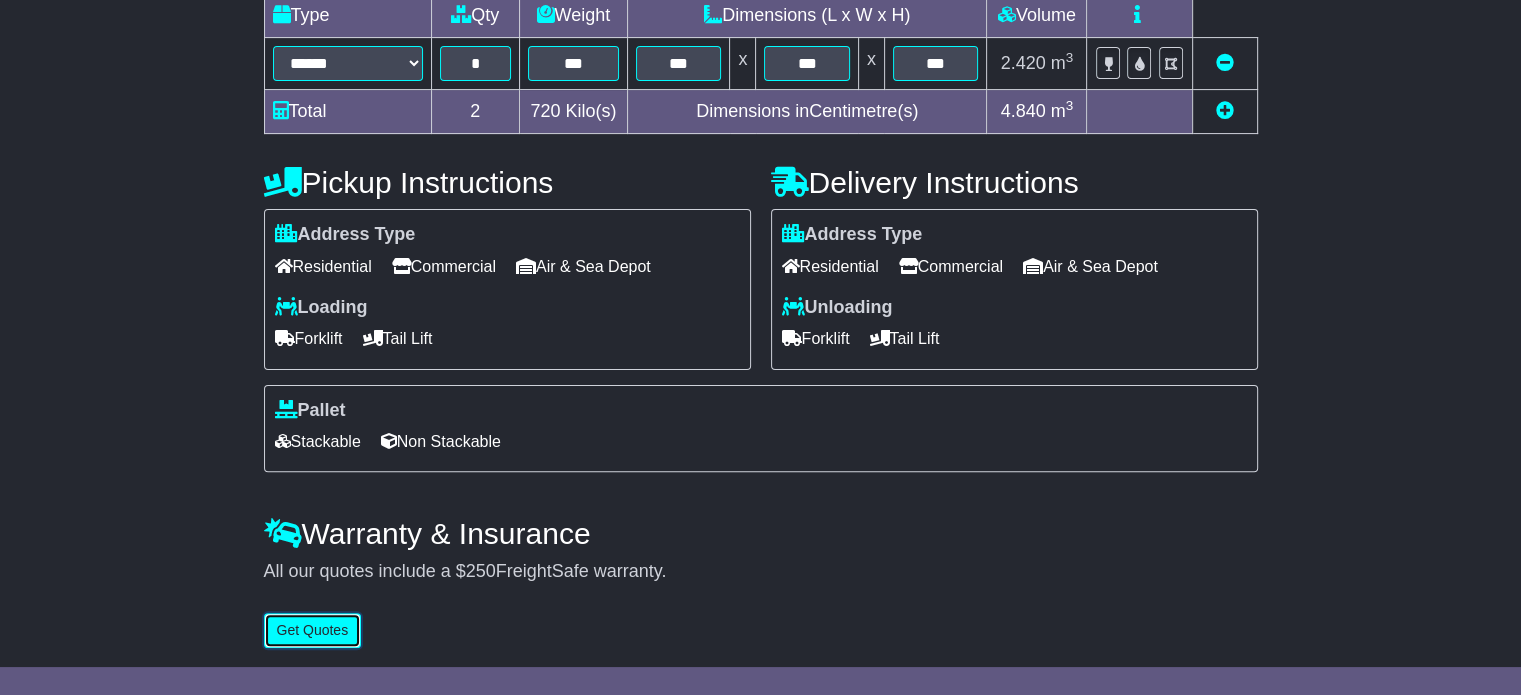 click on "Get Quotes" at bounding box center (313, 630) 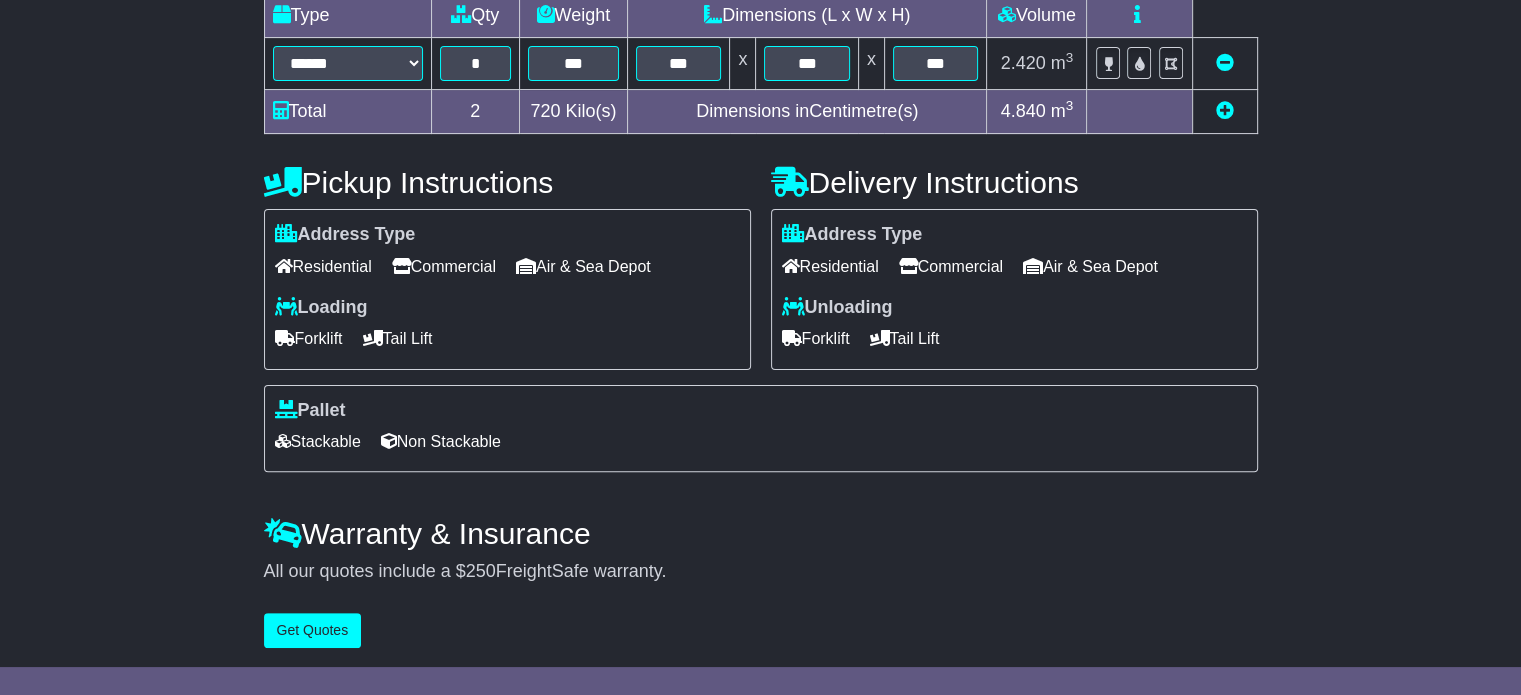 scroll, scrollTop: 0, scrollLeft: 0, axis: both 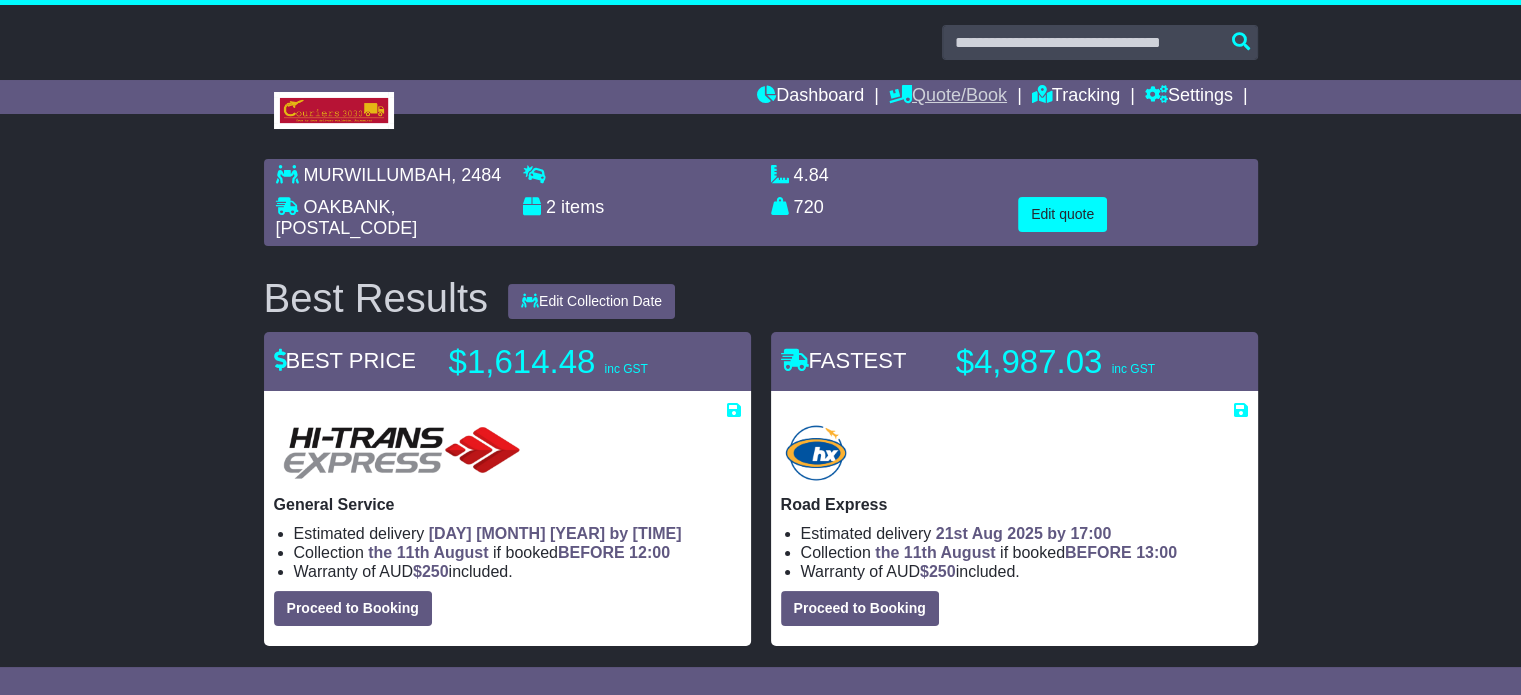 click on "Quote/Book" at bounding box center (948, 97) 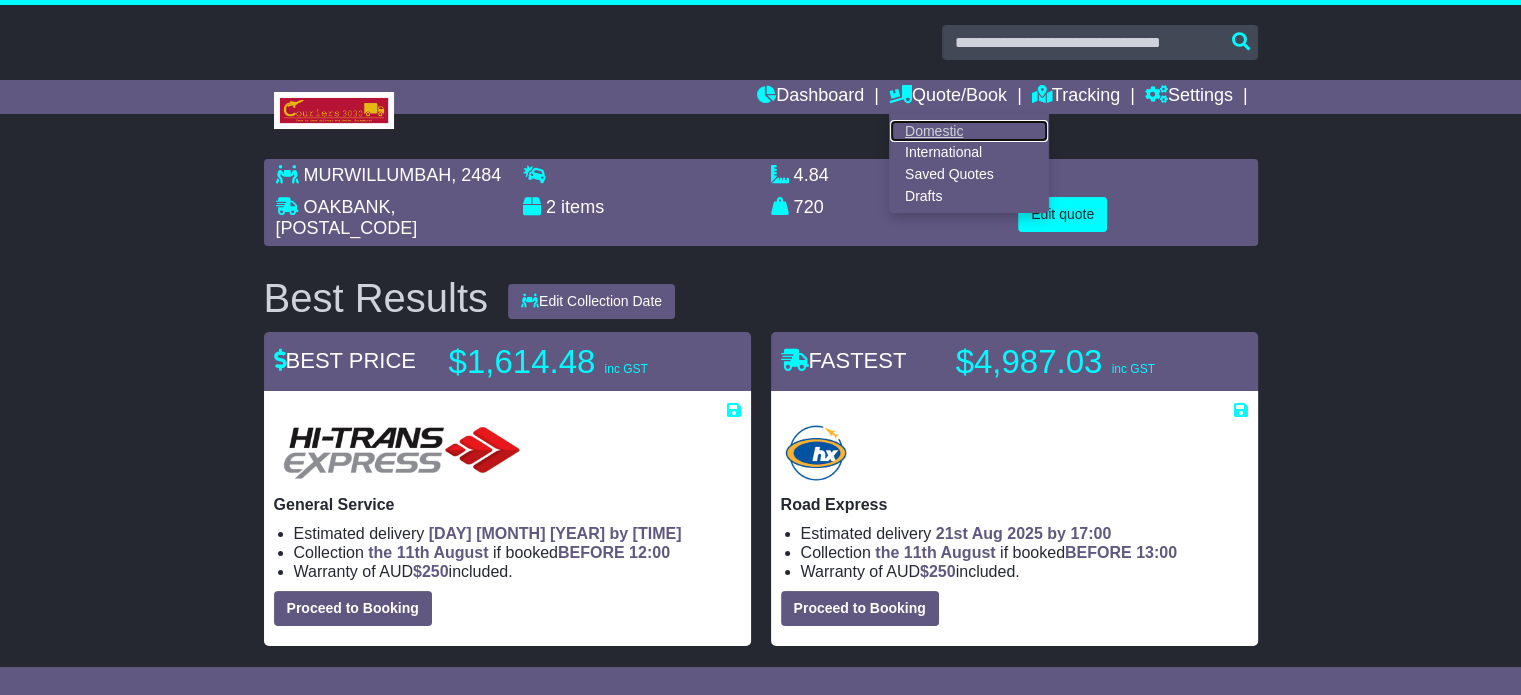 click on "Domestic" at bounding box center [969, 131] 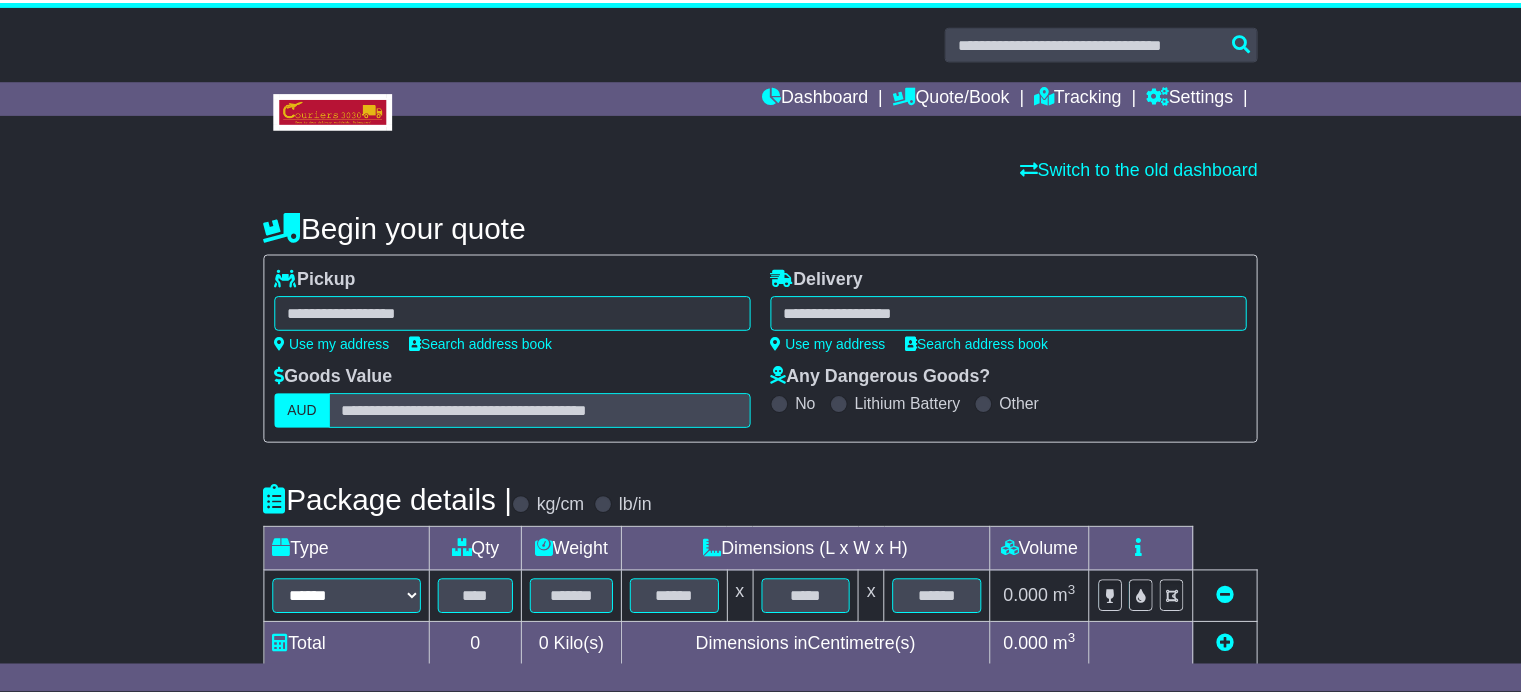 scroll, scrollTop: 0, scrollLeft: 0, axis: both 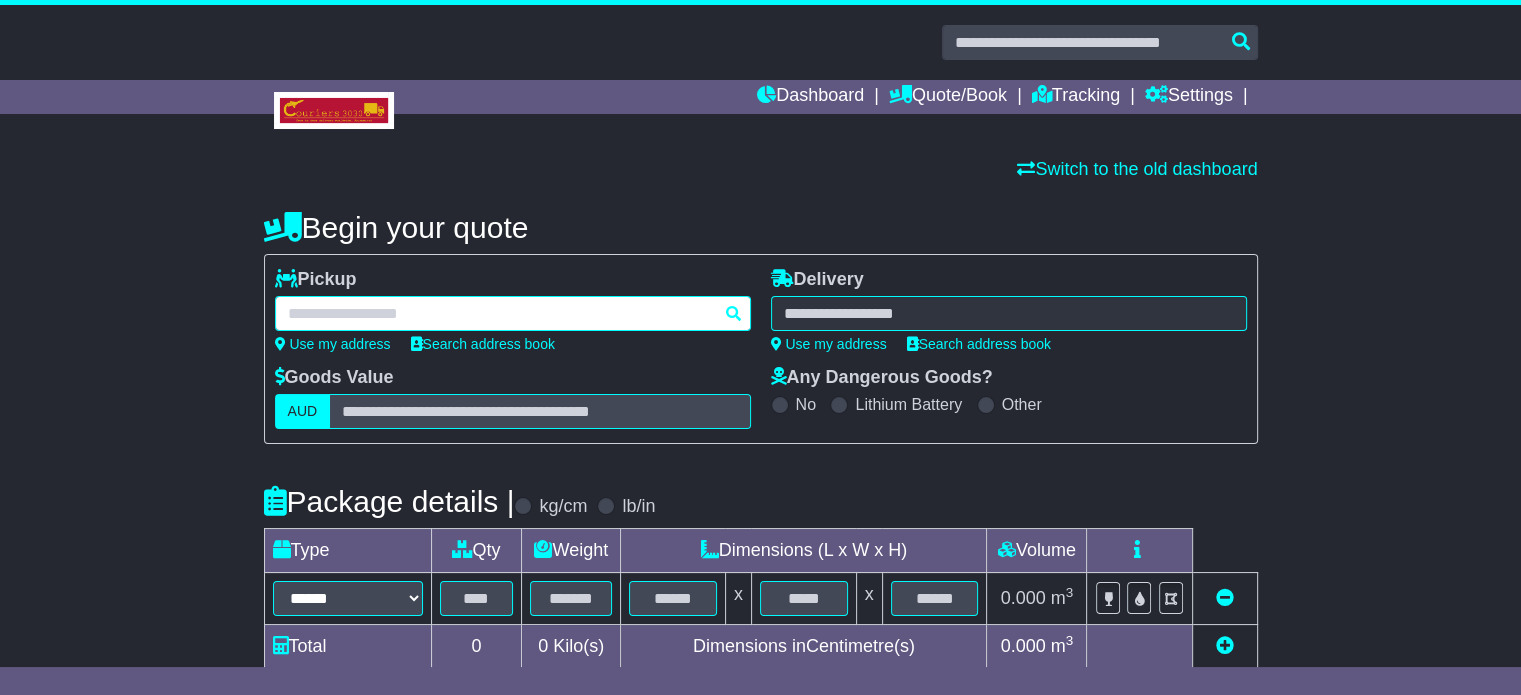 click at bounding box center (513, 313) 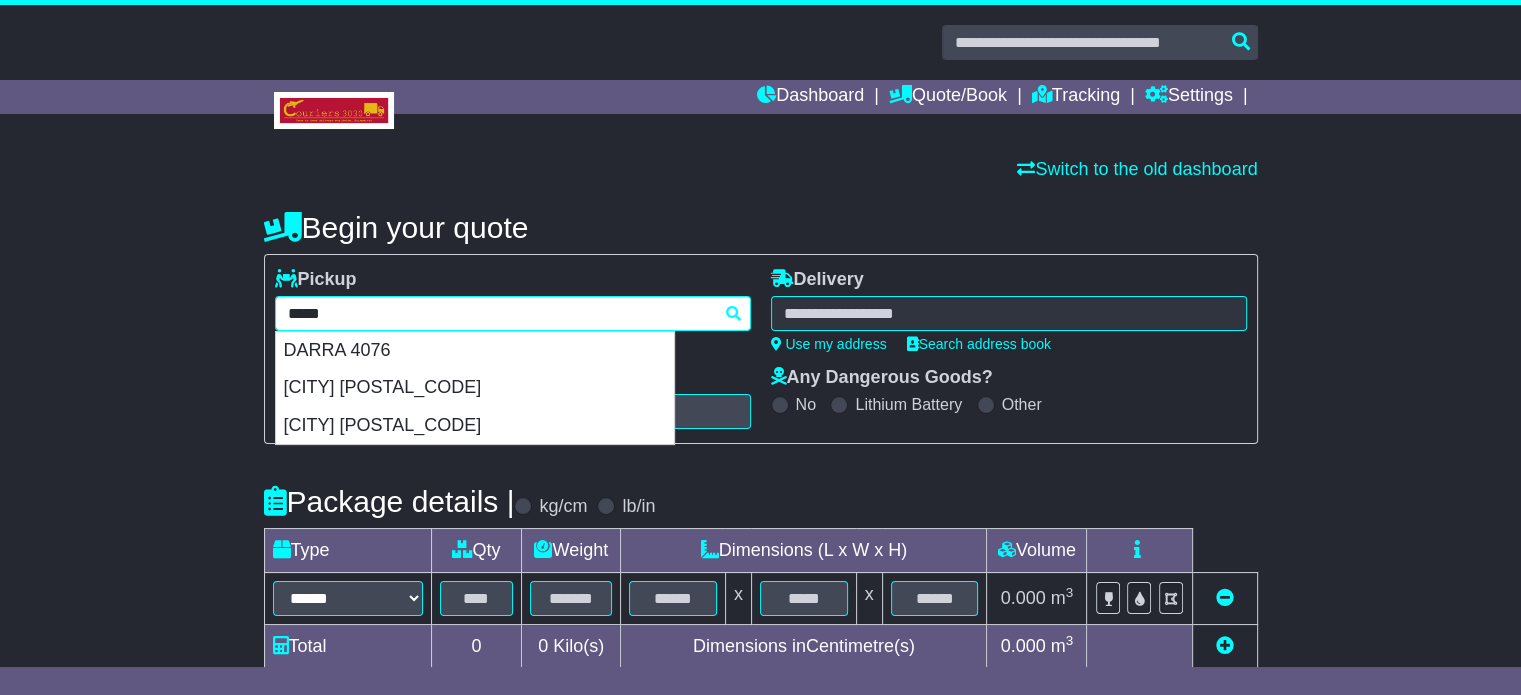click on "DARRA 4076" at bounding box center (475, 351) 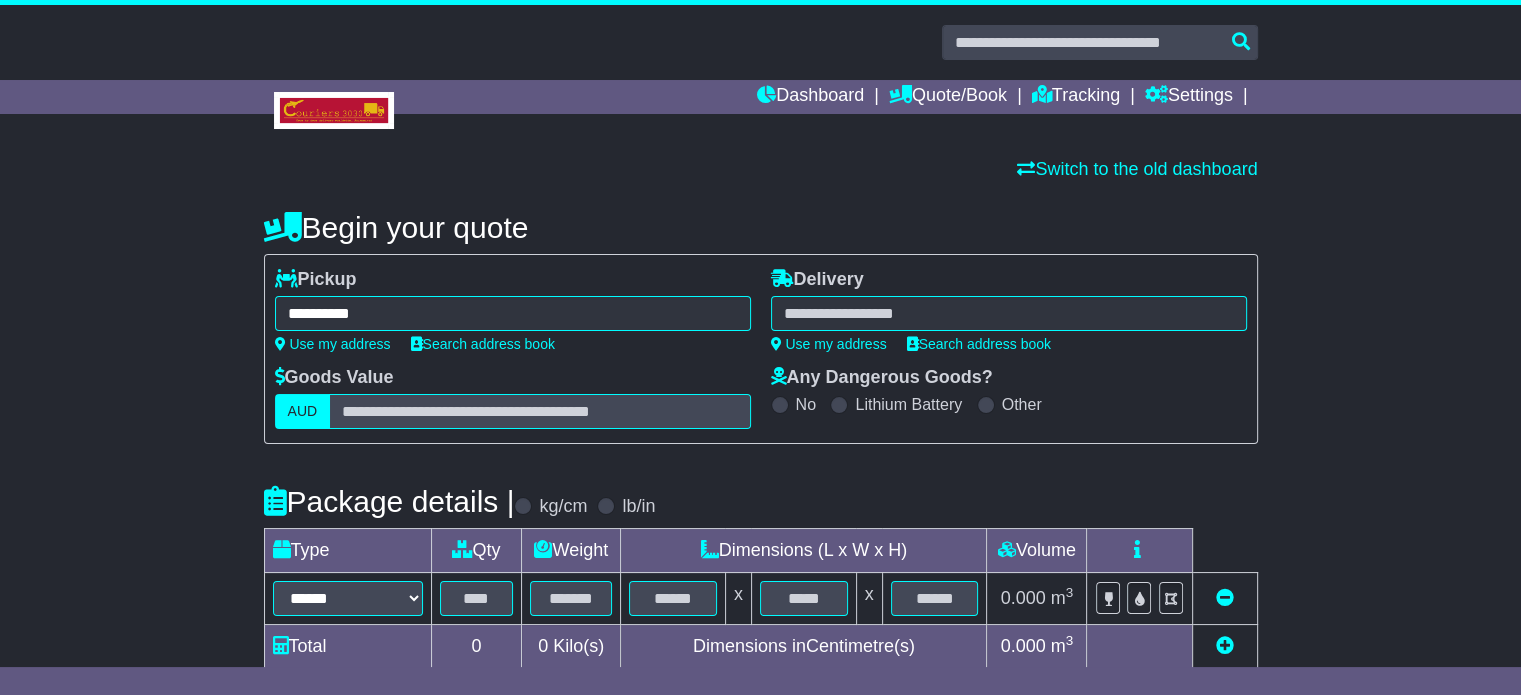 type on "**********" 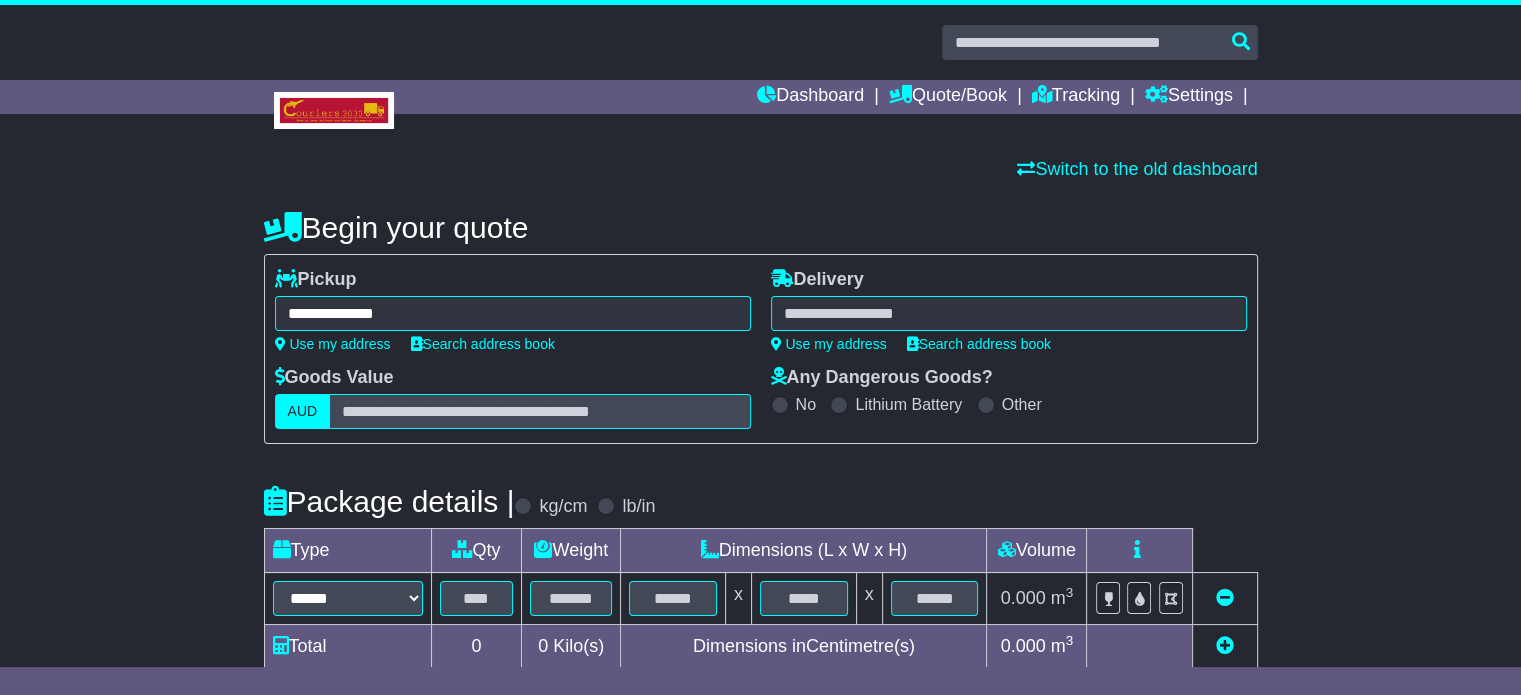 click at bounding box center (1009, 313) 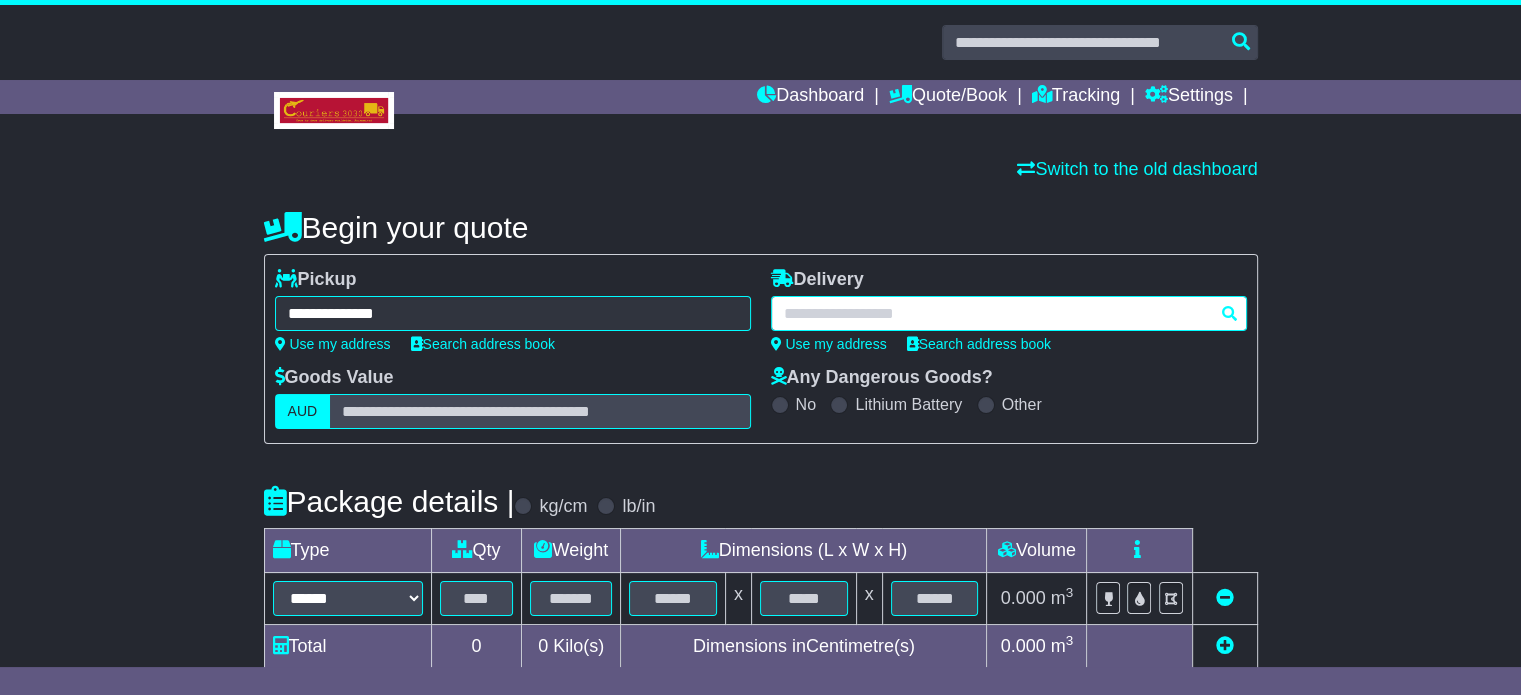 paste on "********" 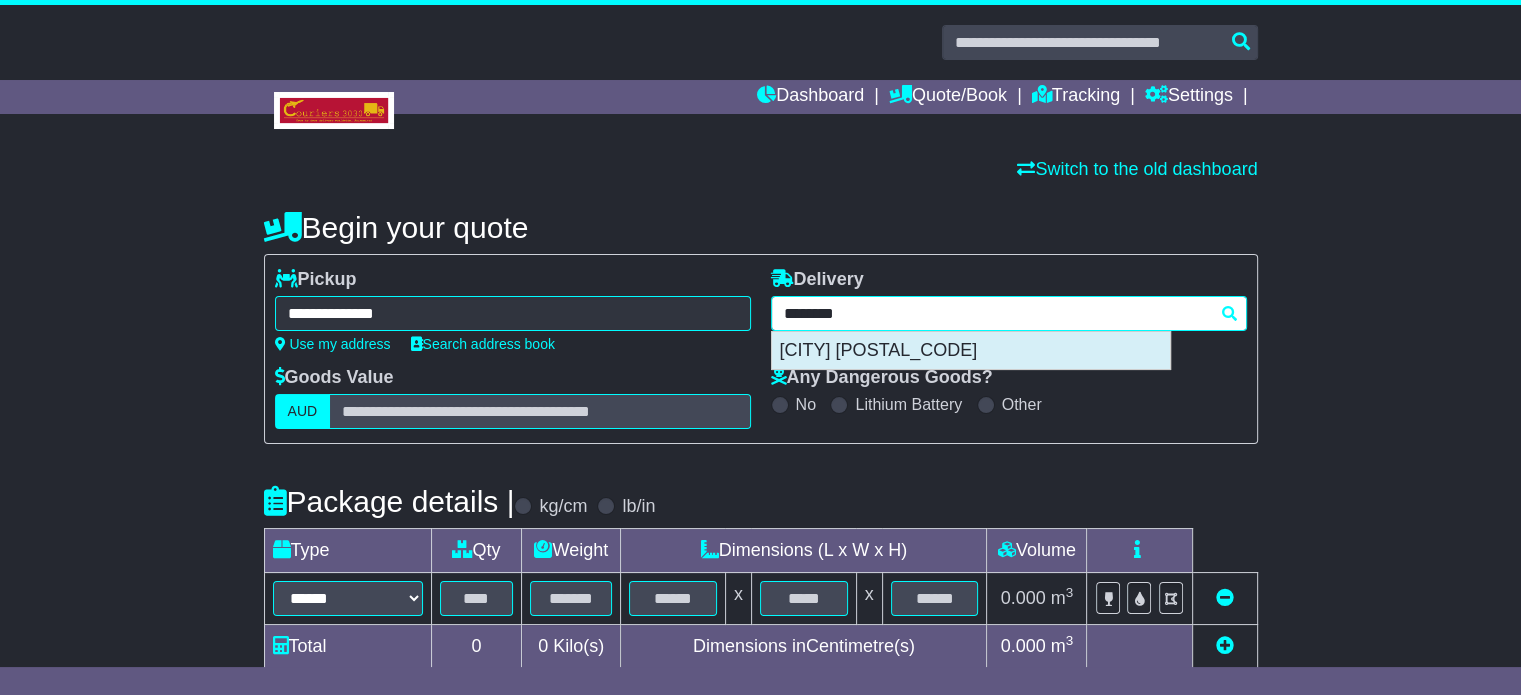 click on "CREDITON 4757" at bounding box center [971, 351] 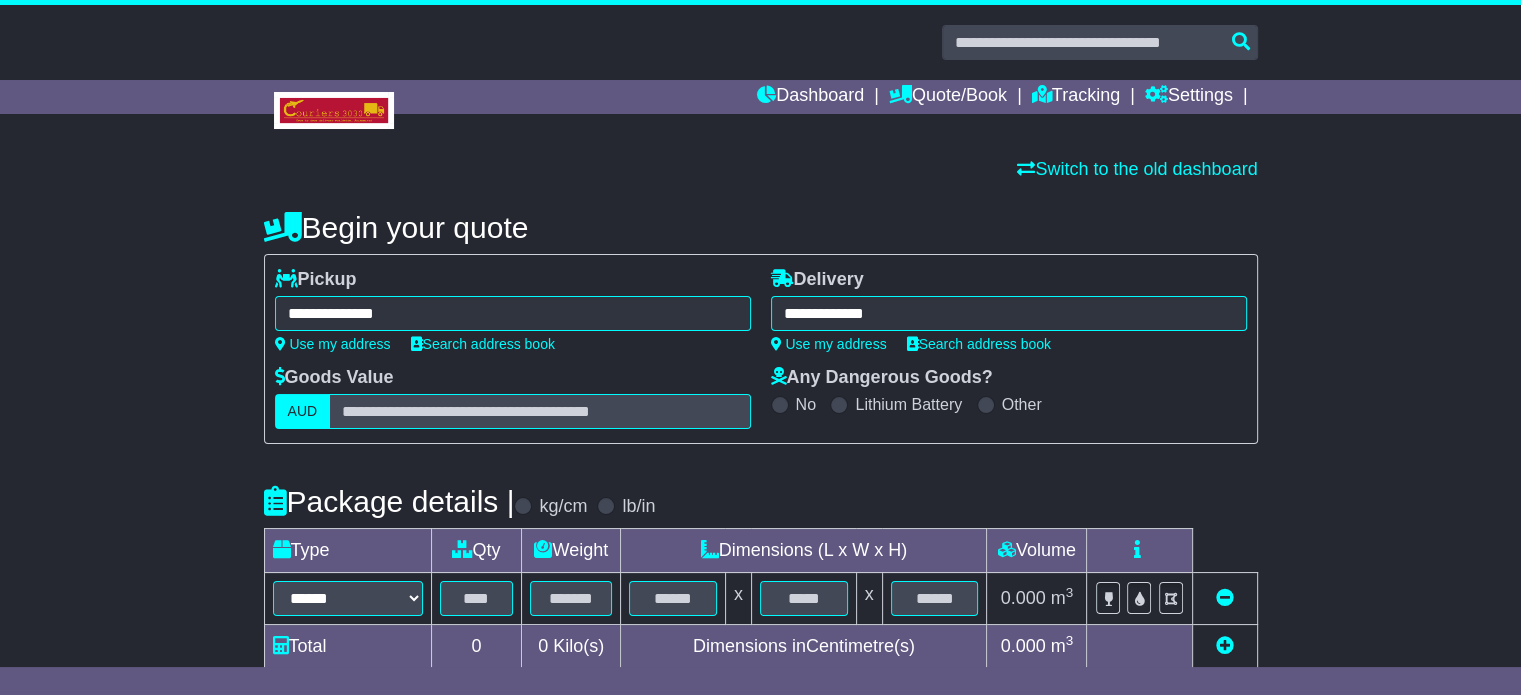 type on "**********" 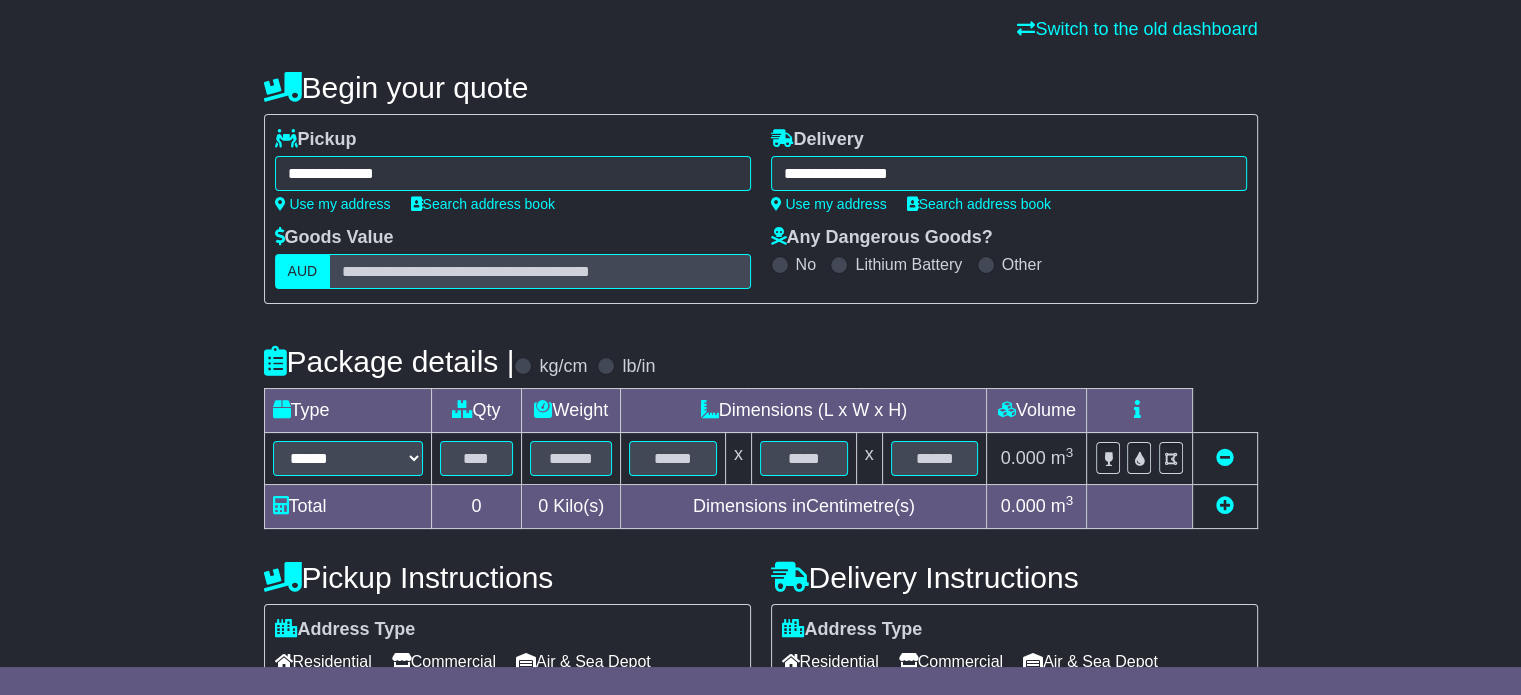 scroll, scrollTop: 360, scrollLeft: 0, axis: vertical 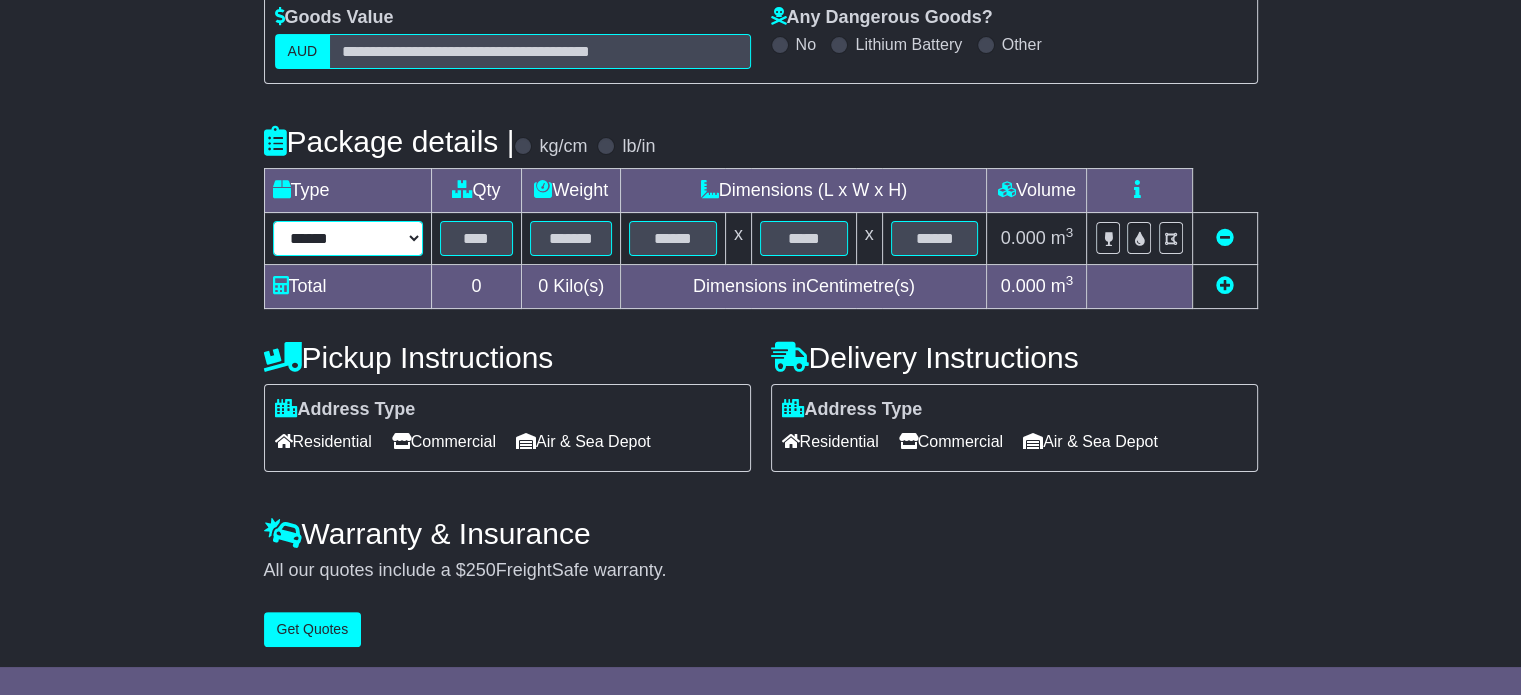 click on "****** ****** *** ******** ***** **** **** ****** *** *******" at bounding box center [348, 238] 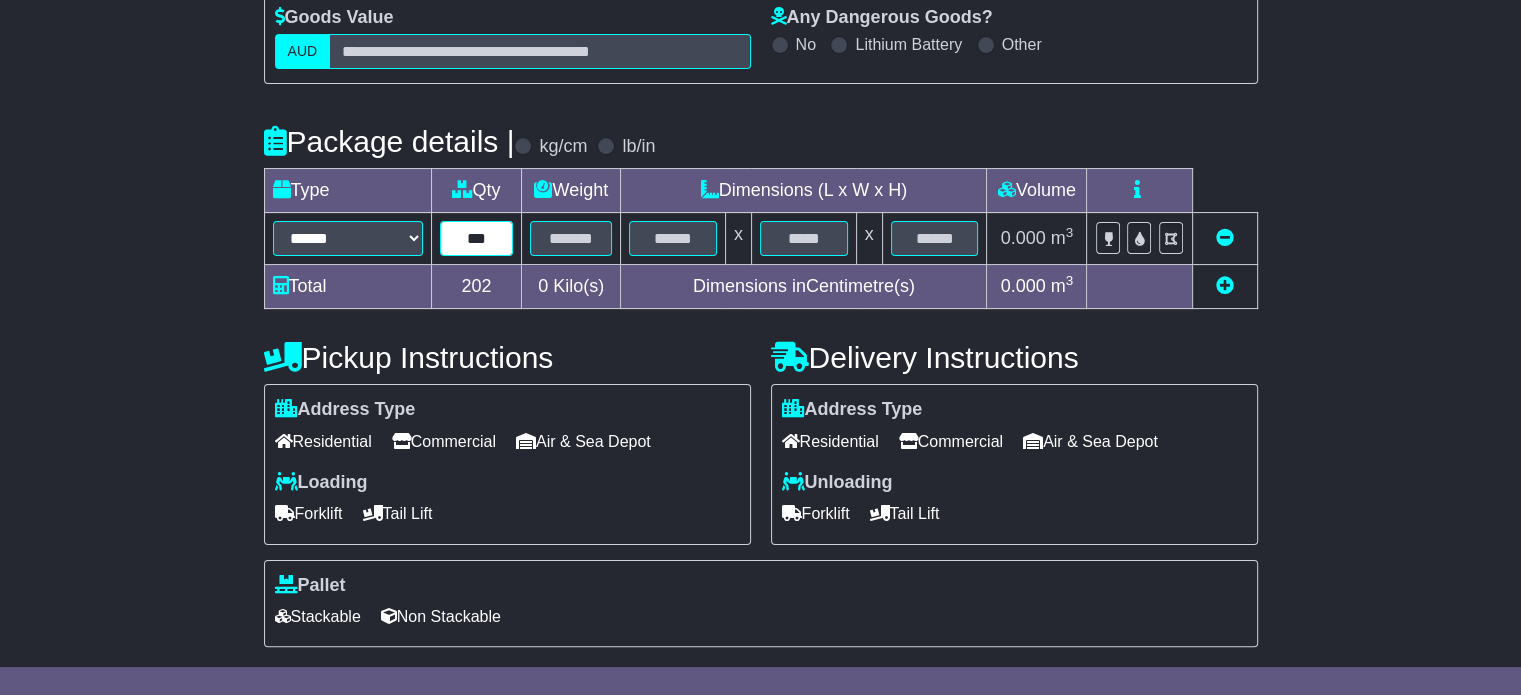 click on "***" at bounding box center (477, 238) 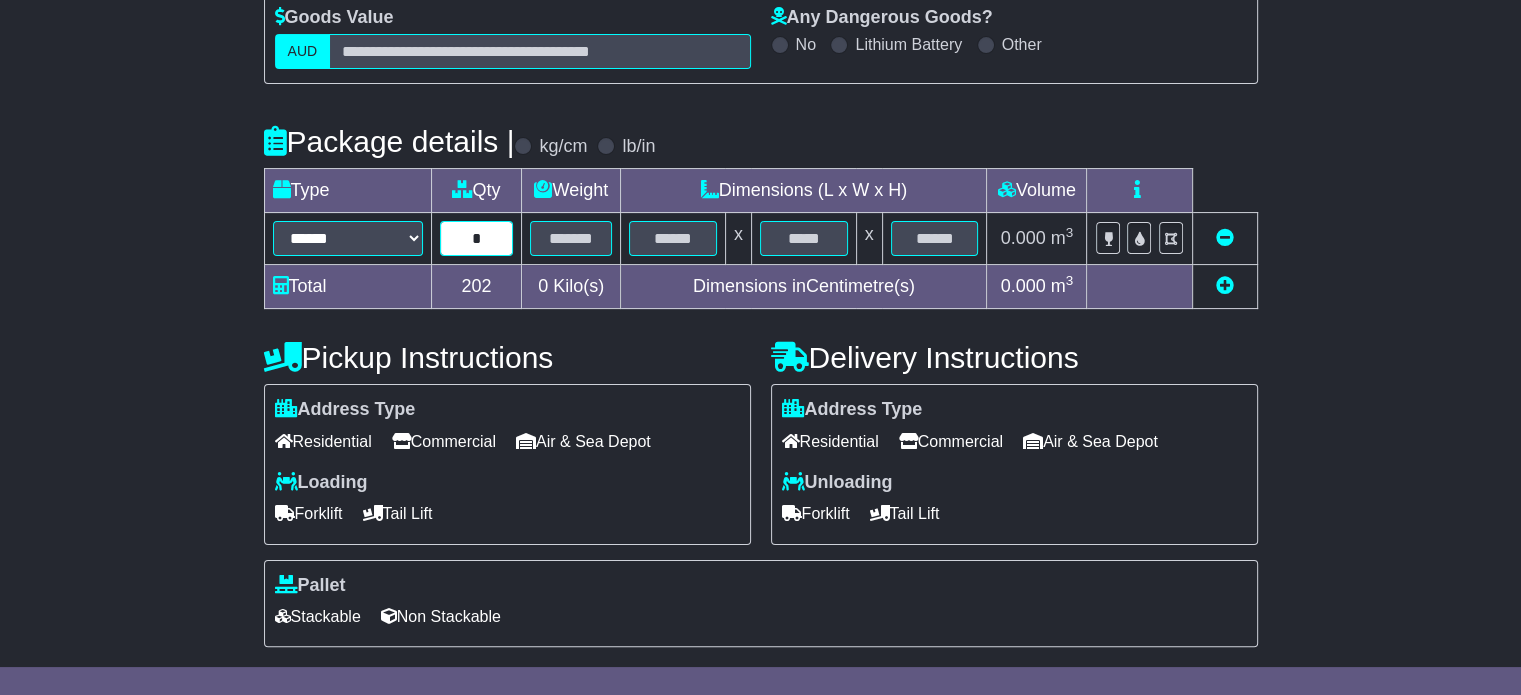 type on "*" 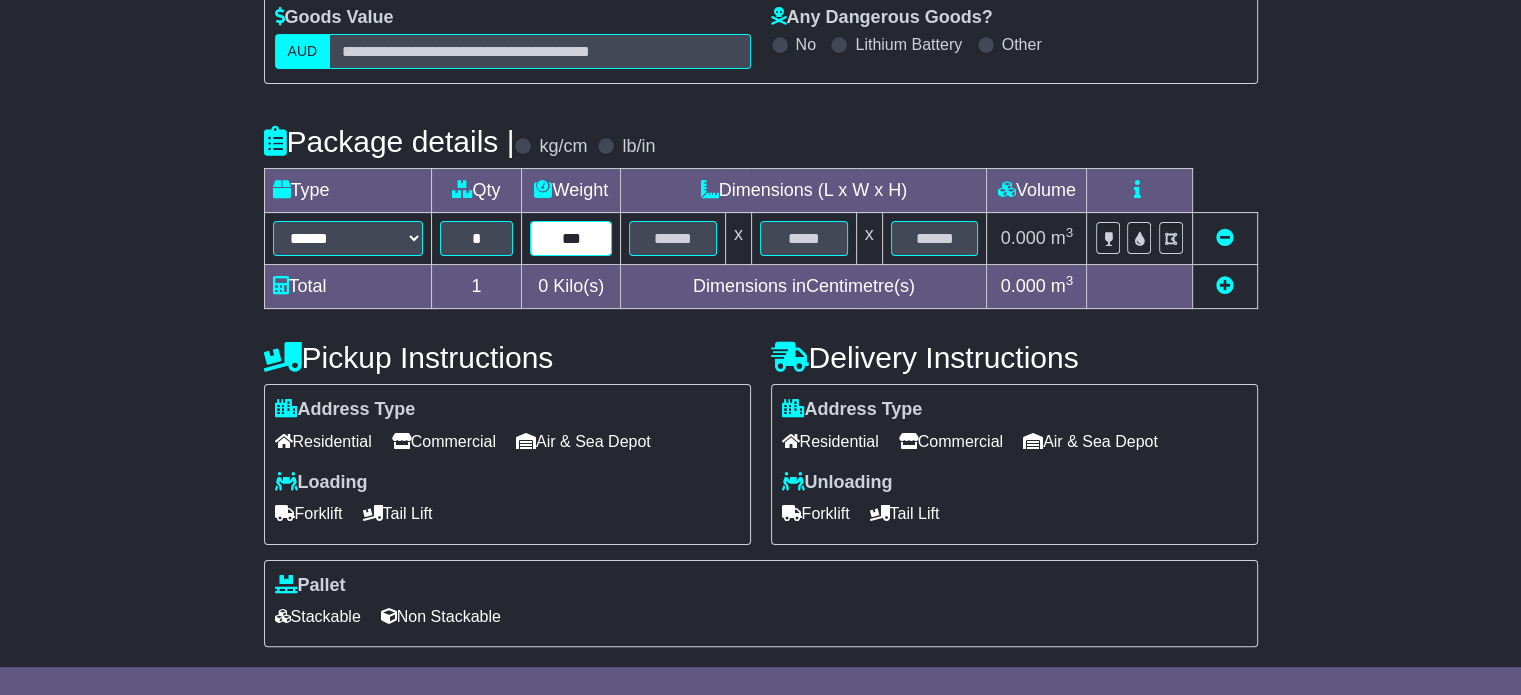 type on "***" 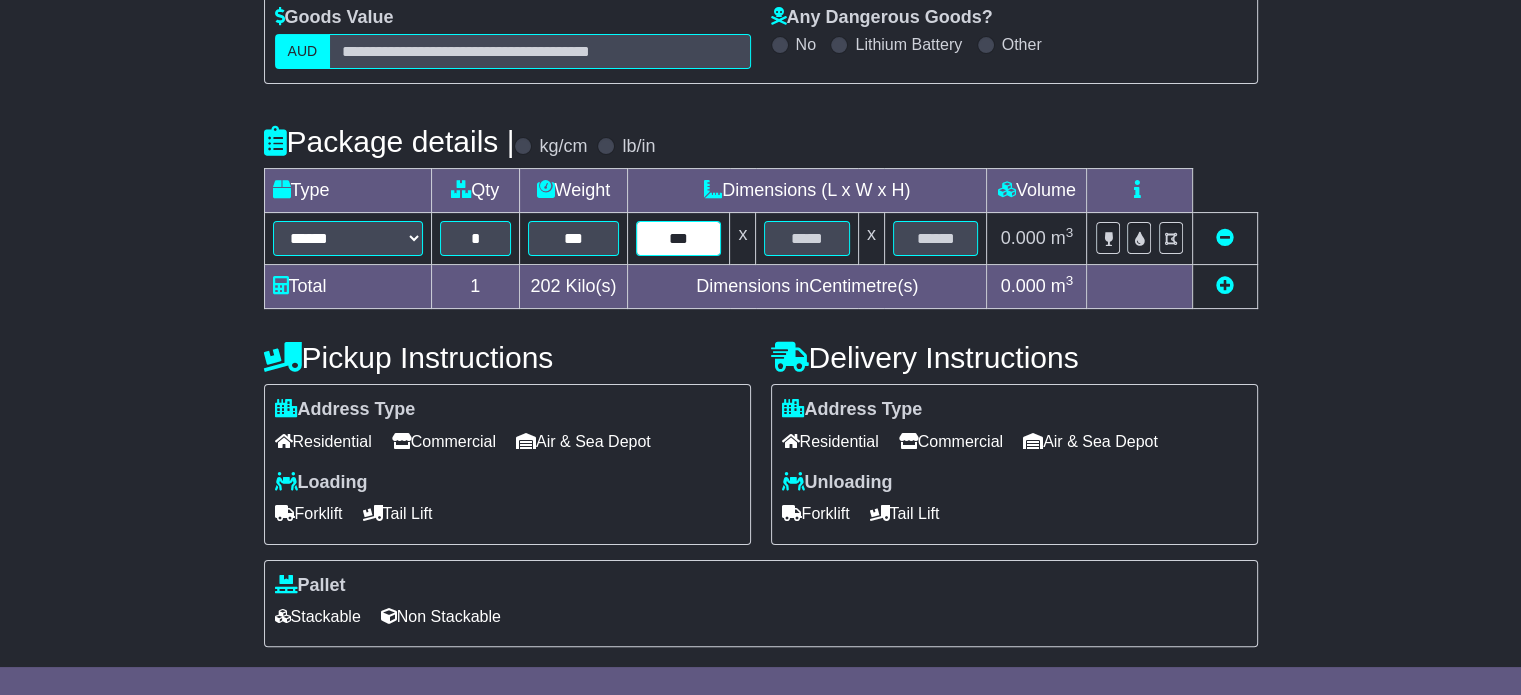 type on "***" 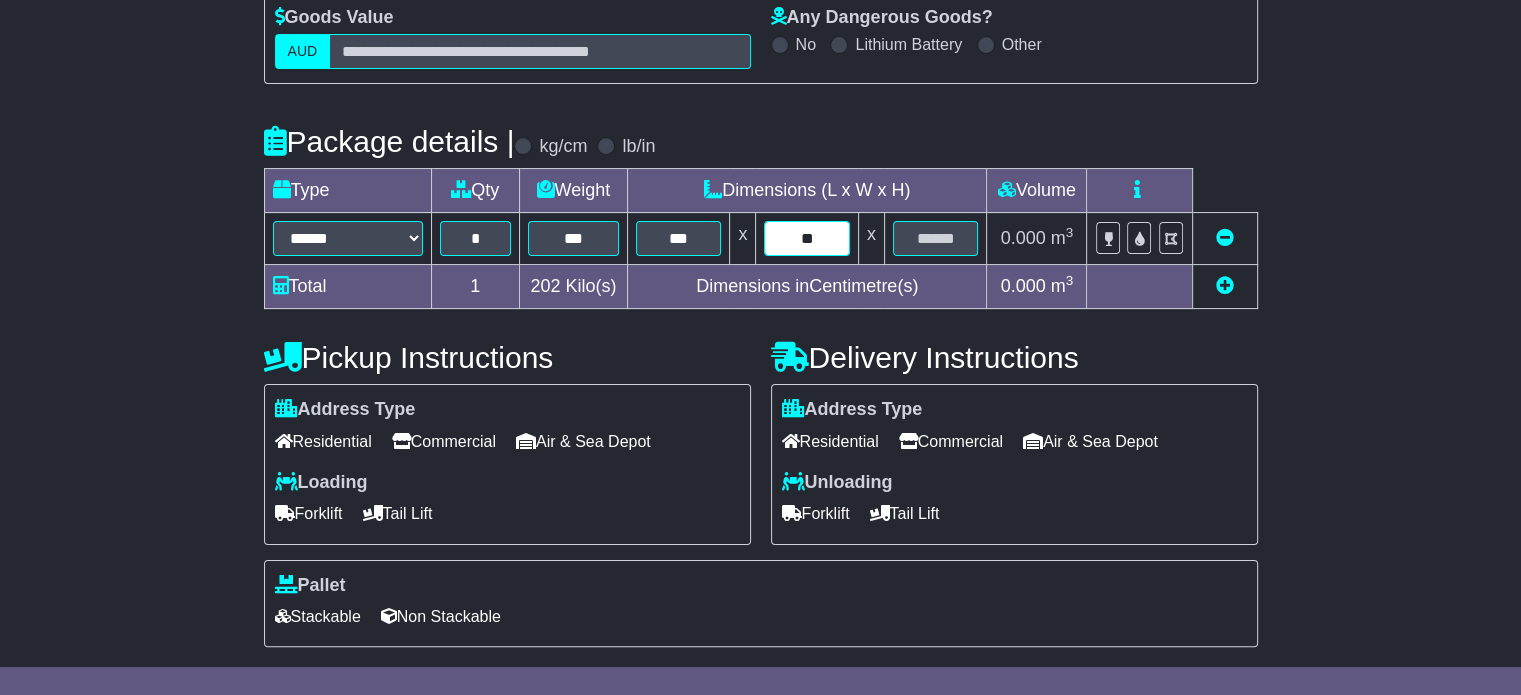 type on "**" 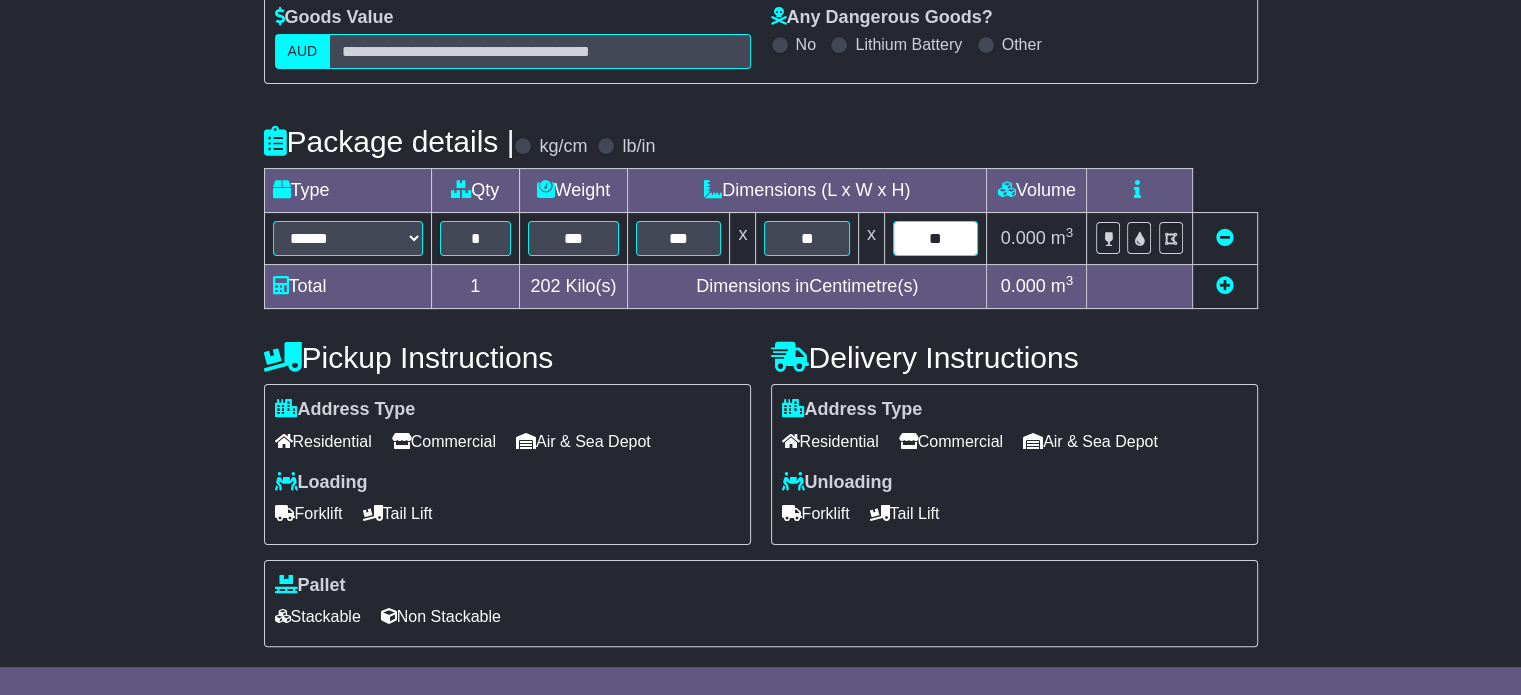type on "**" 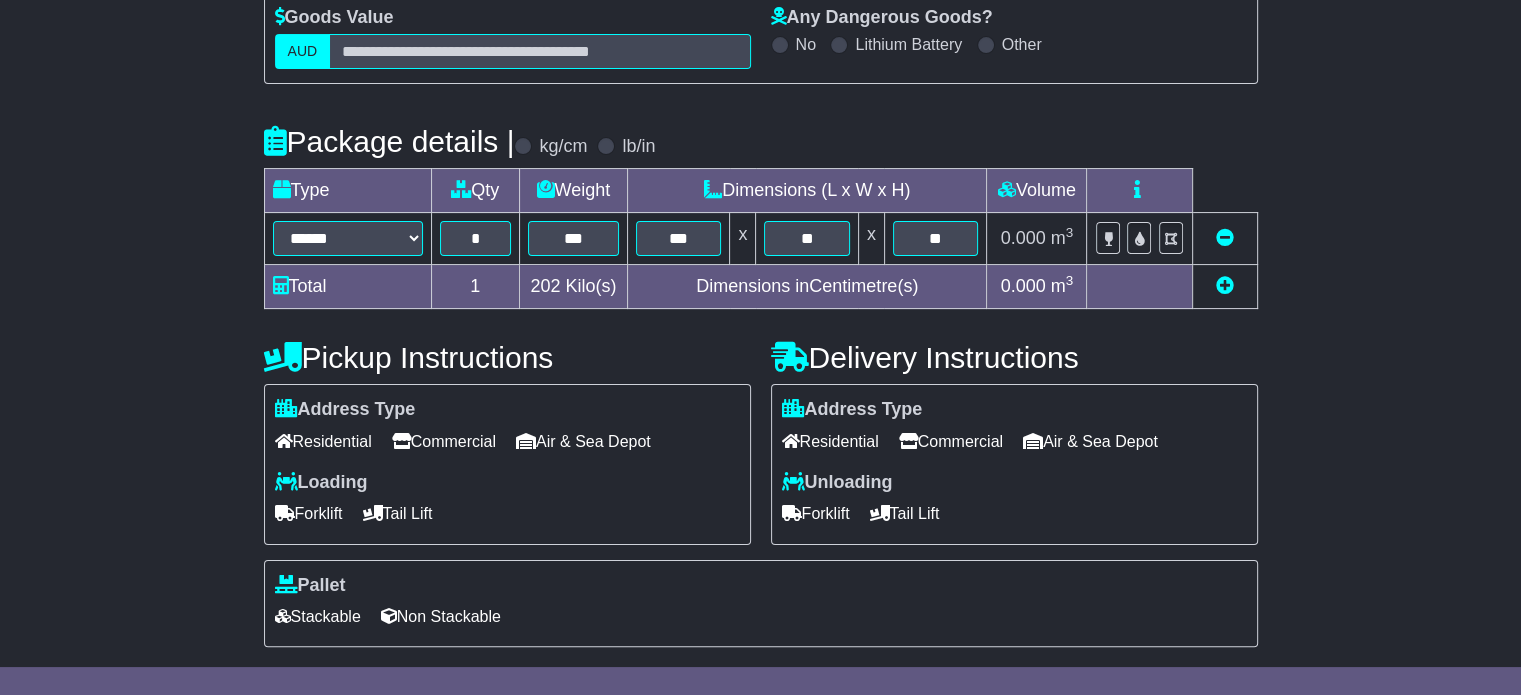scroll, scrollTop: 535, scrollLeft: 0, axis: vertical 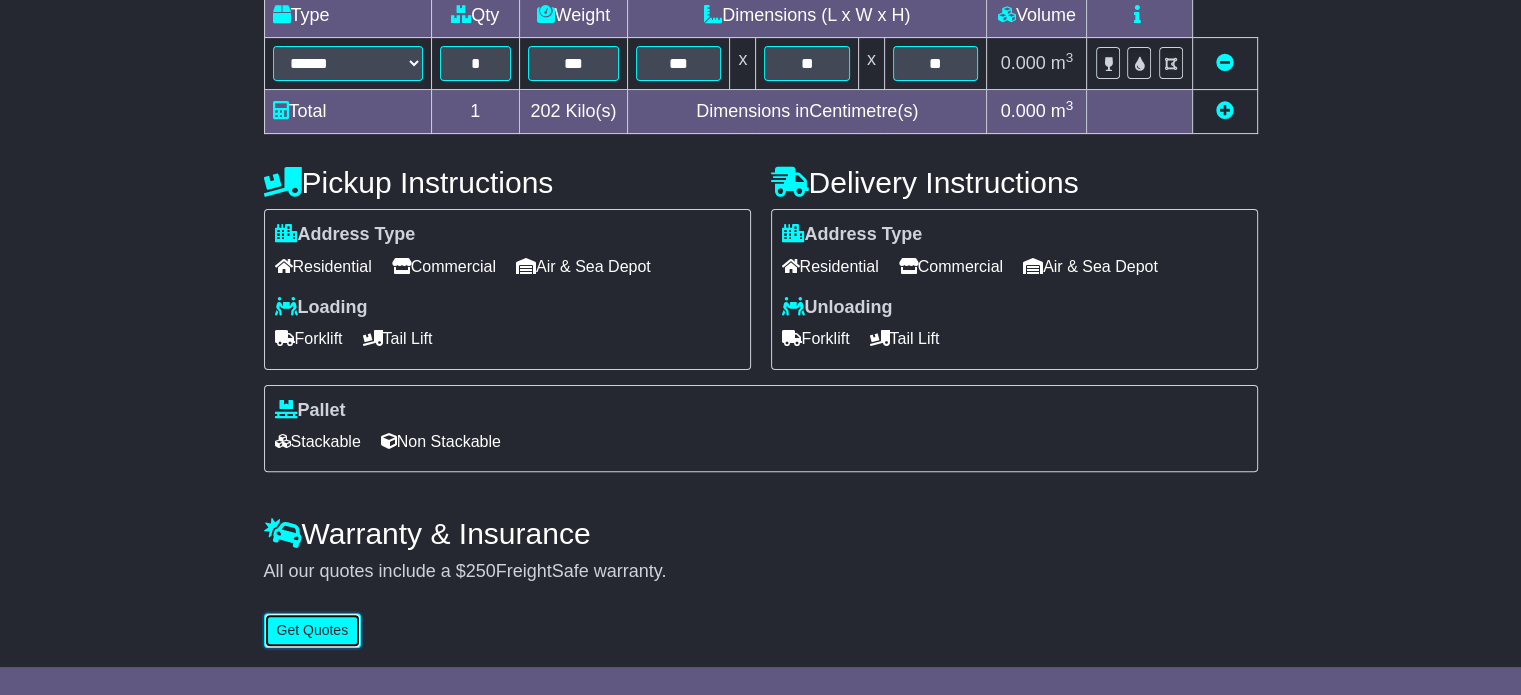 type 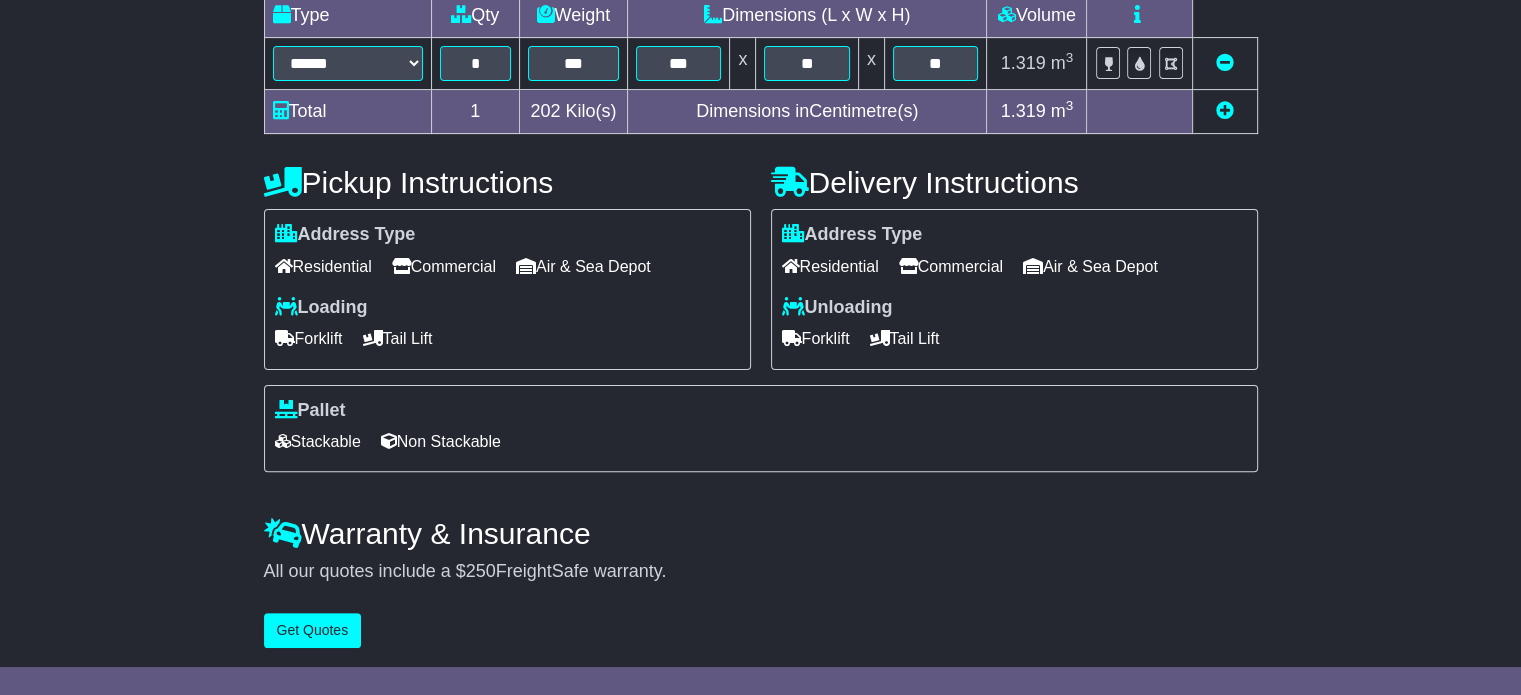 click on "Commercial" at bounding box center (444, 266) 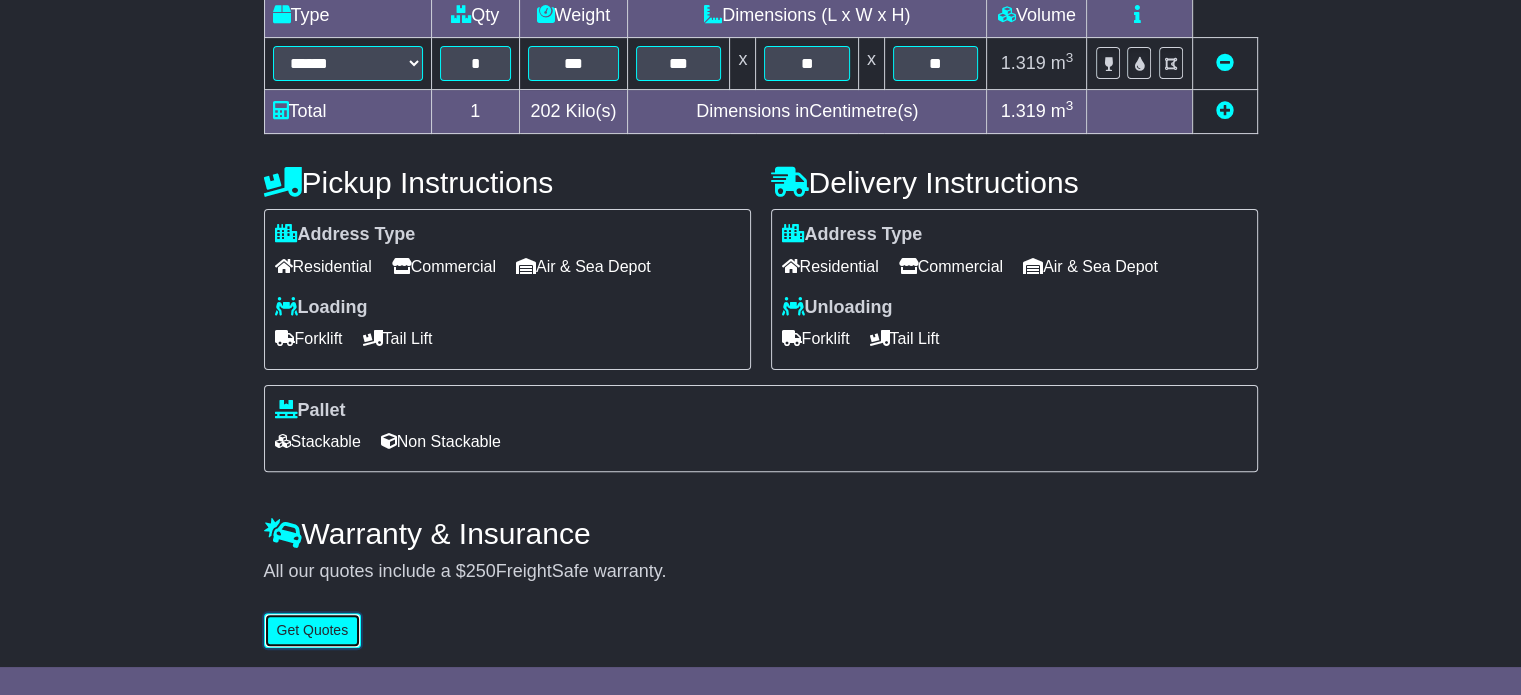drag, startPoint x: 308, startPoint y: 636, endPoint x: 360, endPoint y: 621, distance: 54.120235 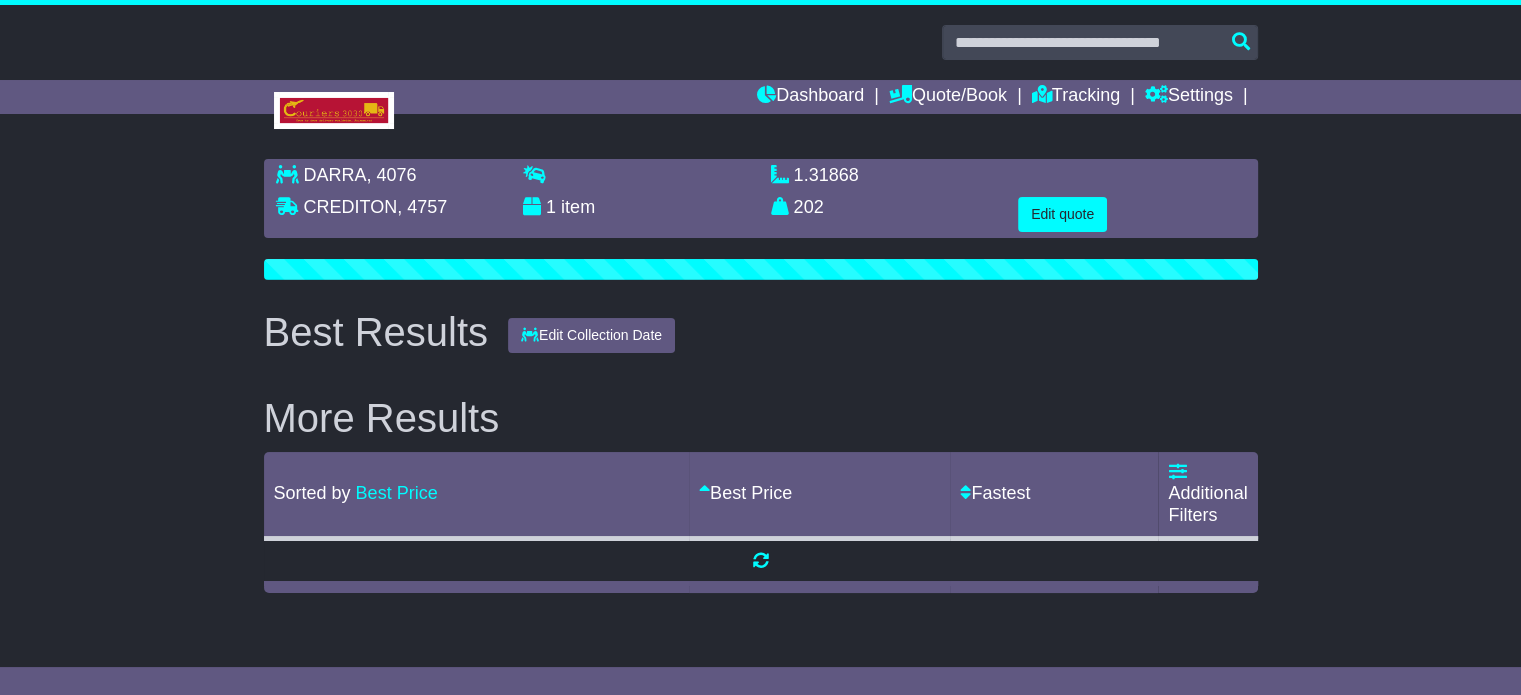scroll, scrollTop: 0, scrollLeft: 0, axis: both 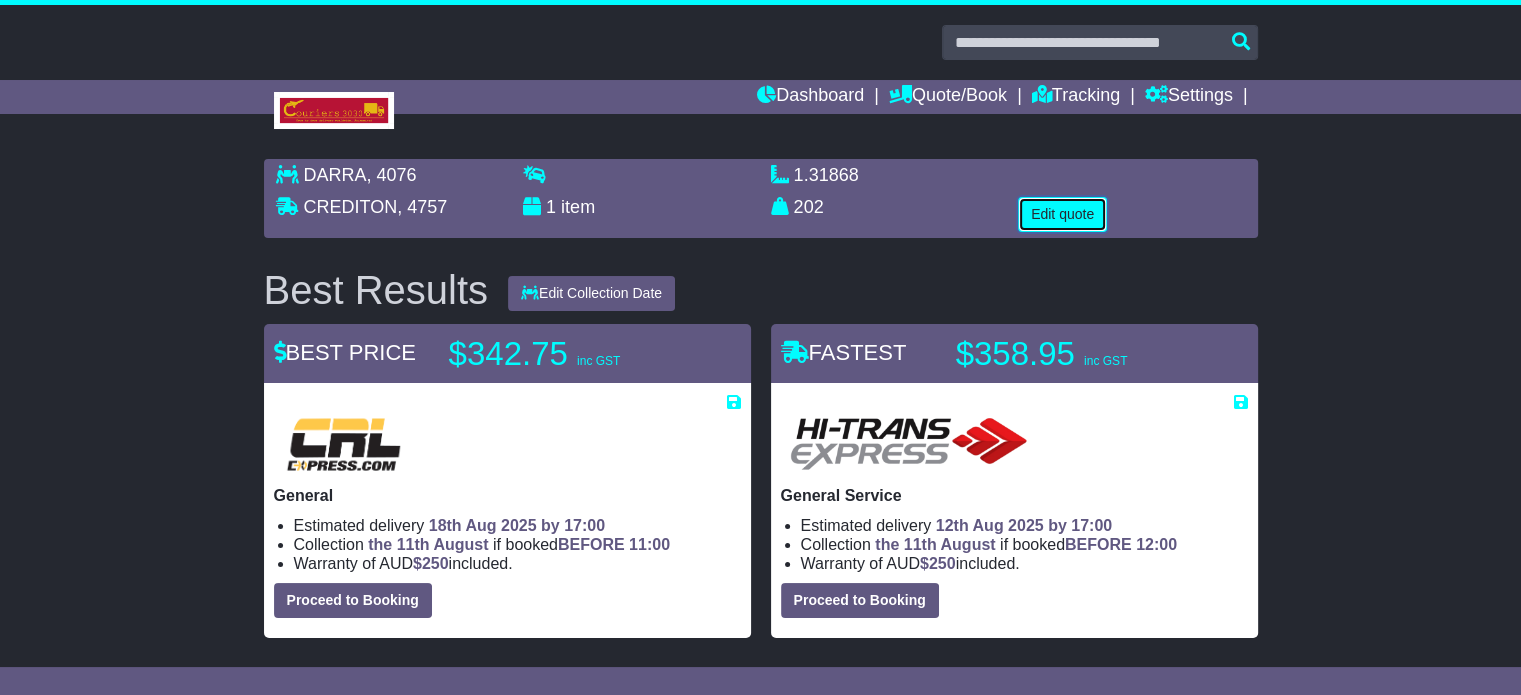 click on "Edit quote" at bounding box center (1062, 214) 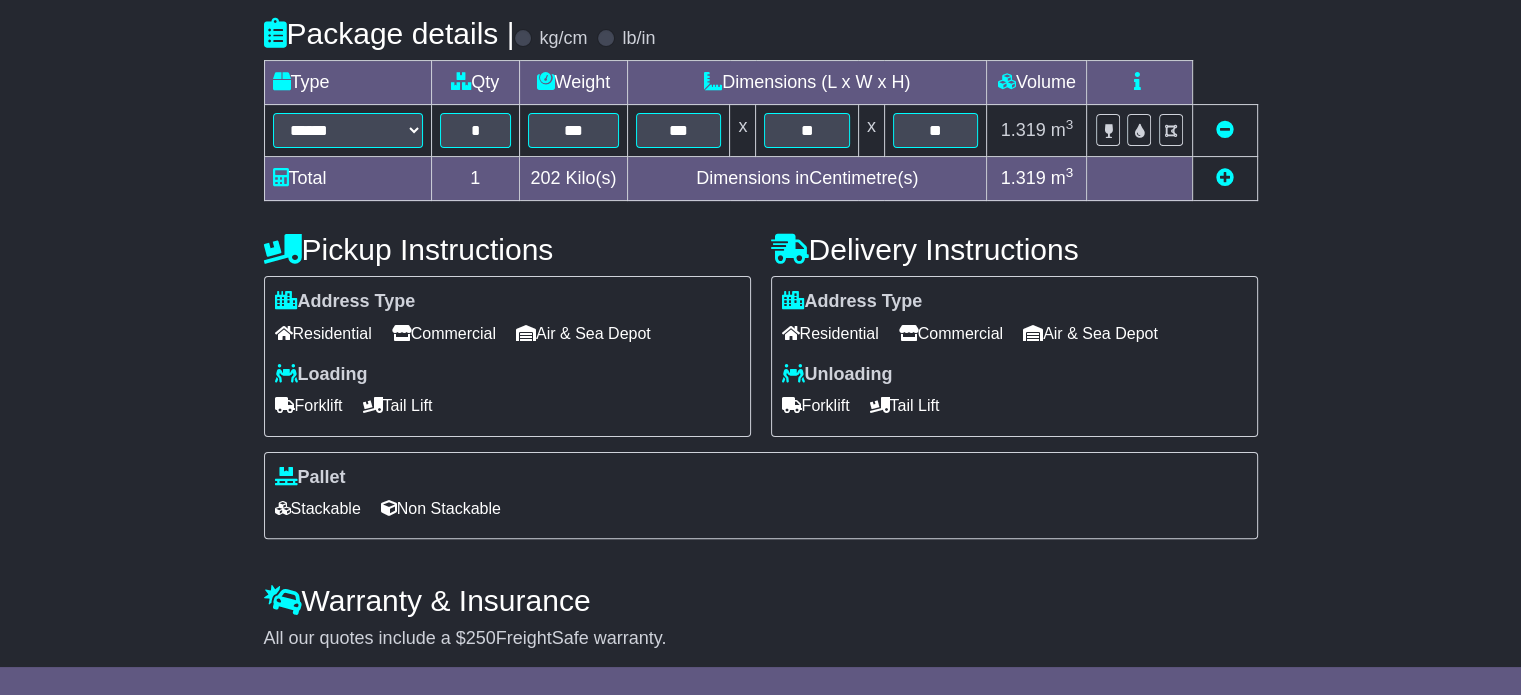 scroll, scrollTop: 540, scrollLeft: 0, axis: vertical 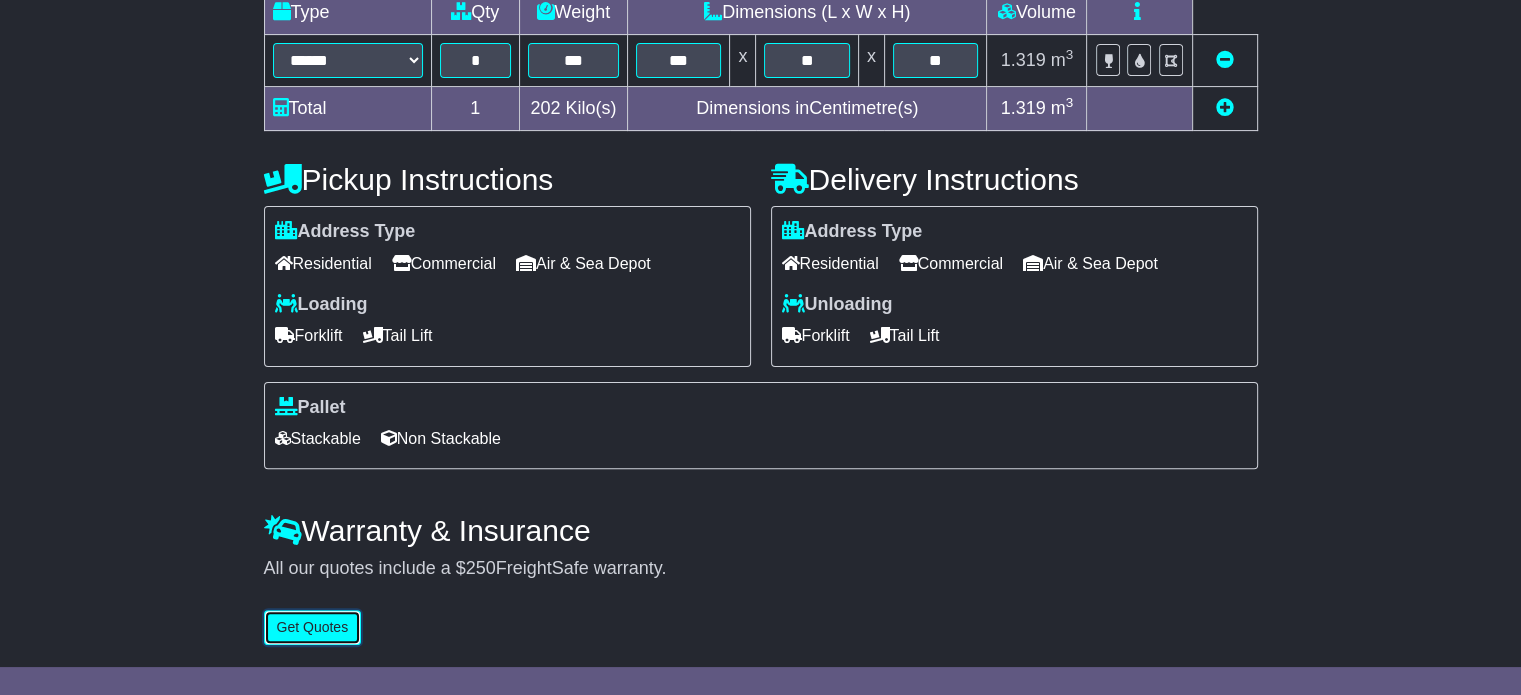 click on "Get Quotes" at bounding box center [313, 627] 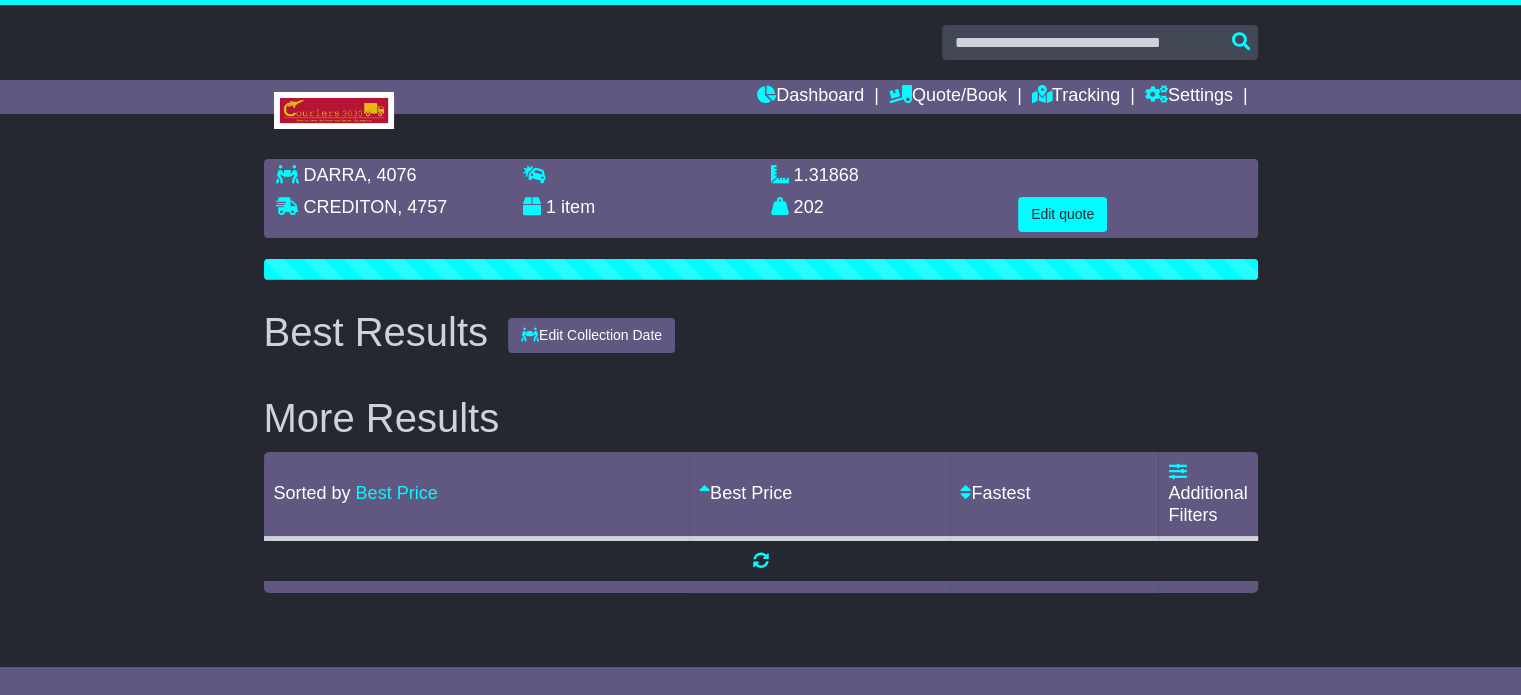 scroll, scrollTop: 0, scrollLeft: 0, axis: both 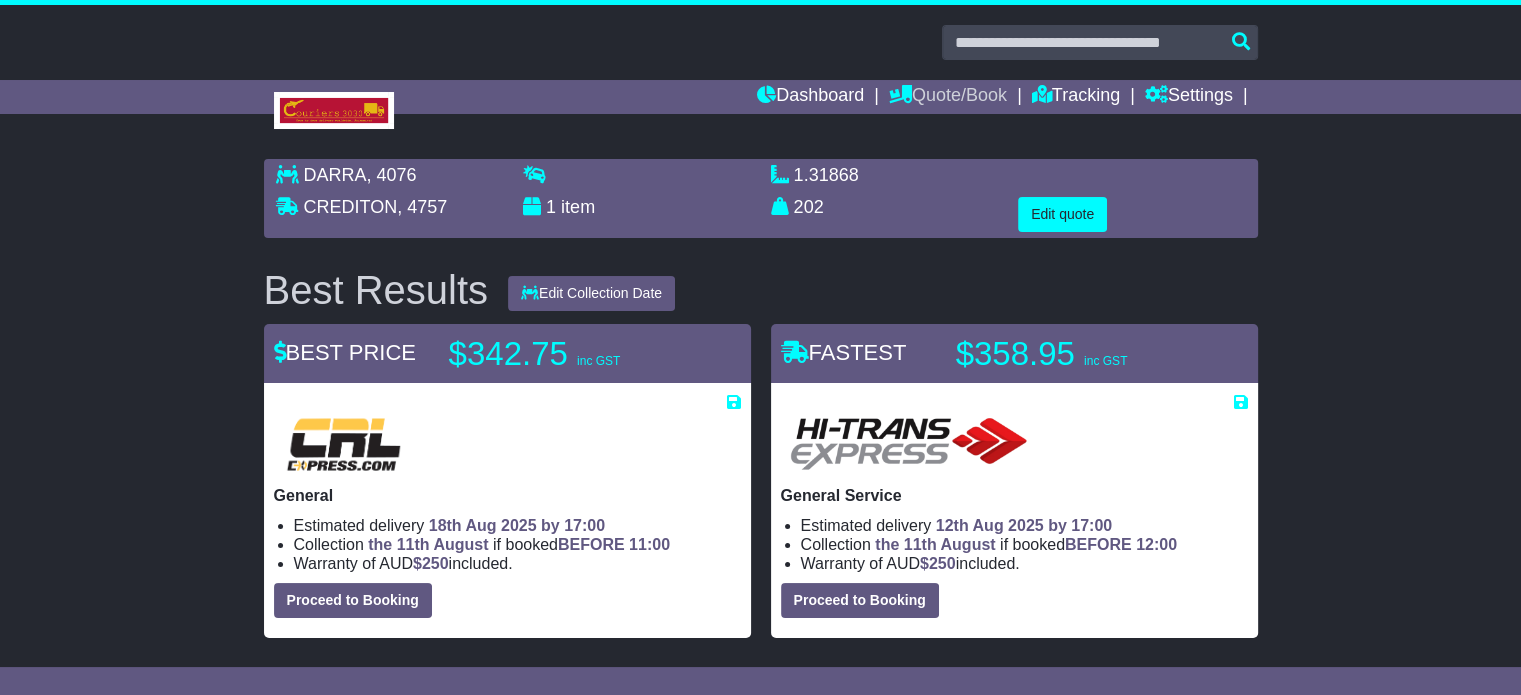 click on "Quote/Book" at bounding box center (948, 97) 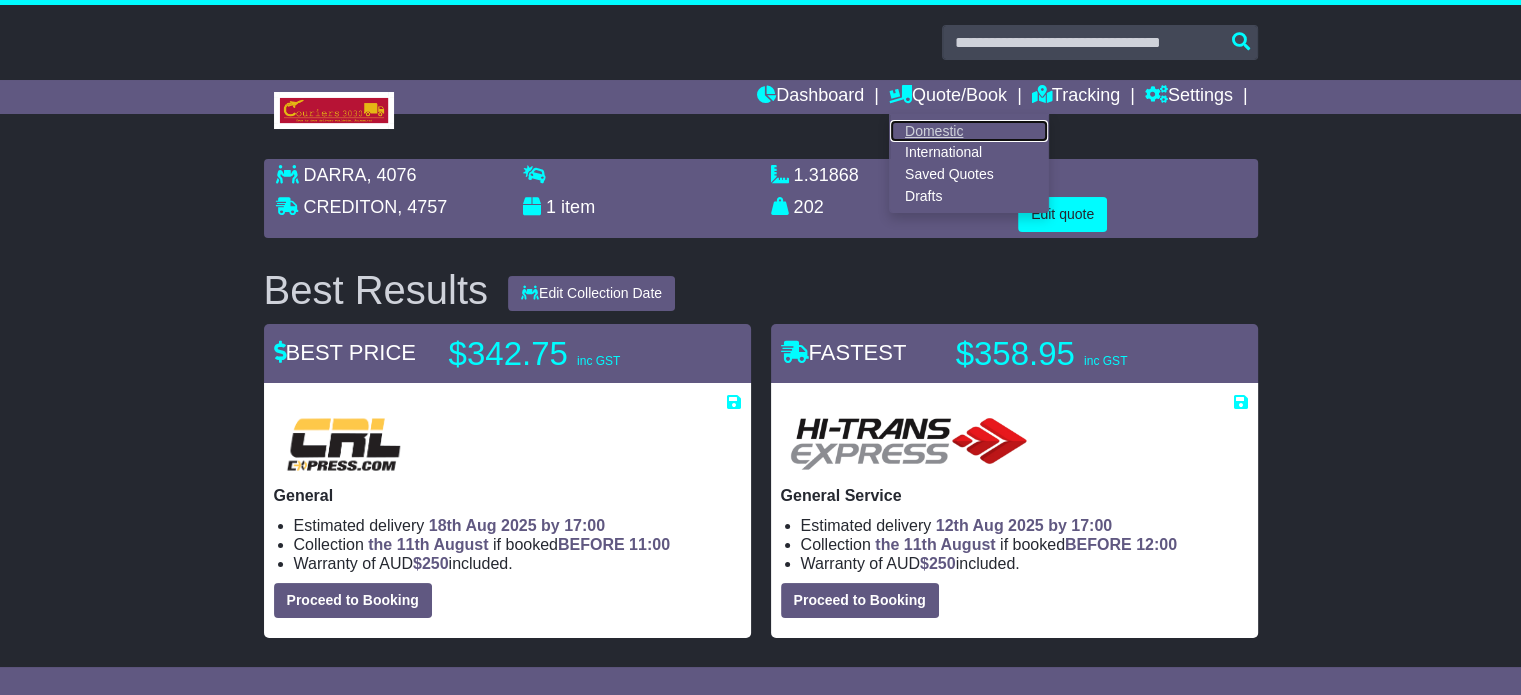 click on "Domestic" at bounding box center (969, 131) 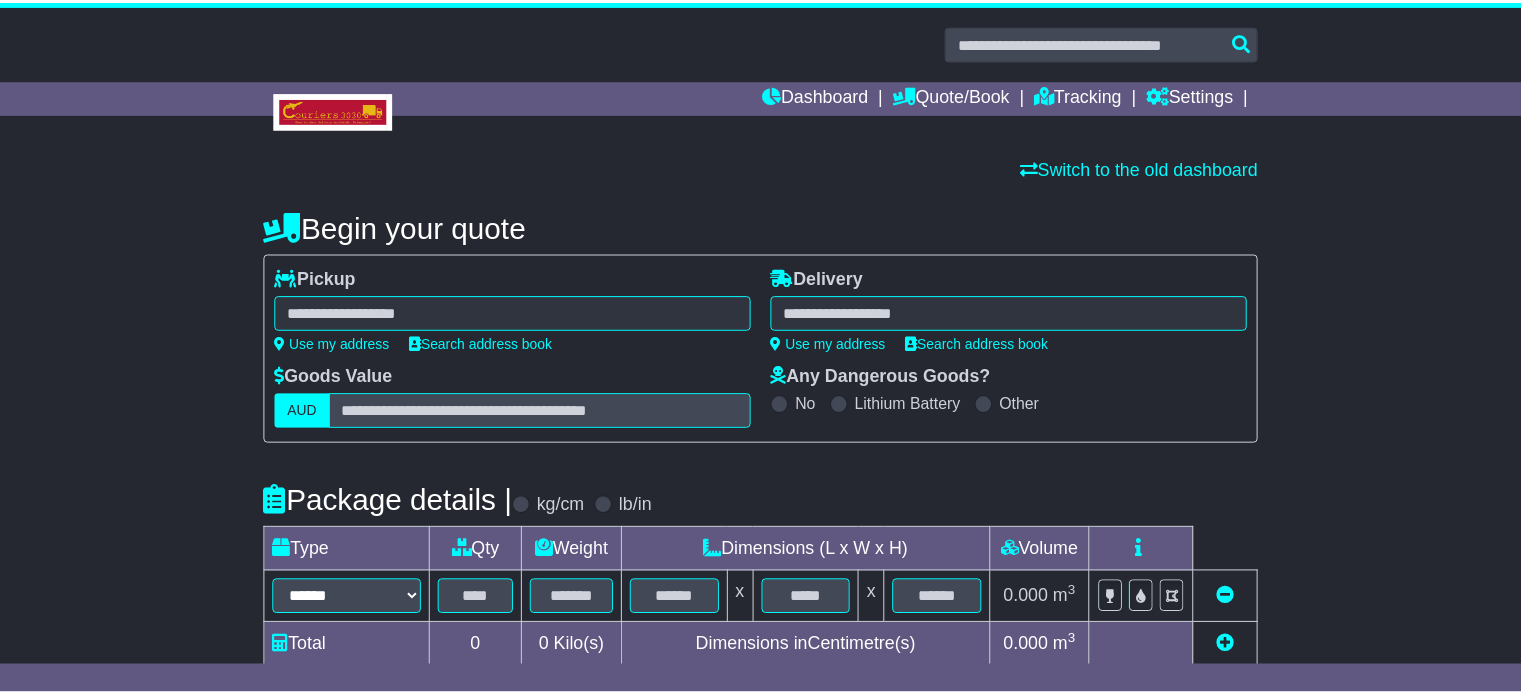 scroll, scrollTop: 0, scrollLeft: 0, axis: both 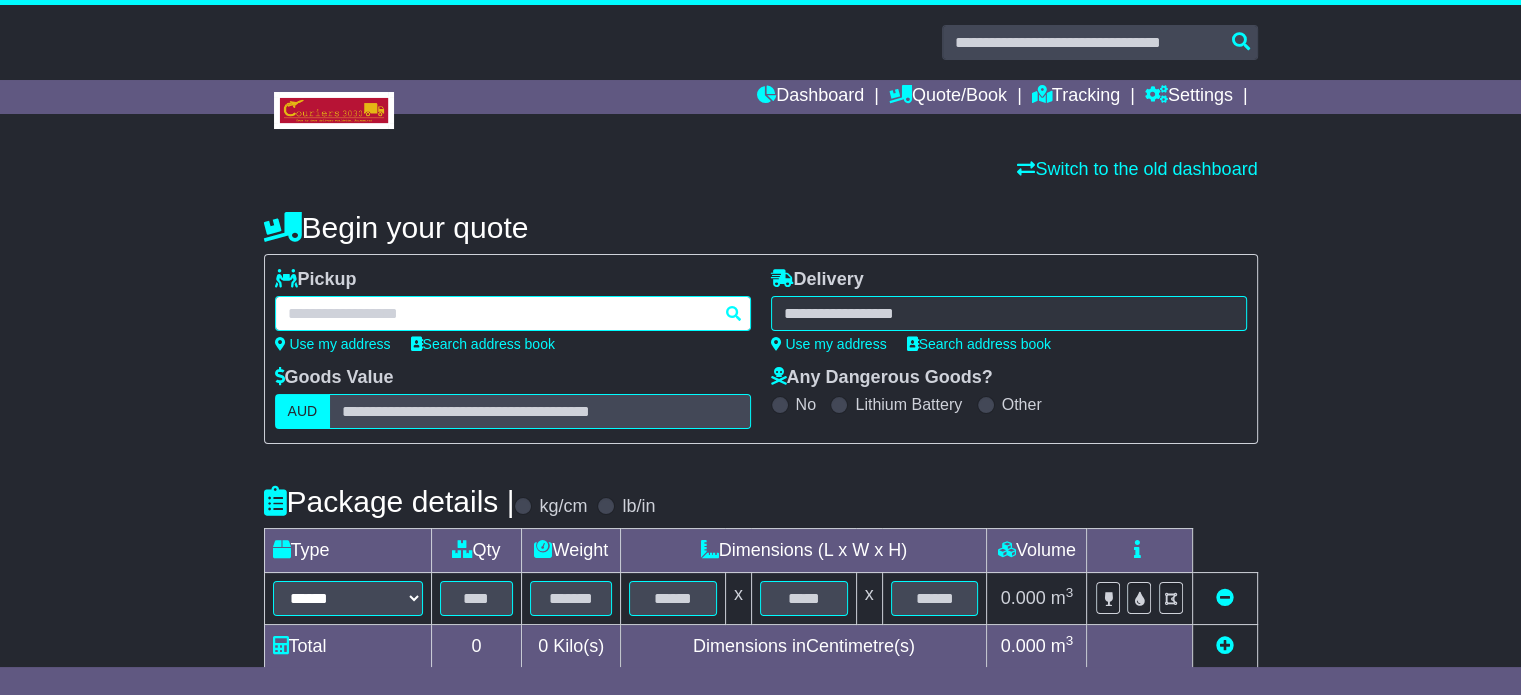 click at bounding box center (513, 313) 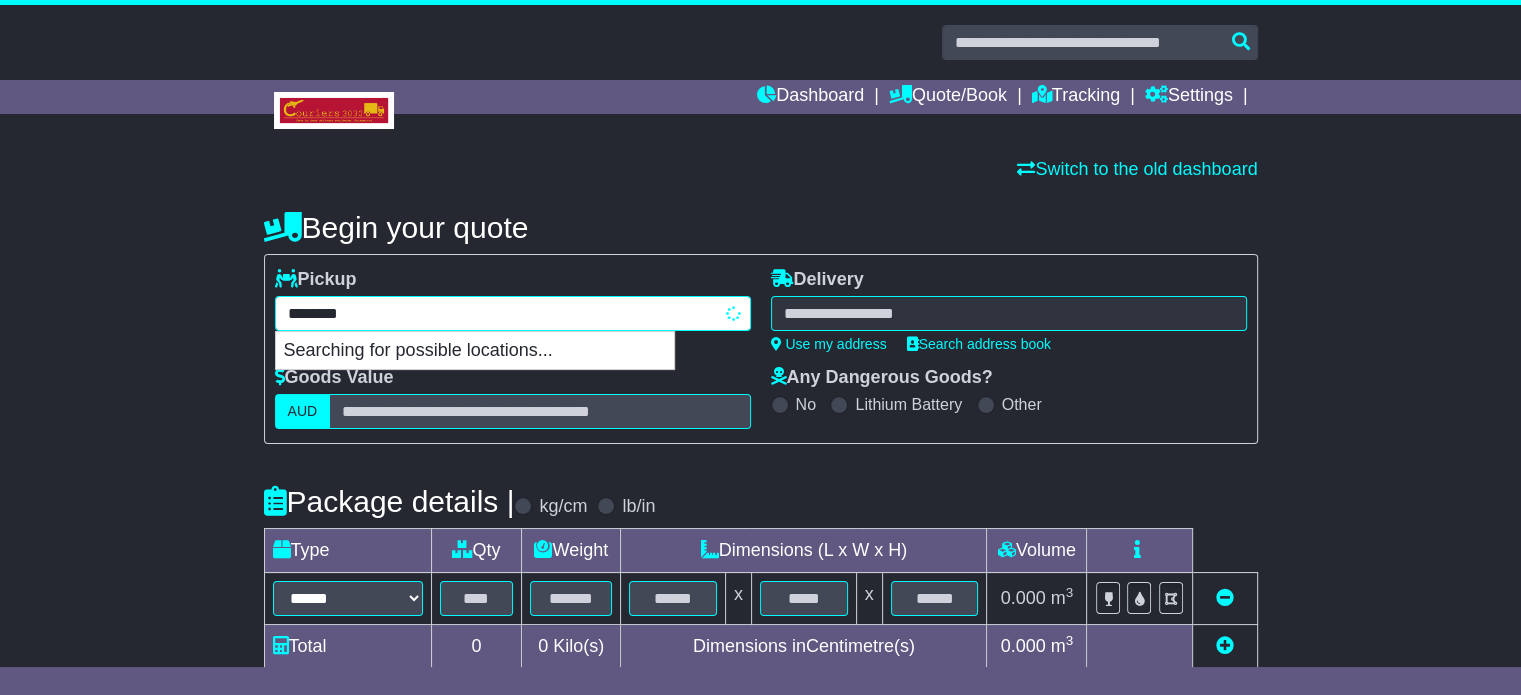 type on "*********" 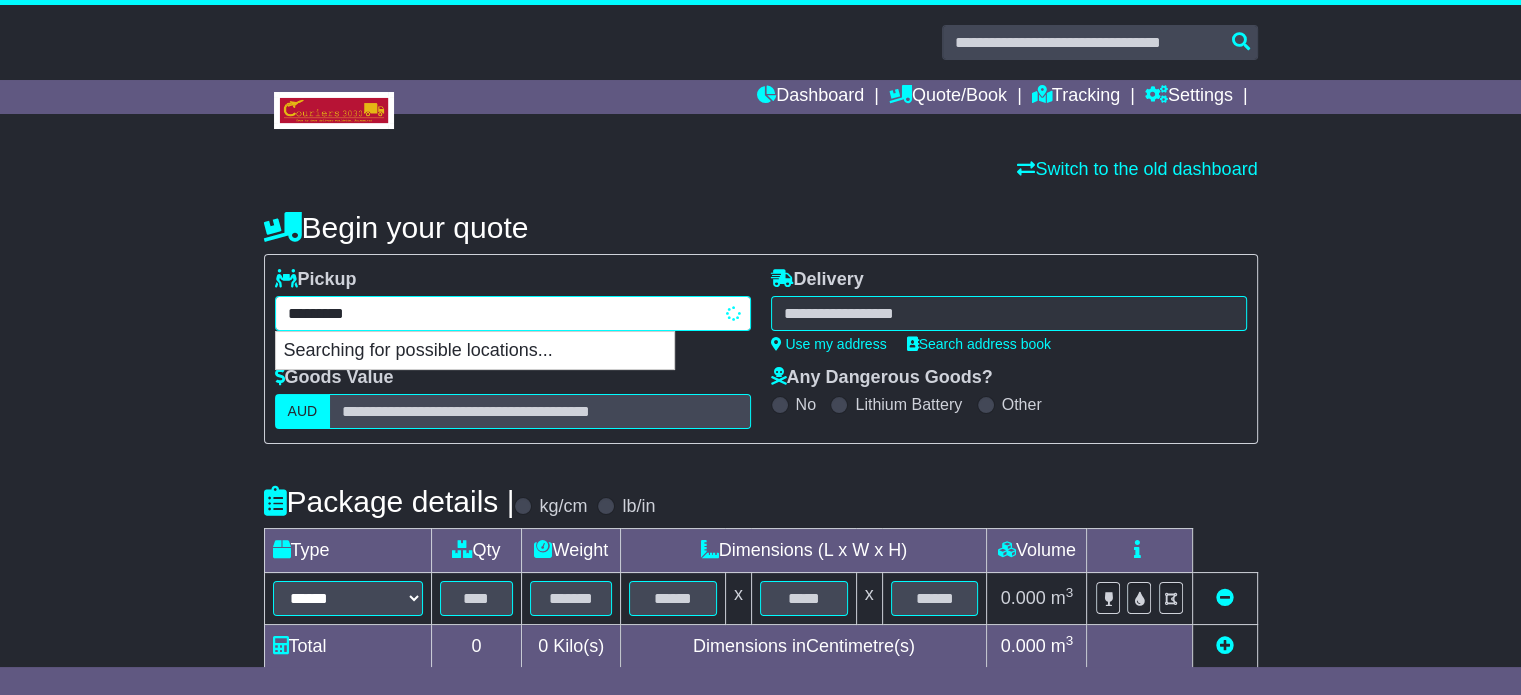 type on "**********" 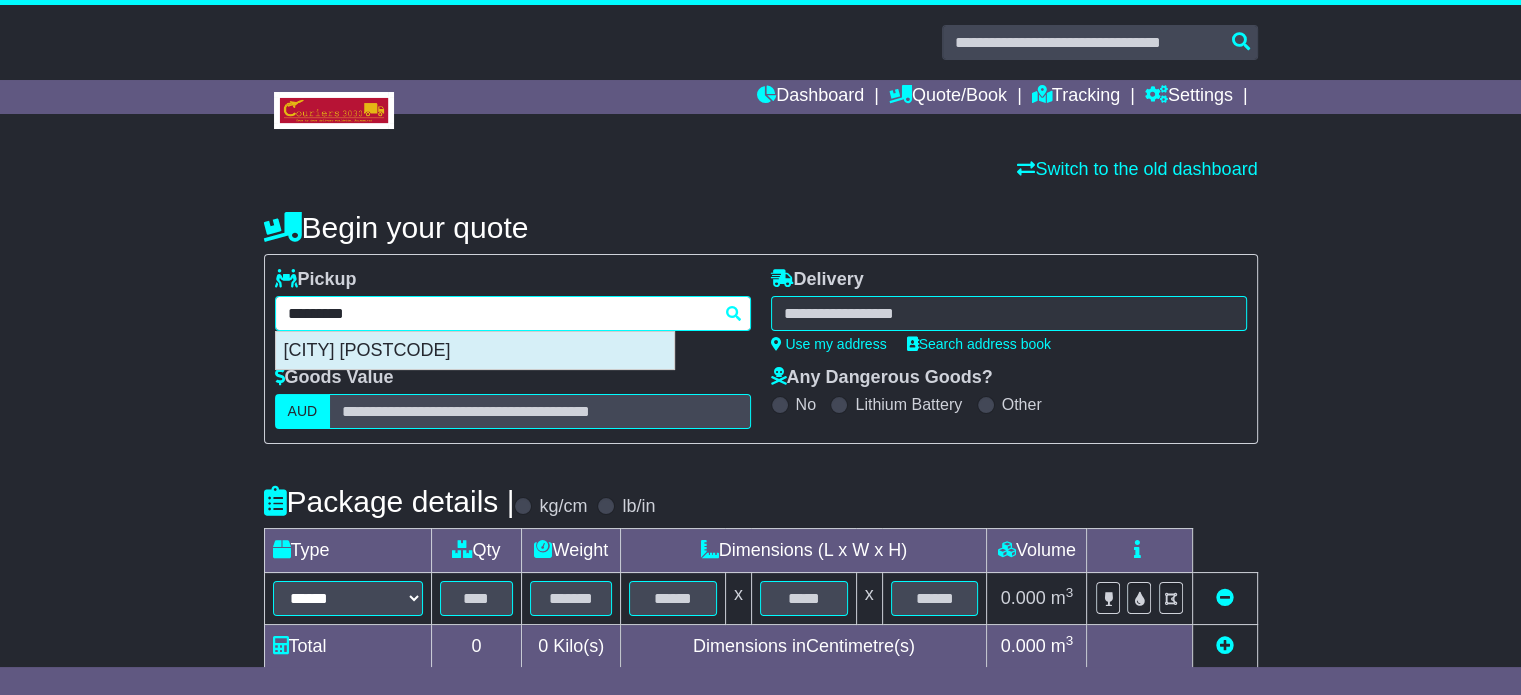 click on "[CITY] [POSTCODE]" at bounding box center [475, 351] 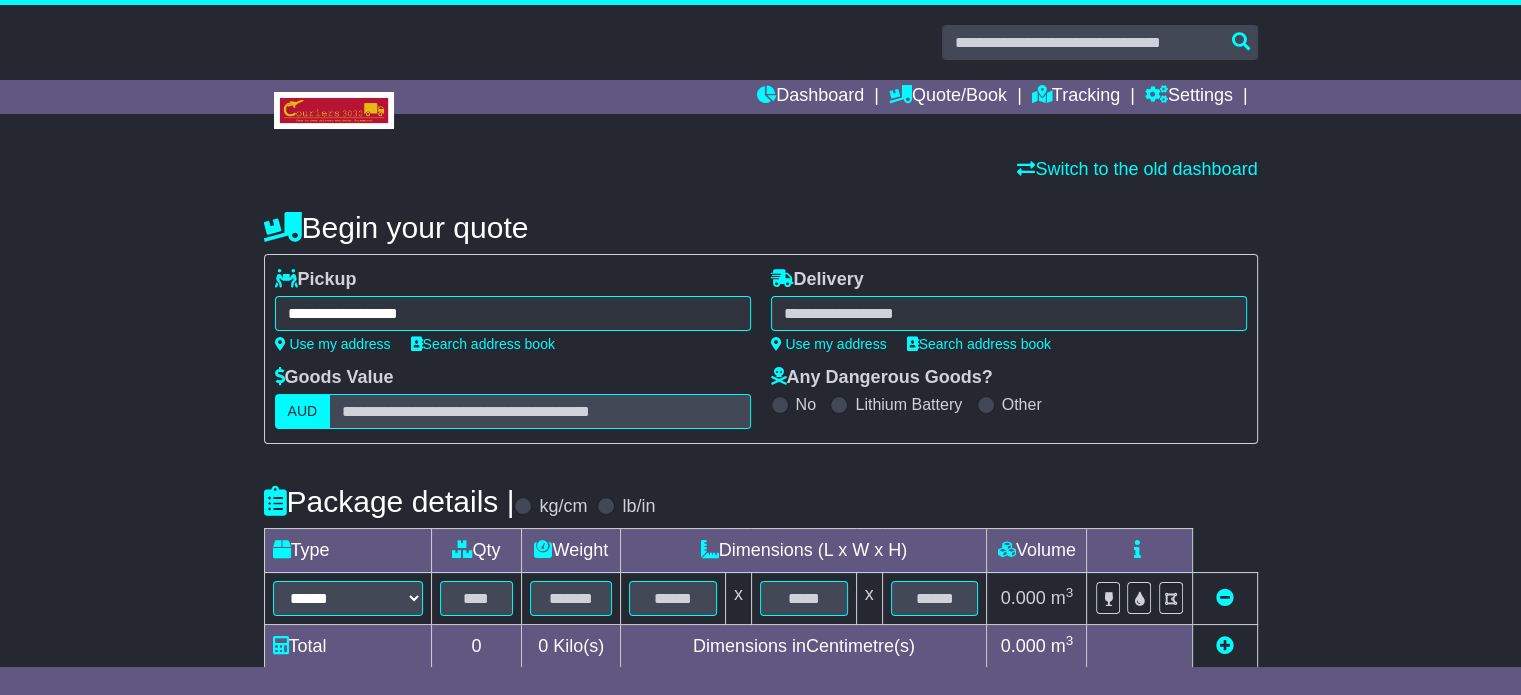 type on "**********" 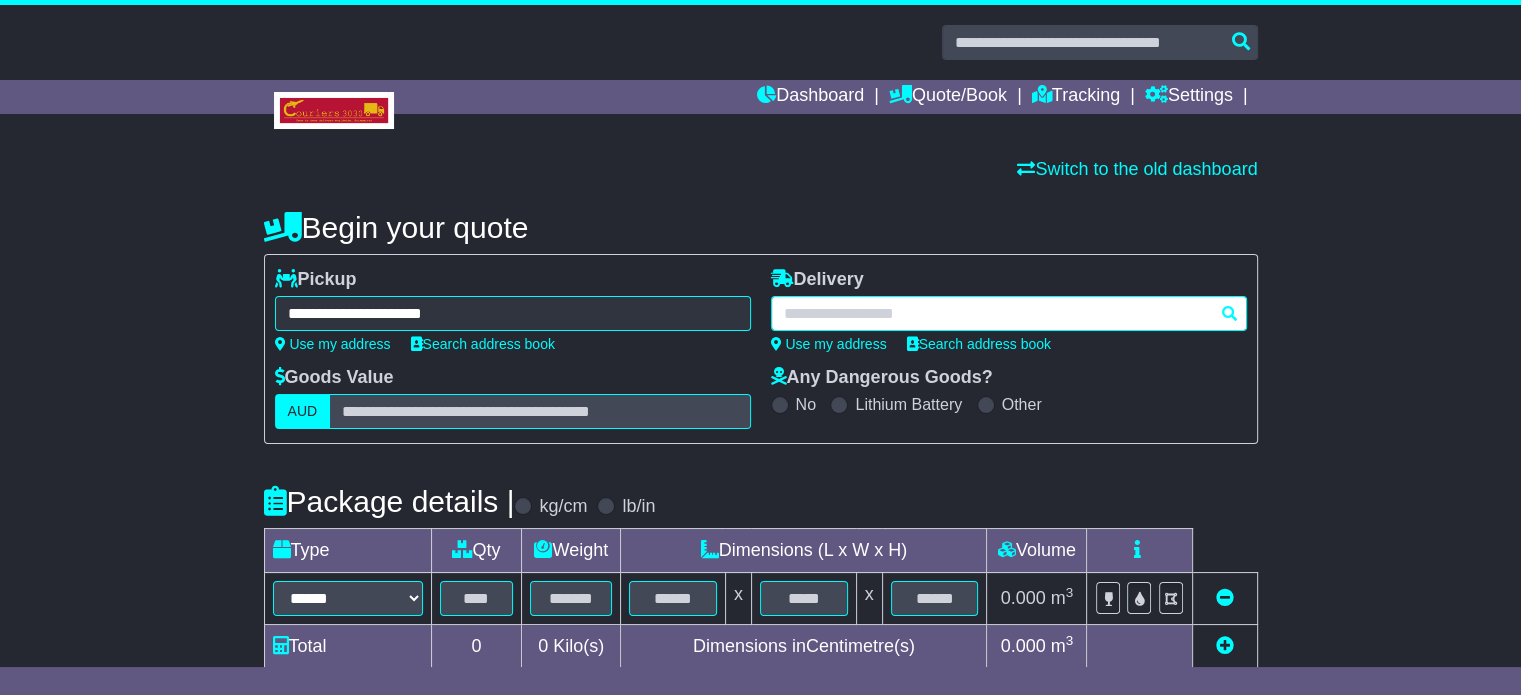 click at bounding box center [1009, 313] 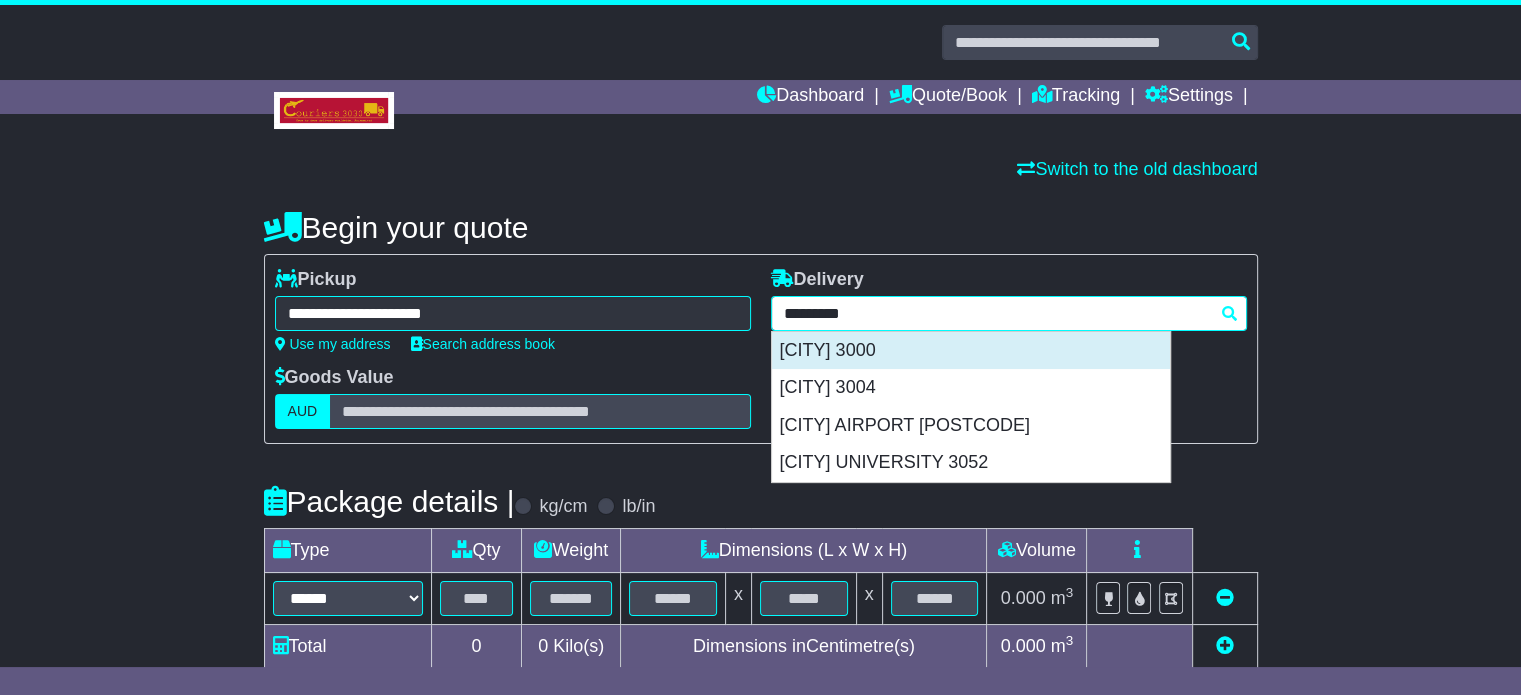 click on "[CITY] 3000" at bounding box center (971, 351) 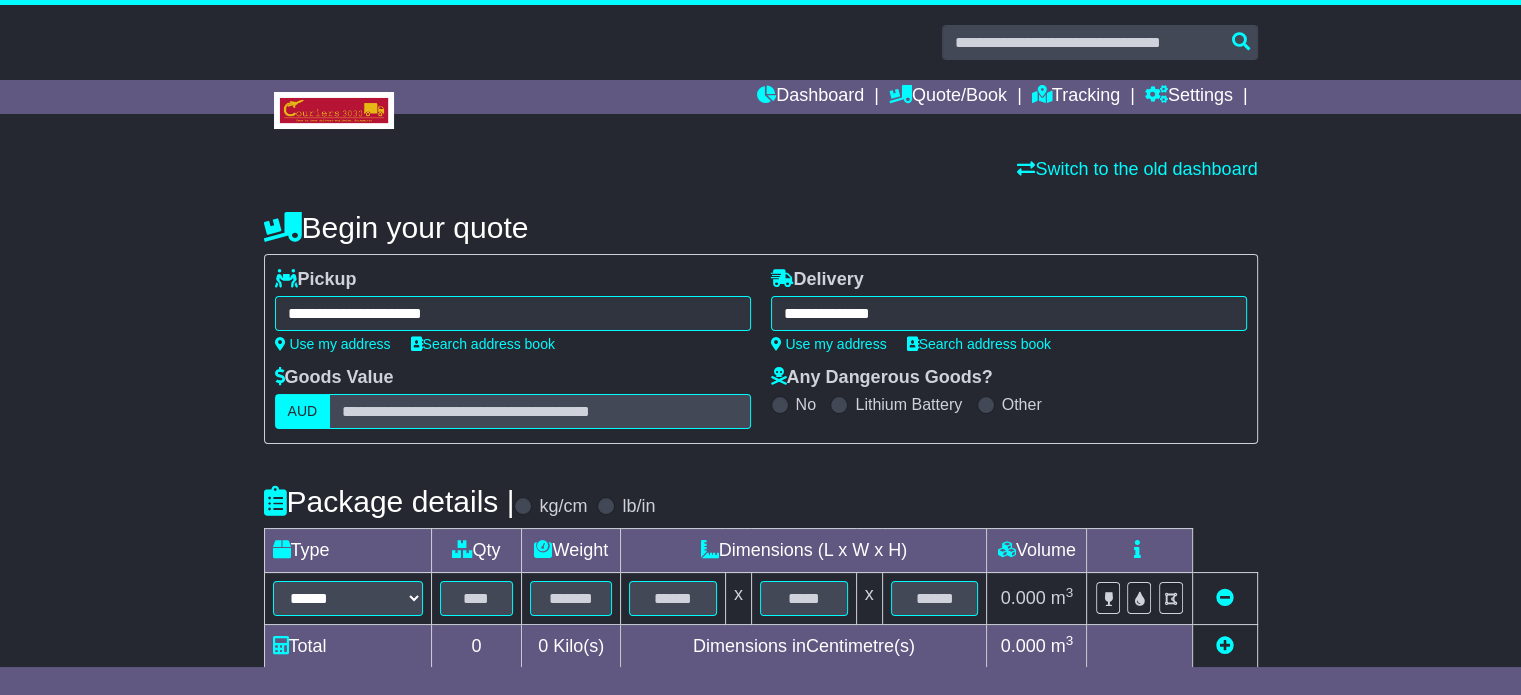 type on "**********" 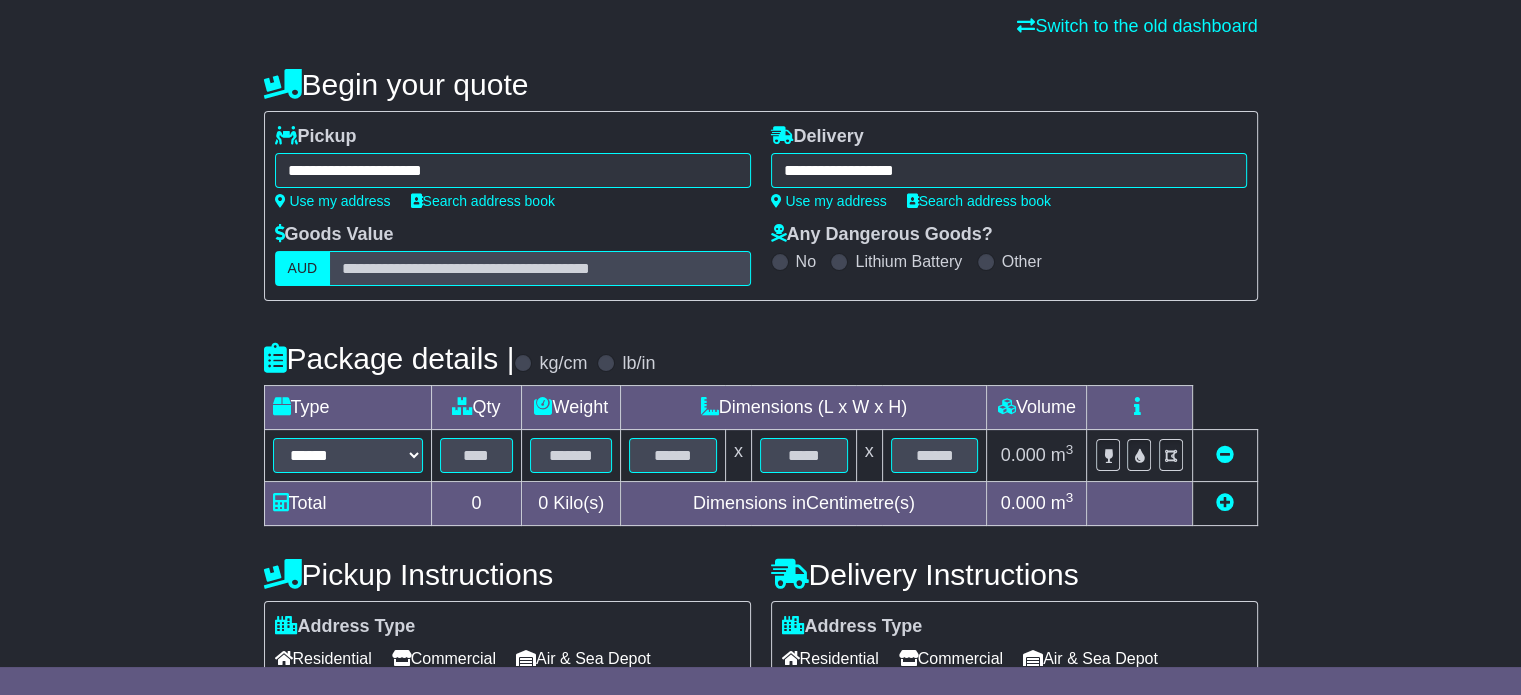 scroll, scrollTop: 300, scrollLeft: 0, axis: vertical 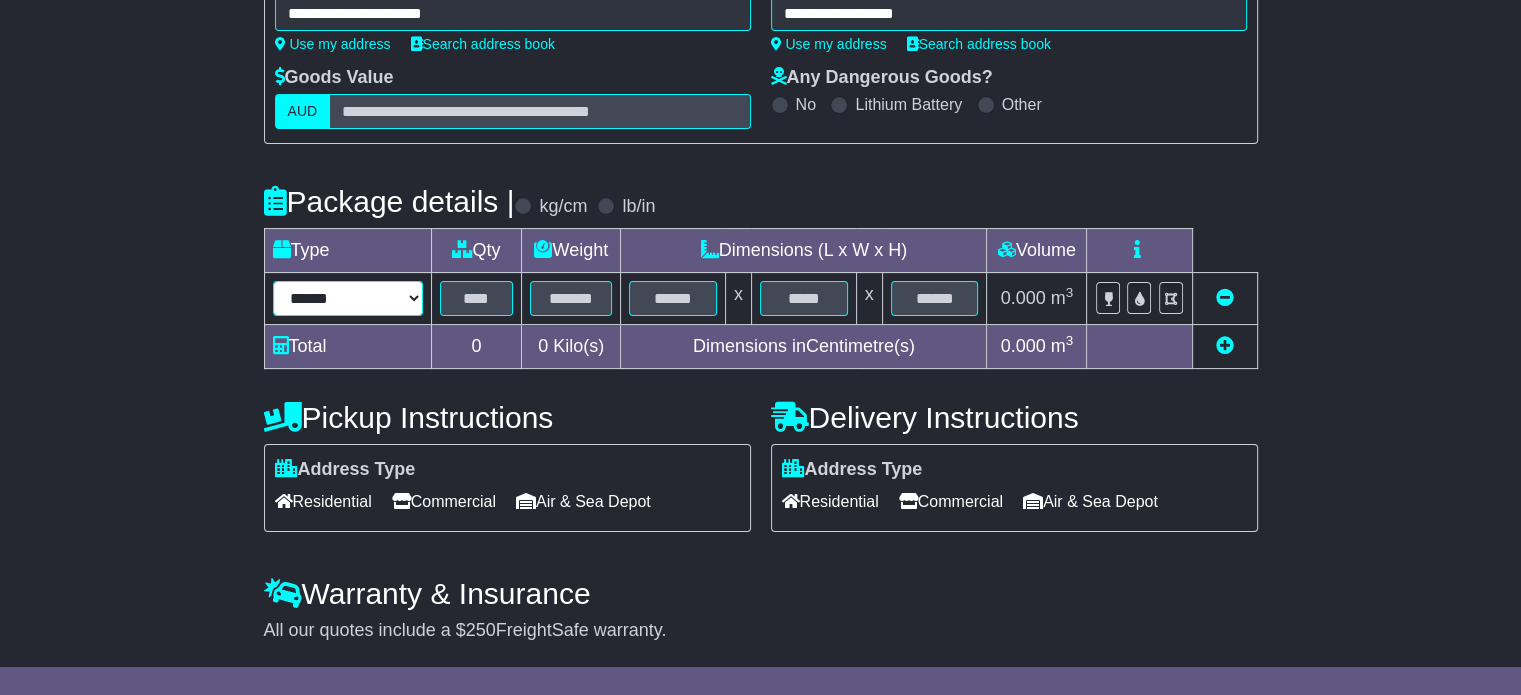 click on "****** ****** *** ******** ***** **** **** ****** *** *******" at bounding box center [348, 298] 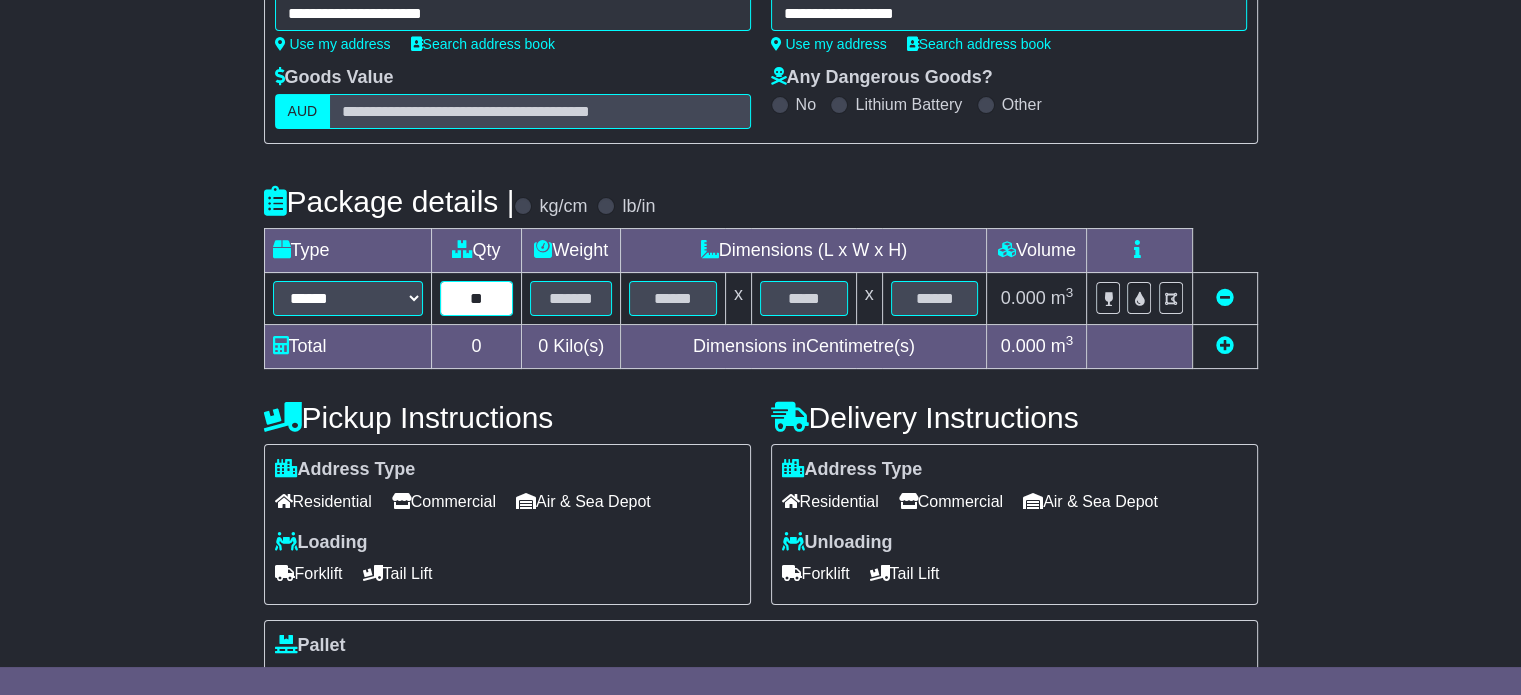 type on "**" 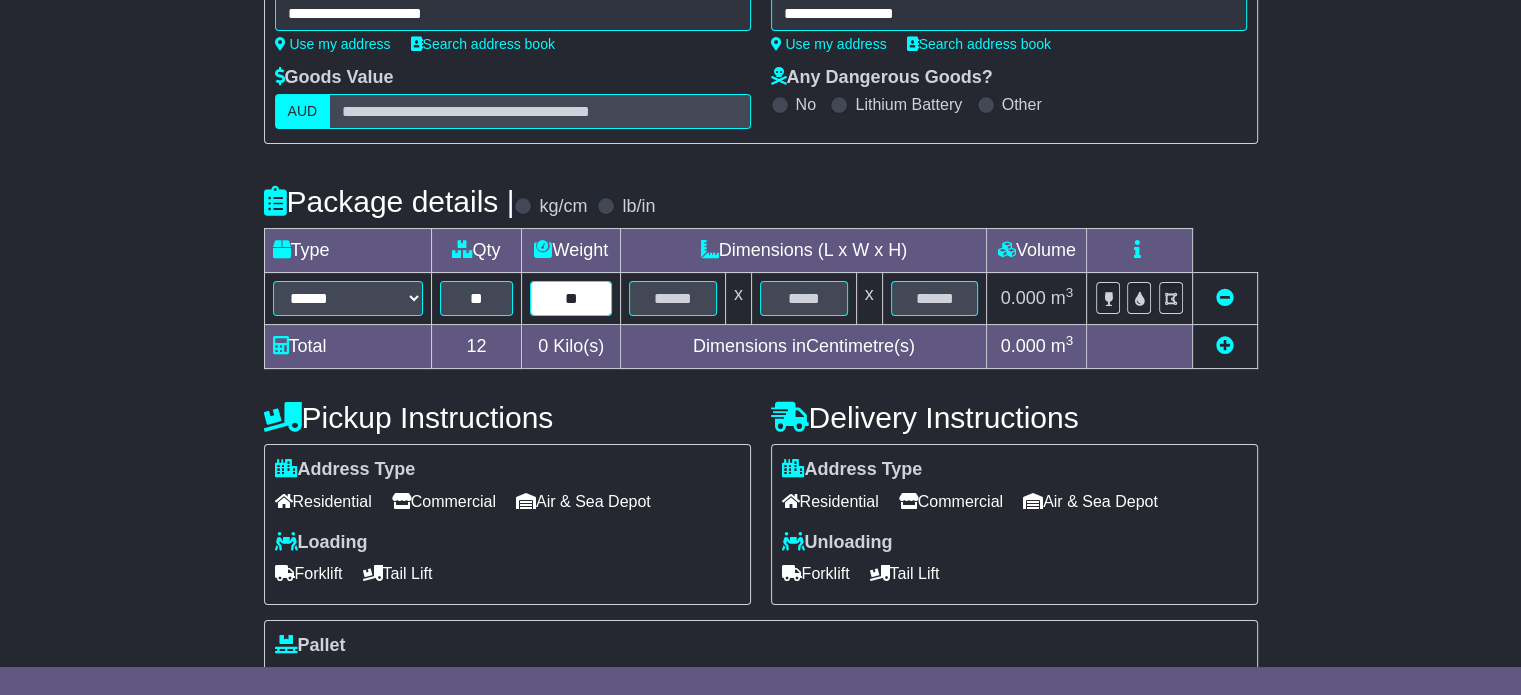 type on "**" 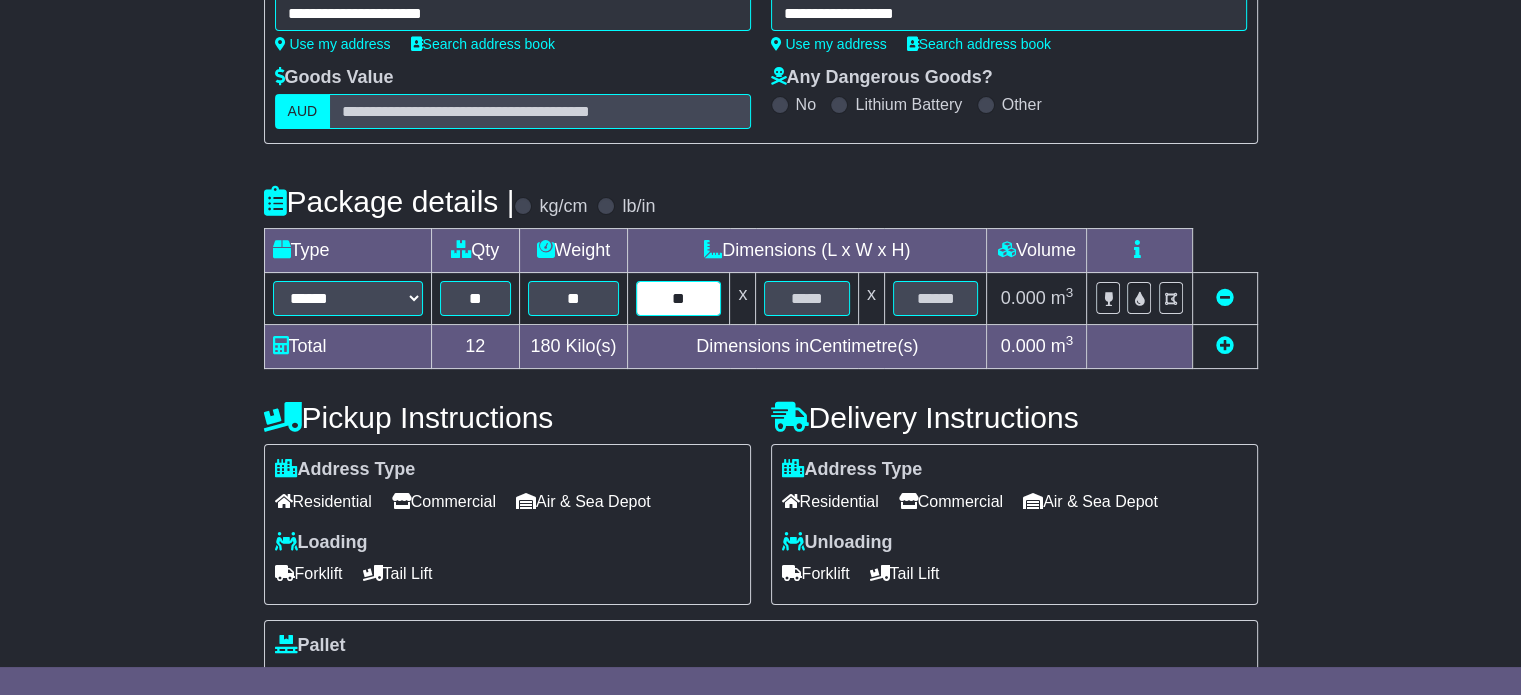 type on "**" 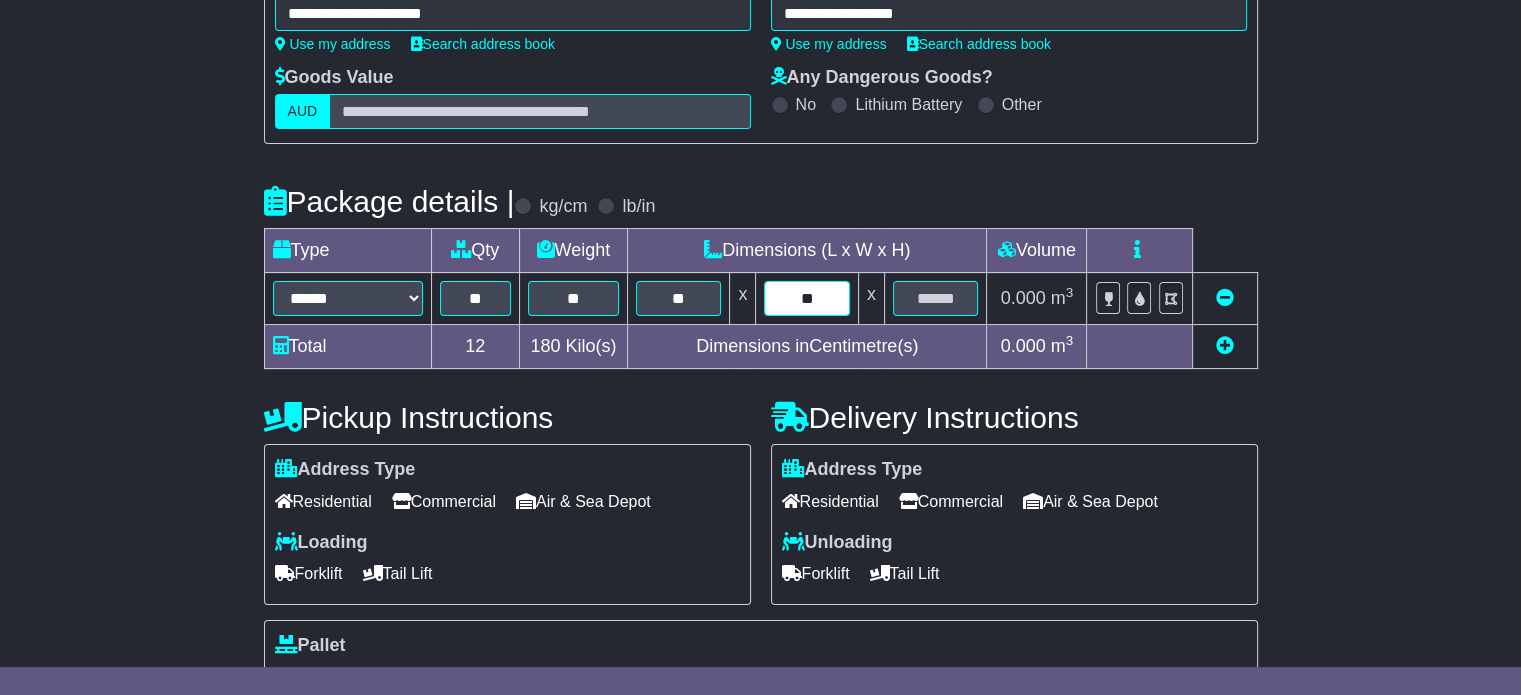 type on "**" 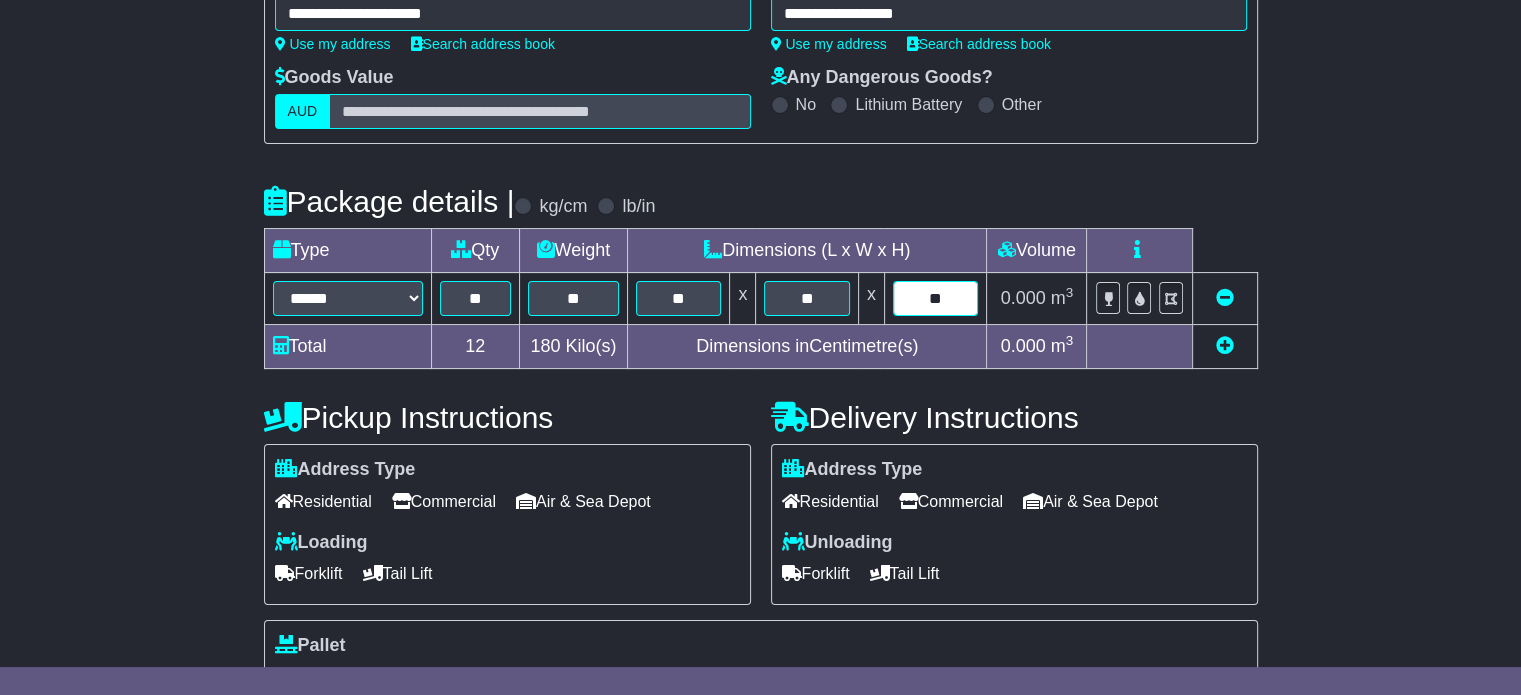 type on "**" 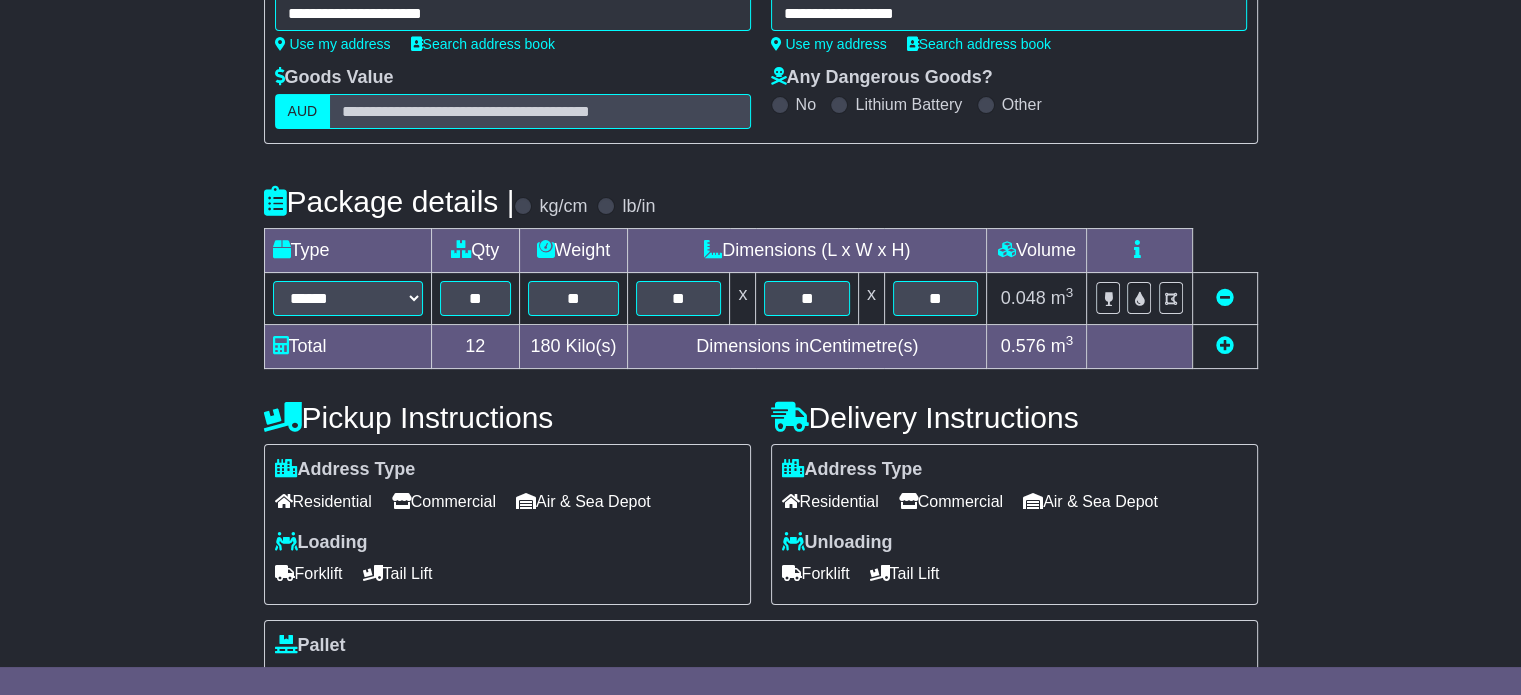 type 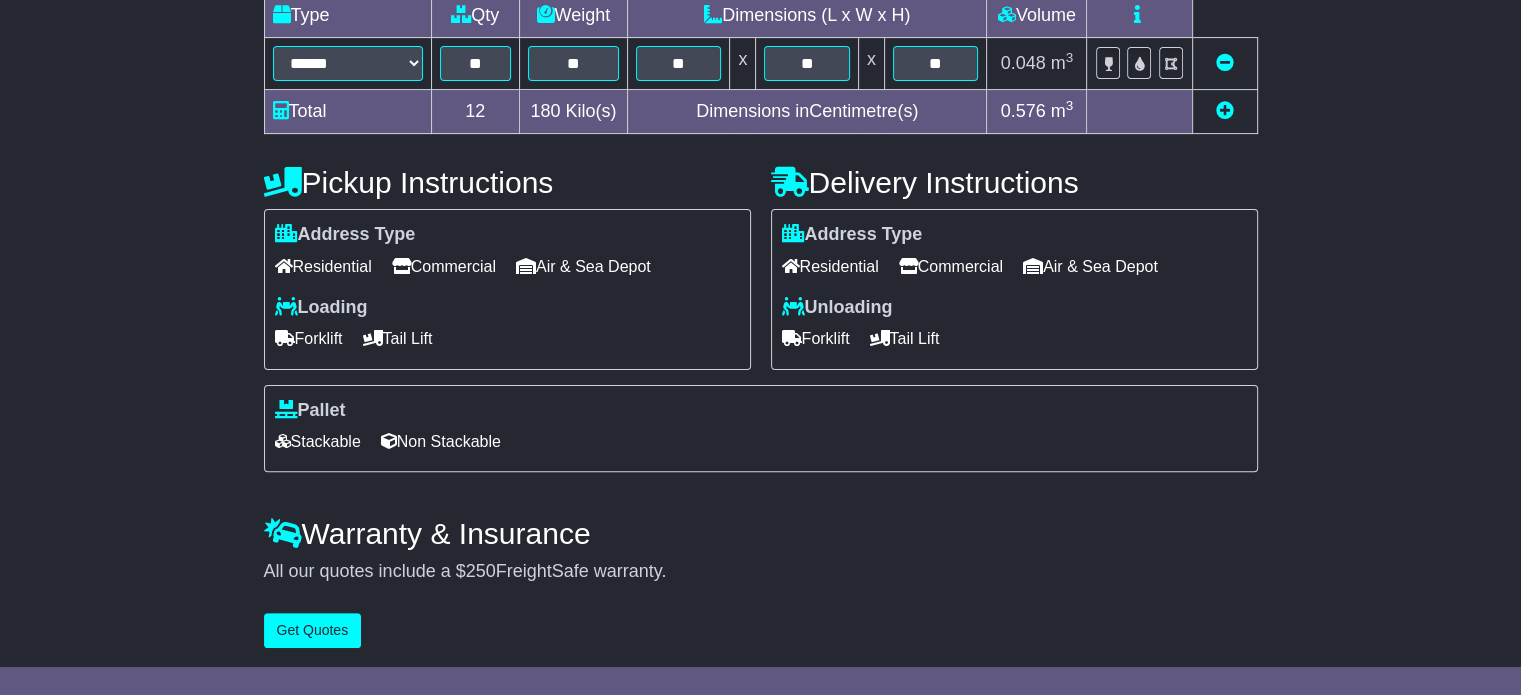 click on "Residential" at bounding box center [323, 266] 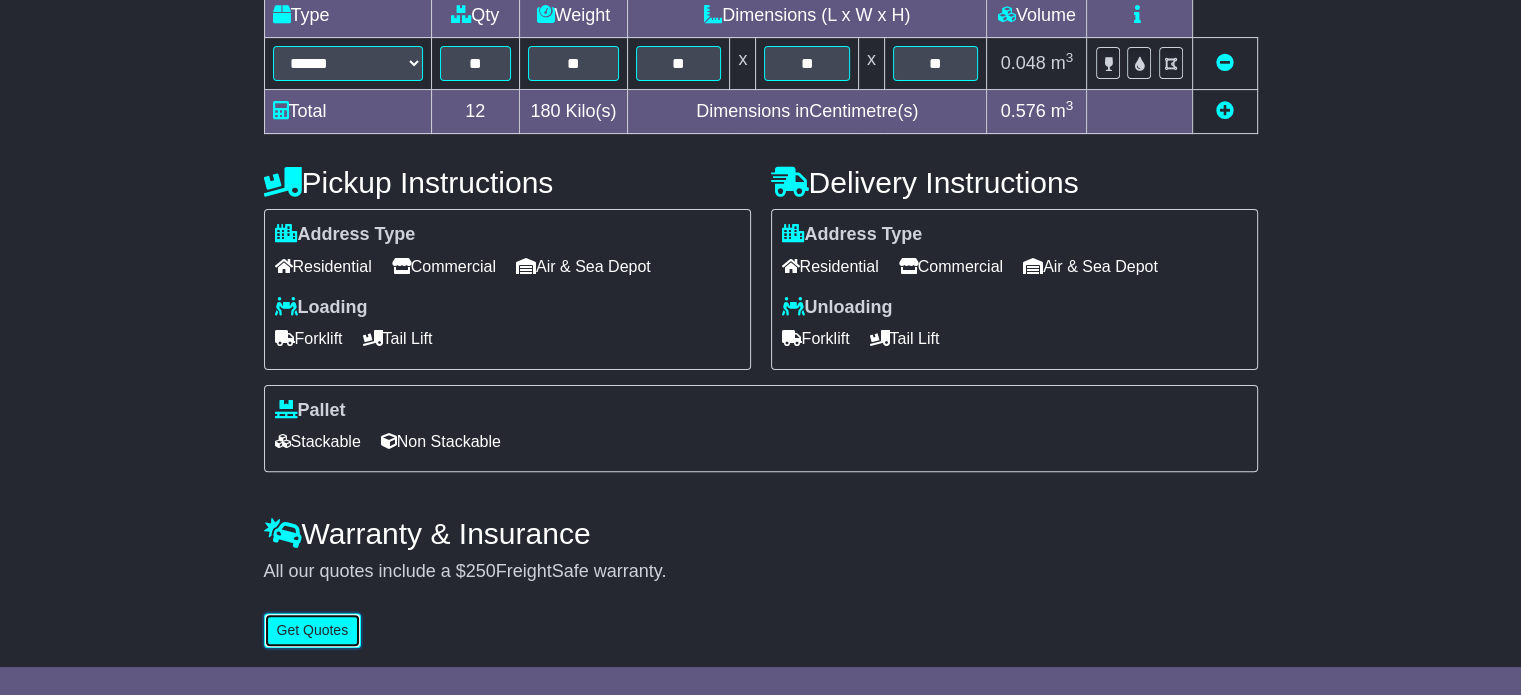click on "Get Quotes" at bounding box center [313, 630] 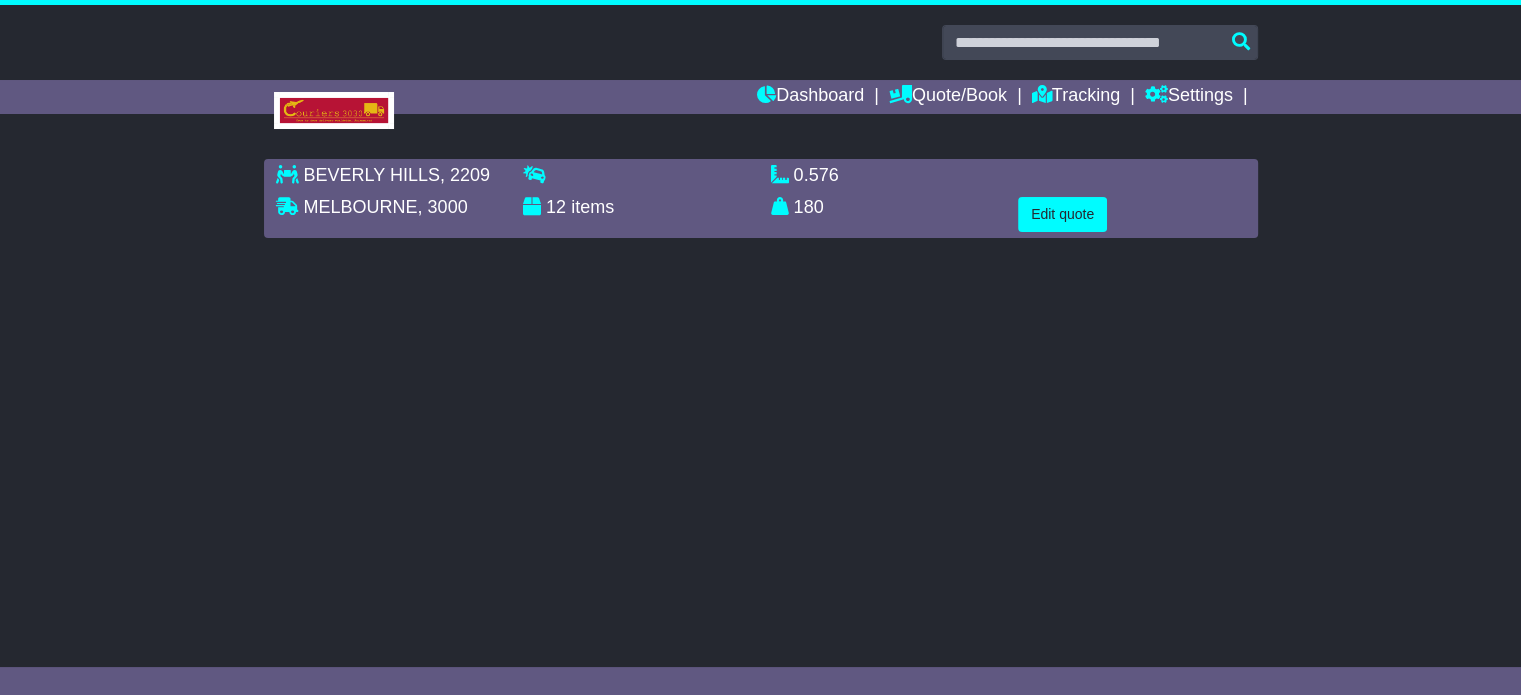 scroll, scrollTop: 0, scrollLeft: 0, axis: both 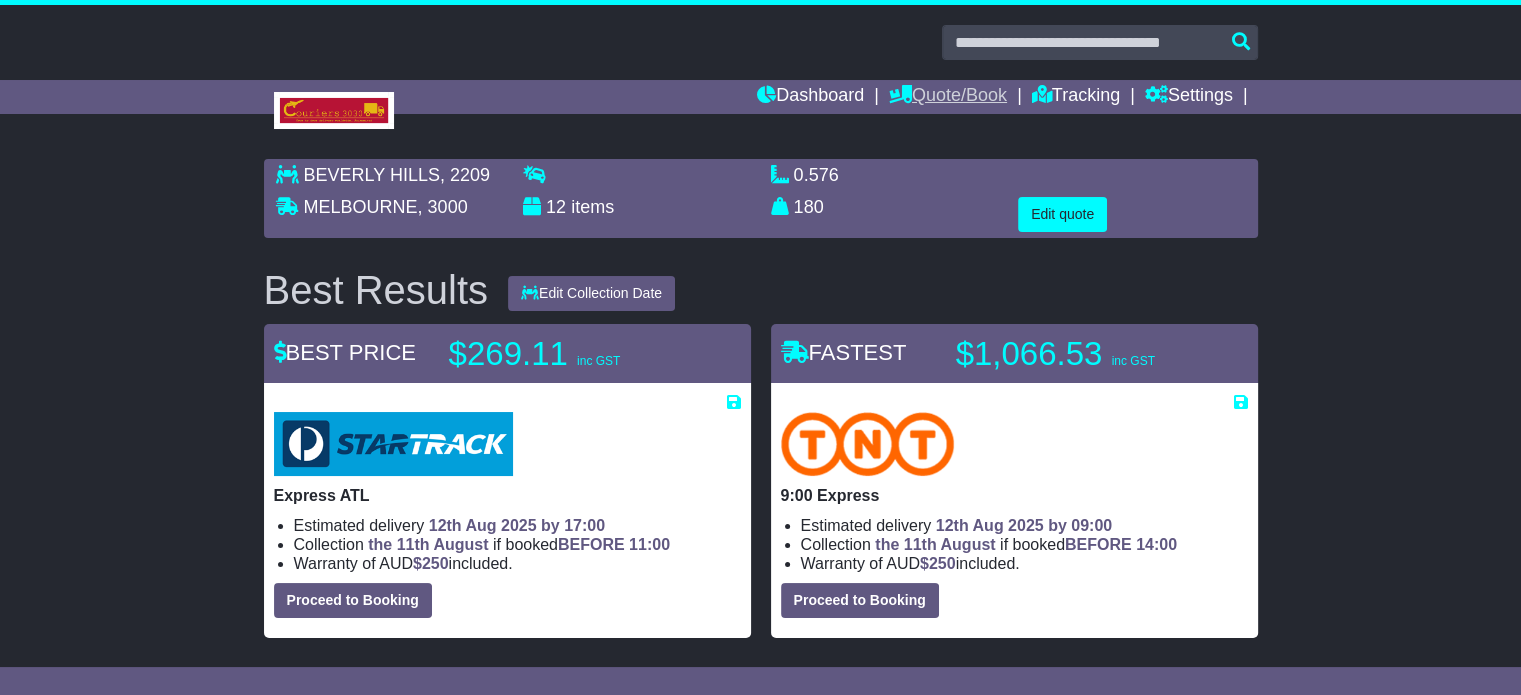 click on "Quote/Book" at bounding box center (948, 97) 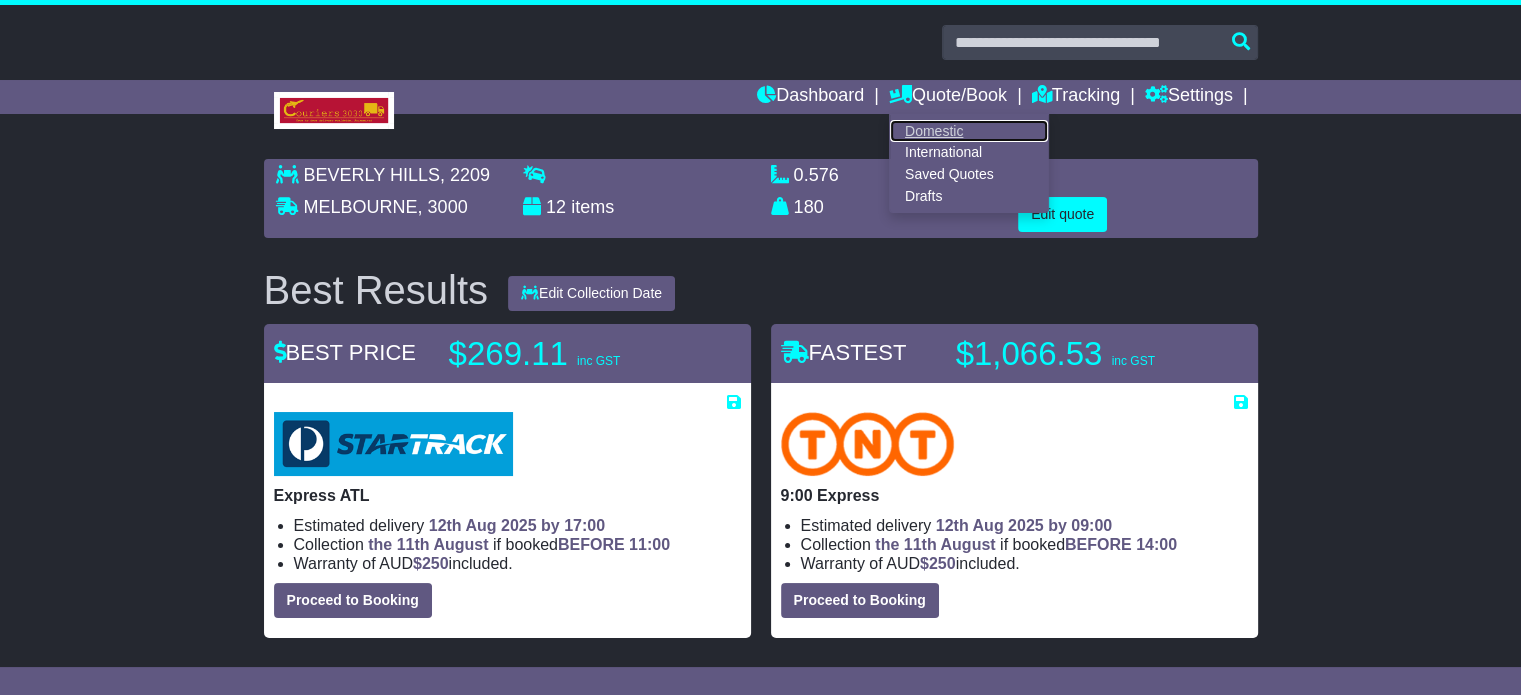 click on "Domestic" at bounding box center [969, 131] 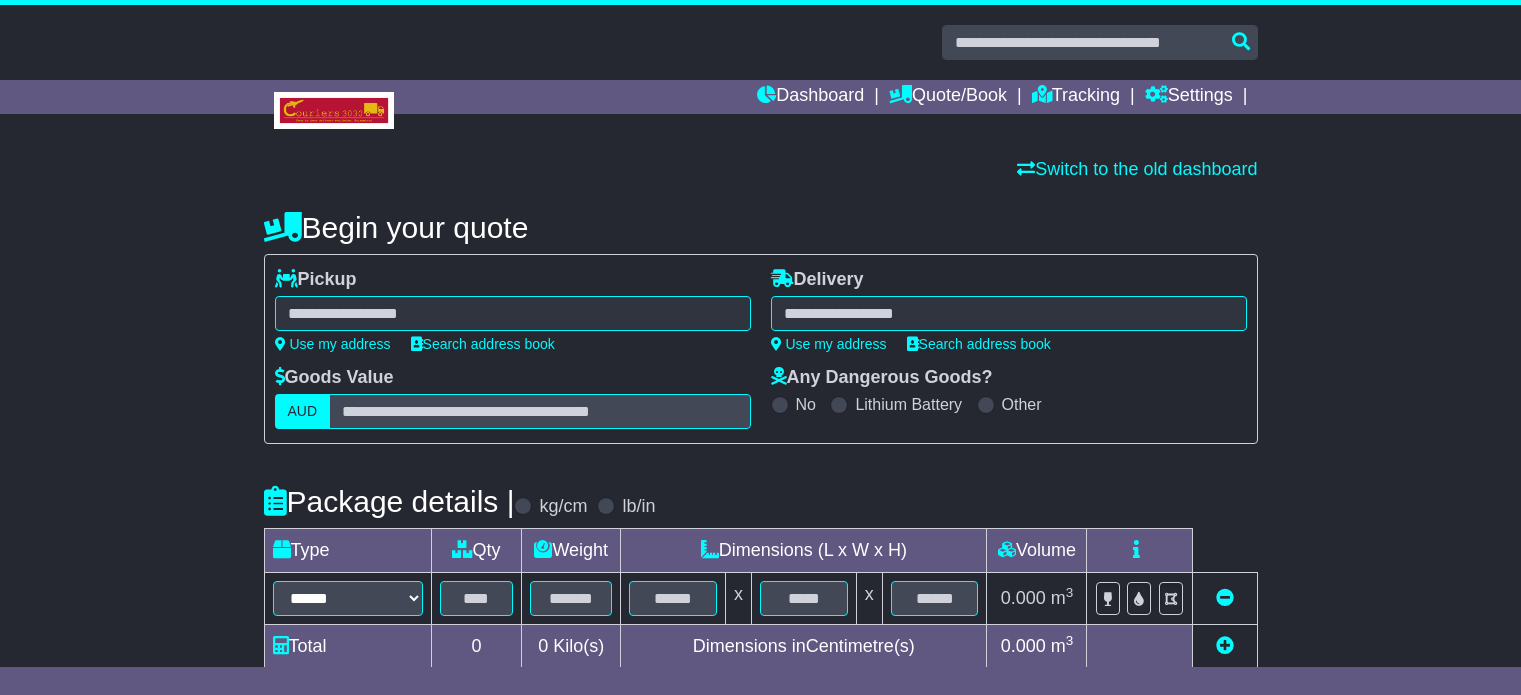 scroll, scrollTop: 0, scrollLeft: 0, axis: both 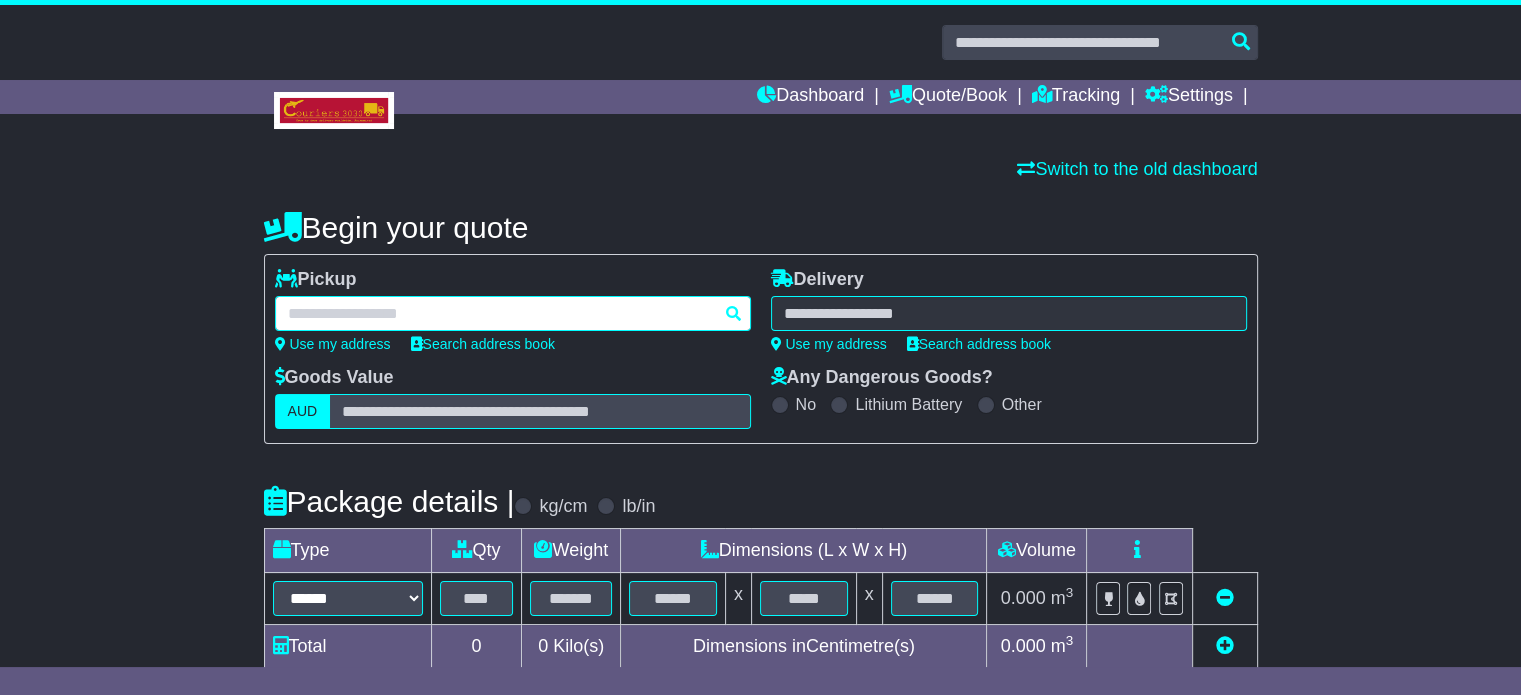 click at bounding box center [513, 313] 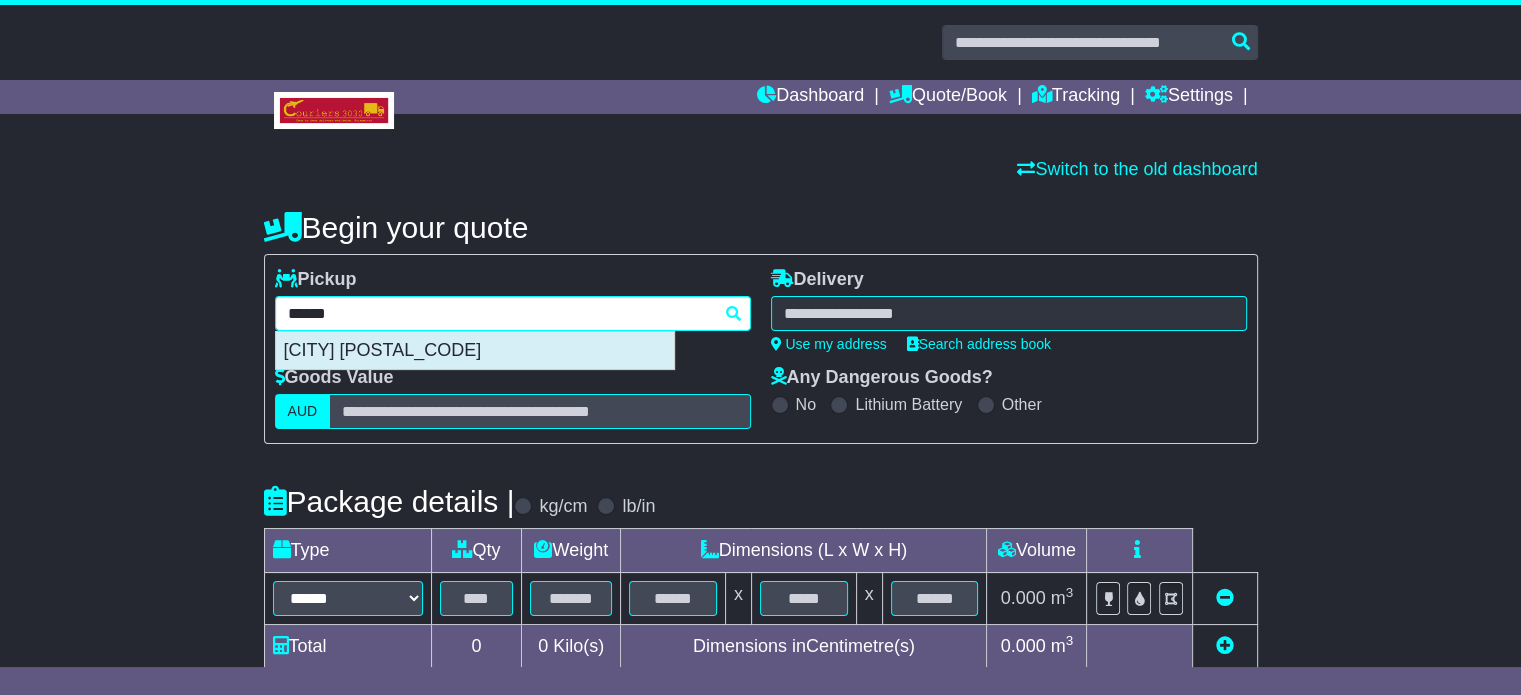click on "[CITY] [POSTAL_CODE]" at bounding box center (475, 351) 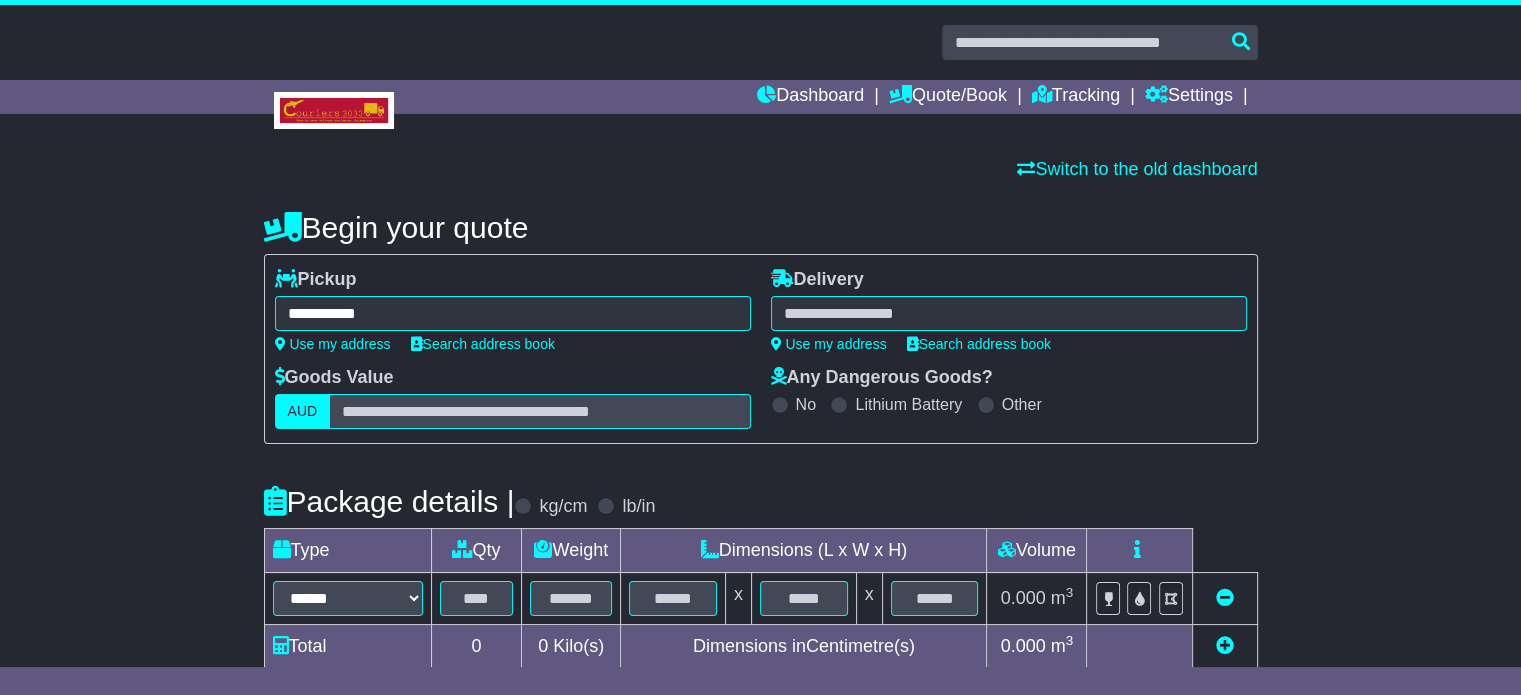 type on "**********" 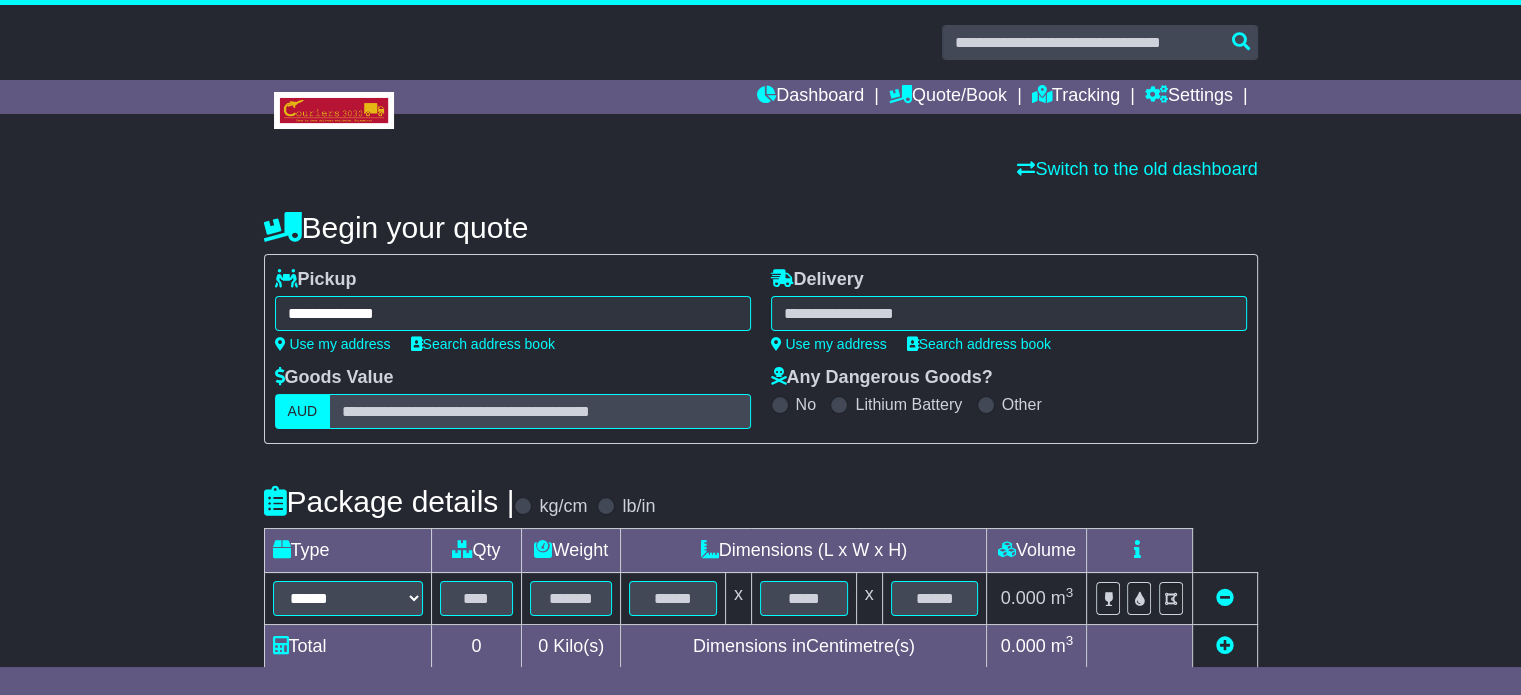 click at bounding box center [1009, 313] 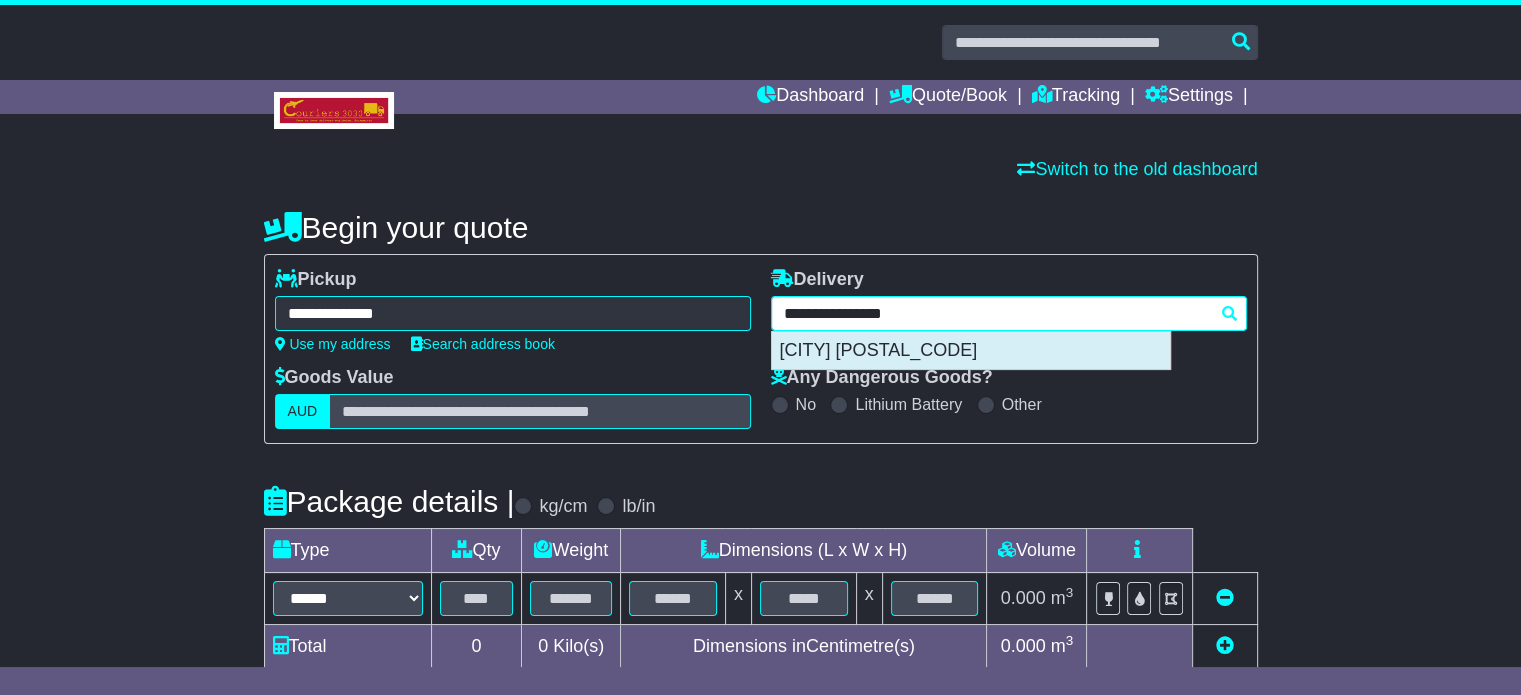 click on "[CITY] [POSTAL_CODE]" at bounding box center (971, 351) 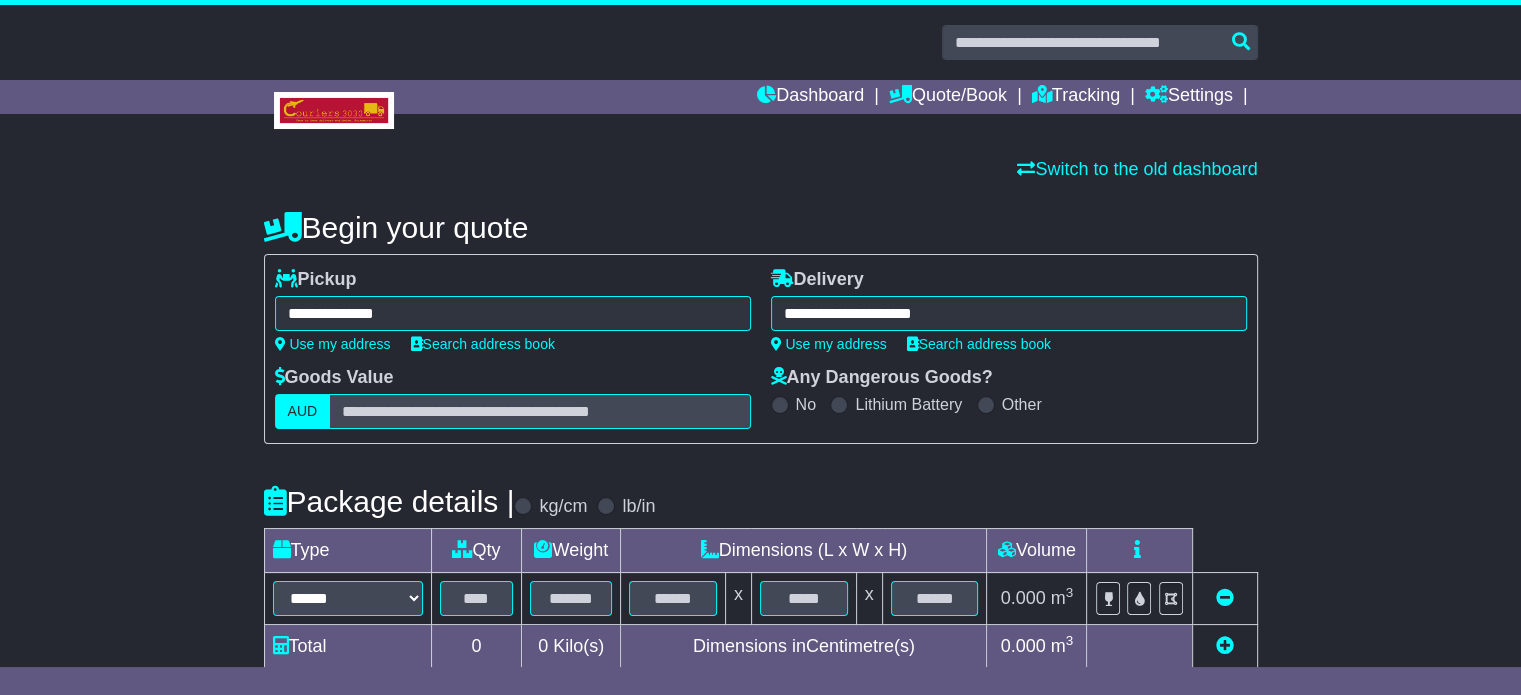 type on "**********" 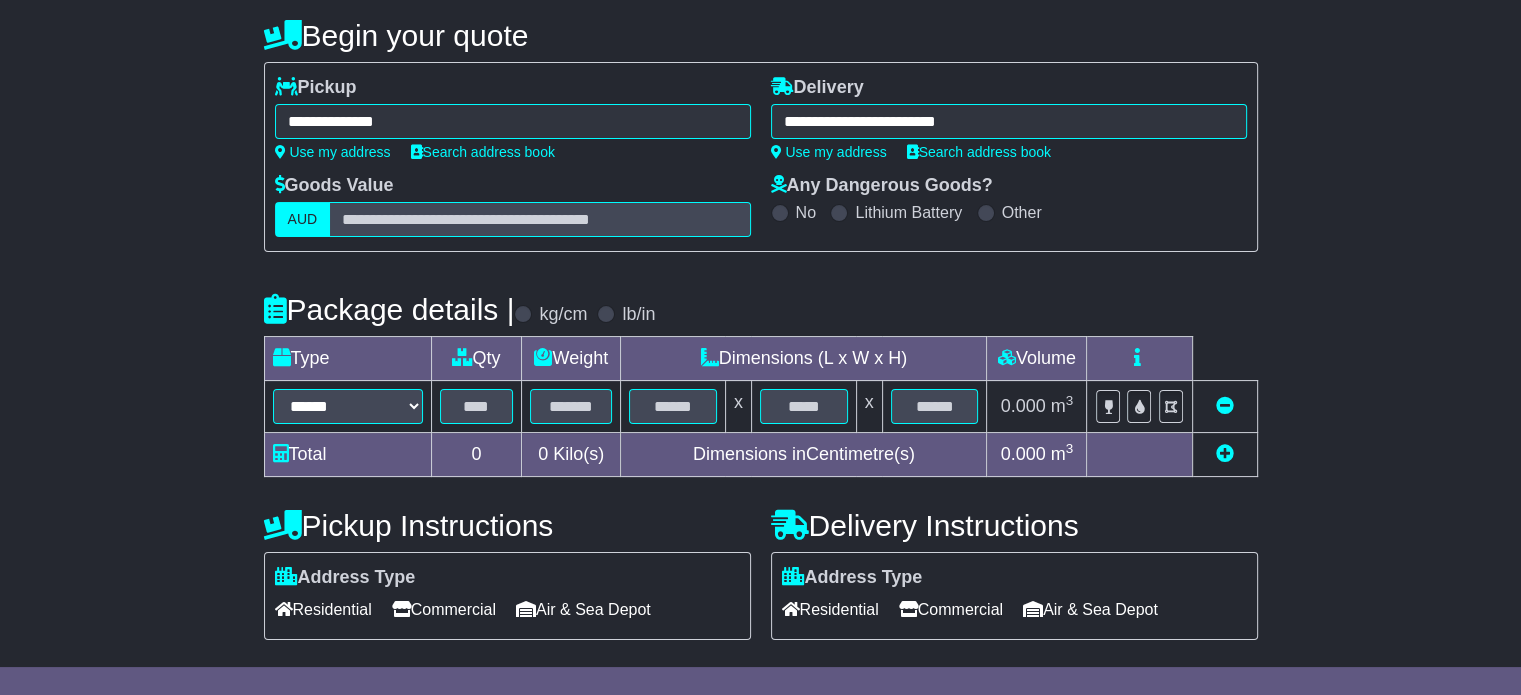 scroll, scrollTop: 360, scrollLeft: 0, axis: vertical 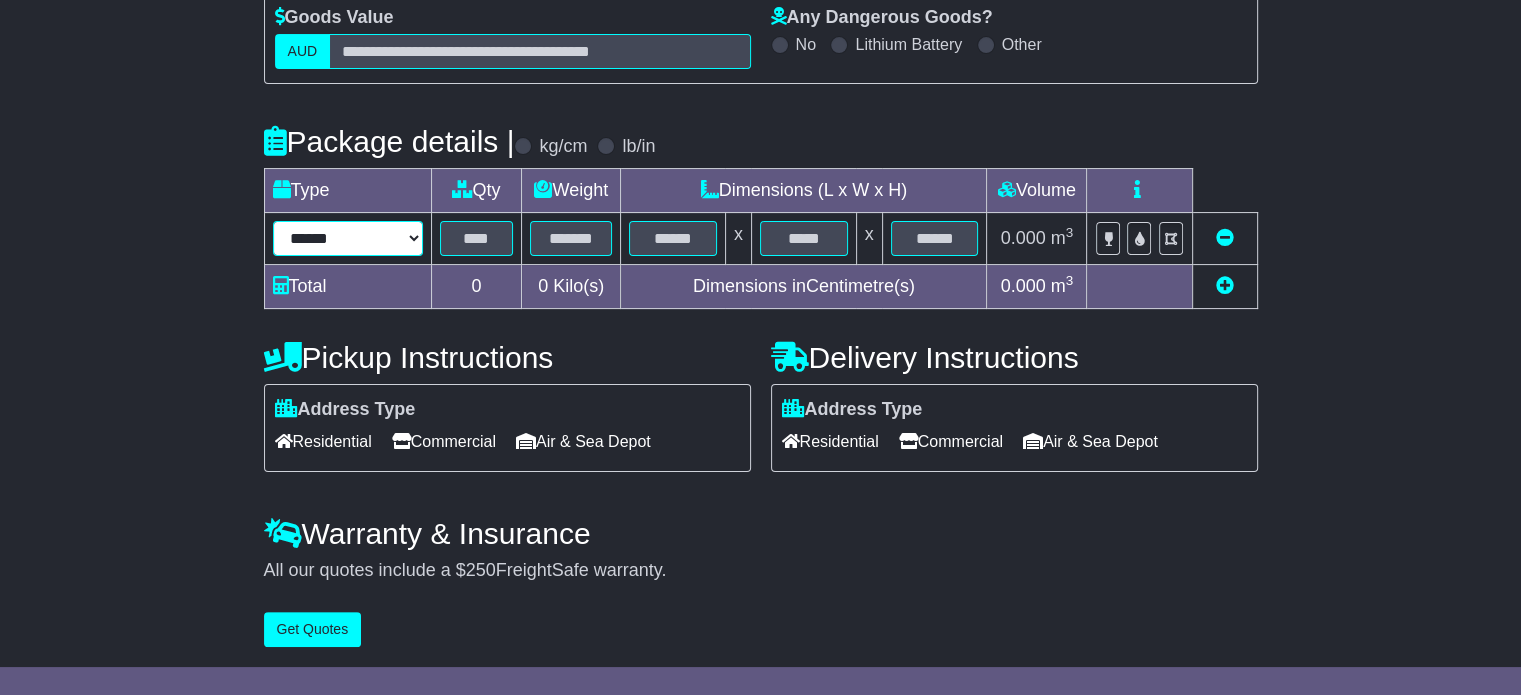 click on "****** ****** *** ******** ***** **** **** ****** *** *******" at bounding box center (348, 238) 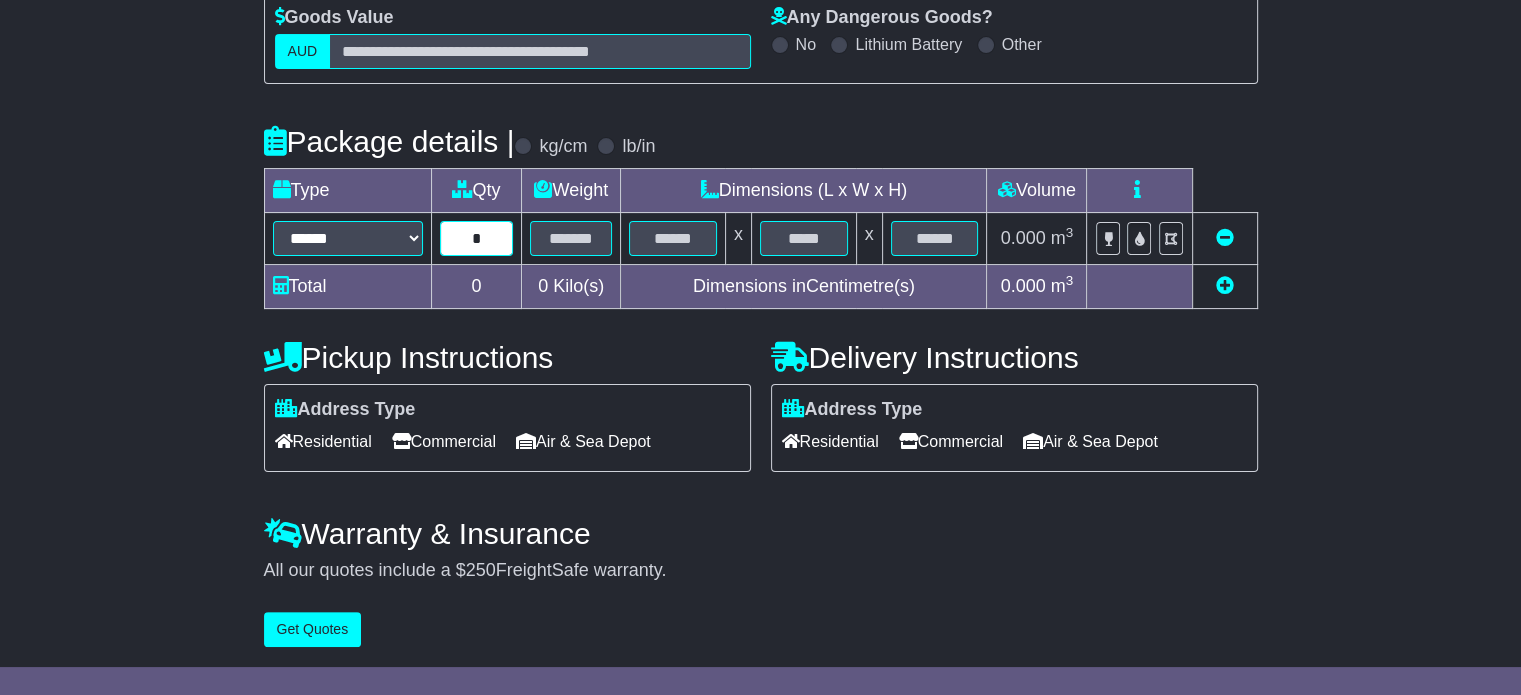 type on "*" 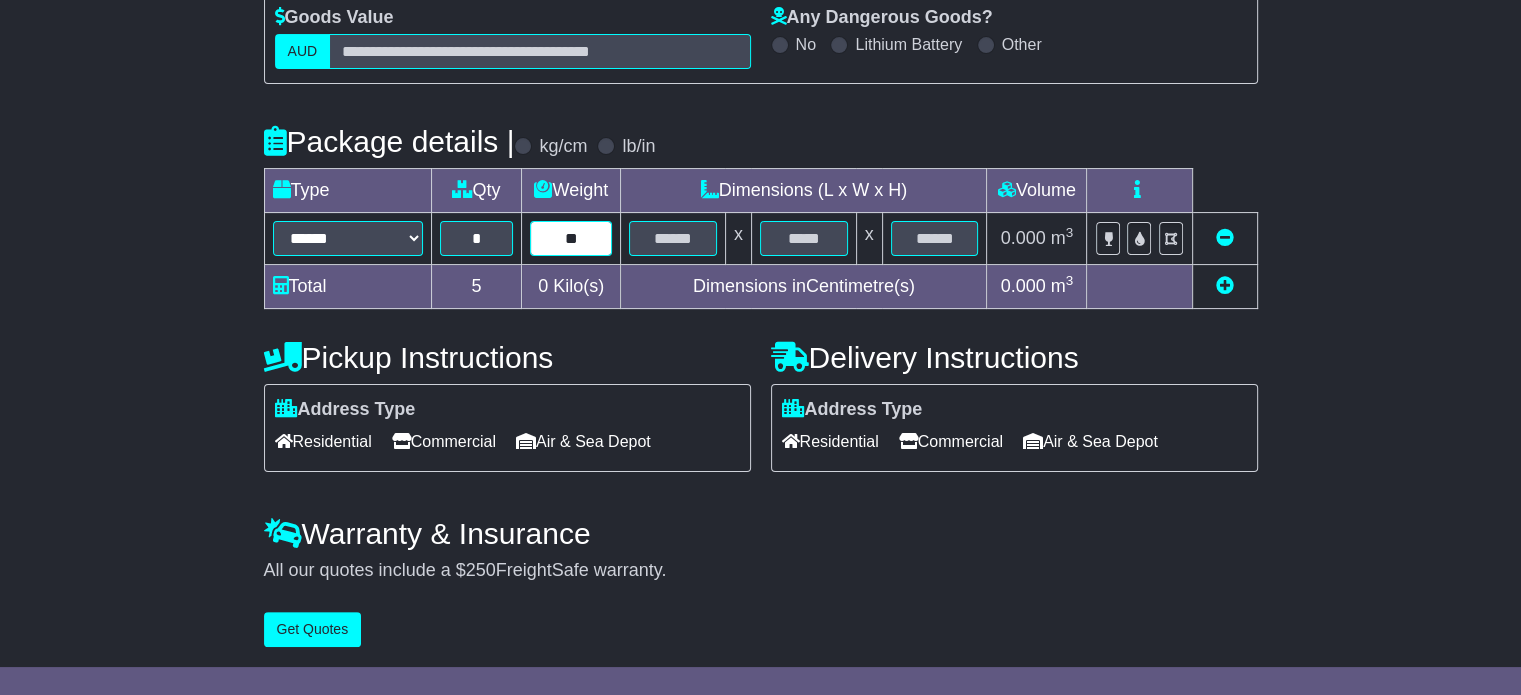 type on "**" 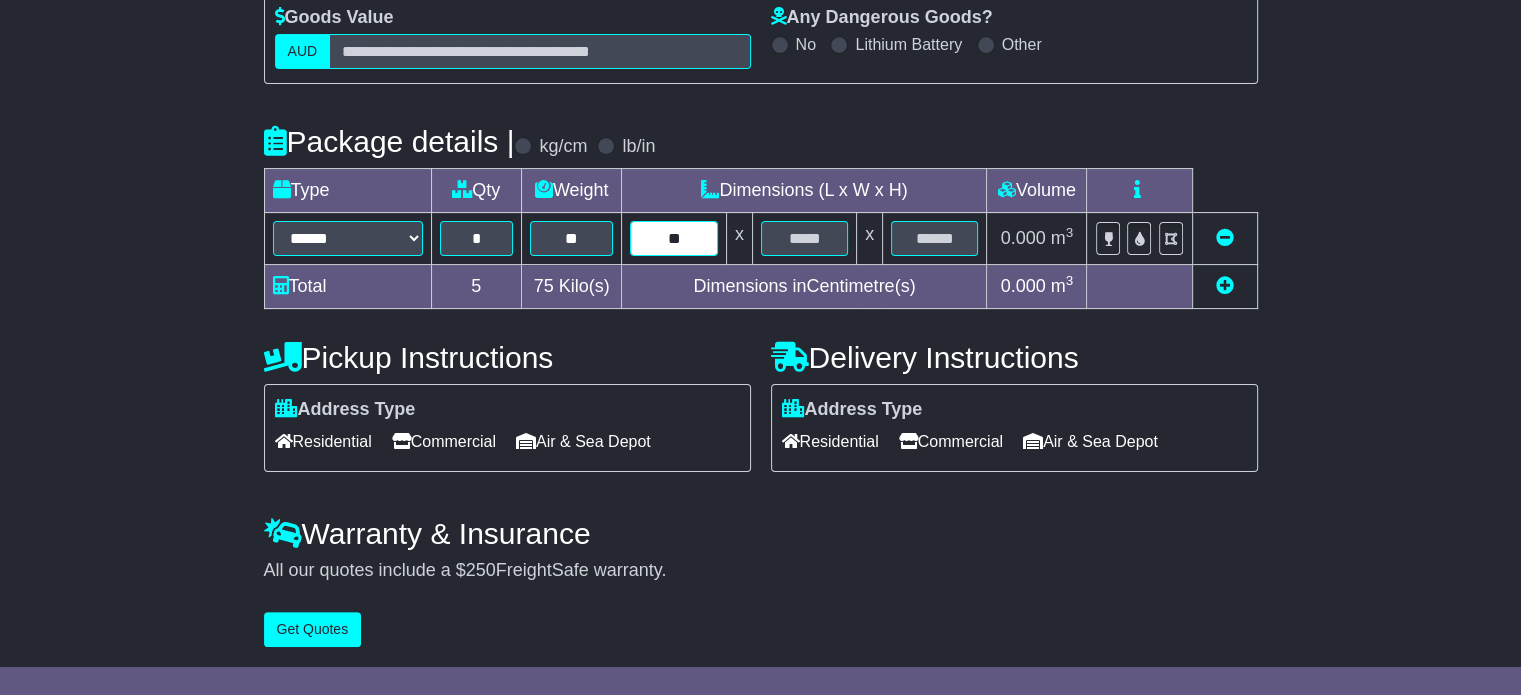 type on "**" 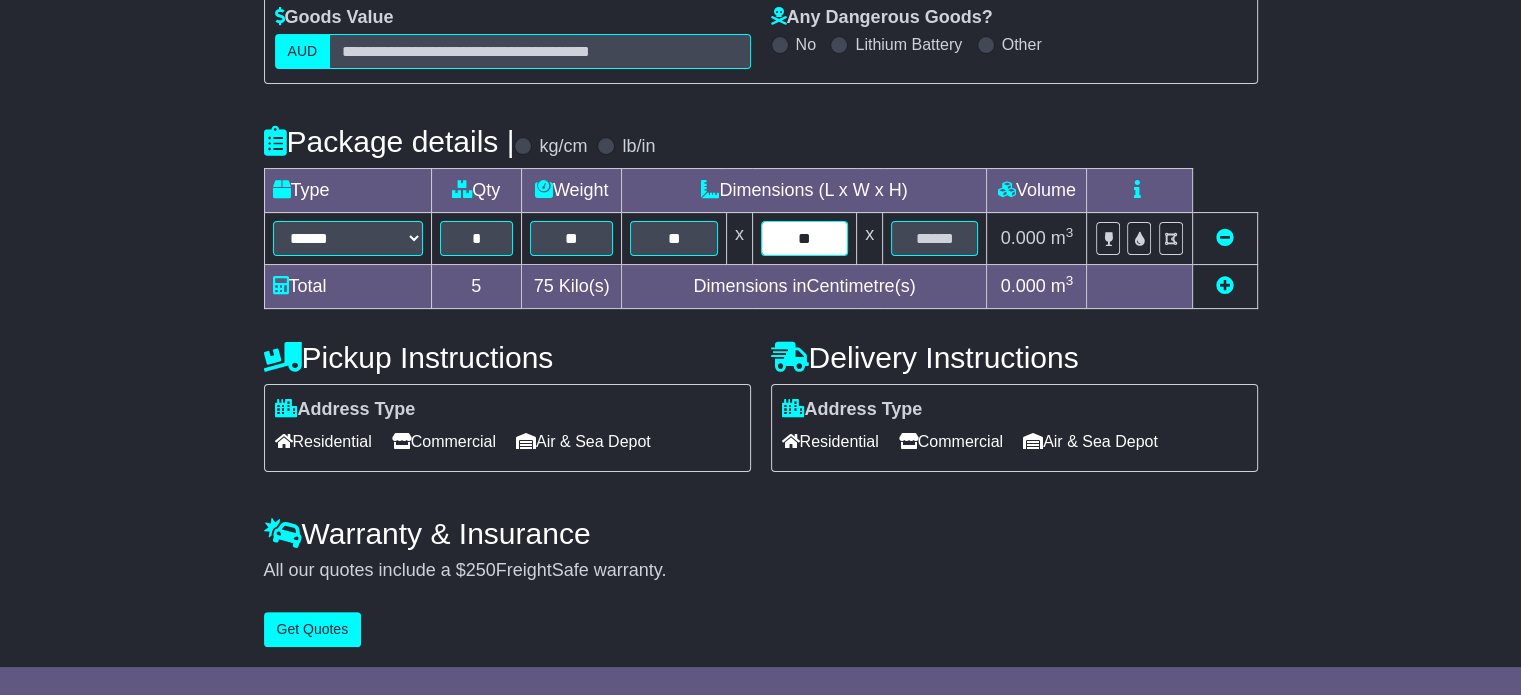 type on "**" 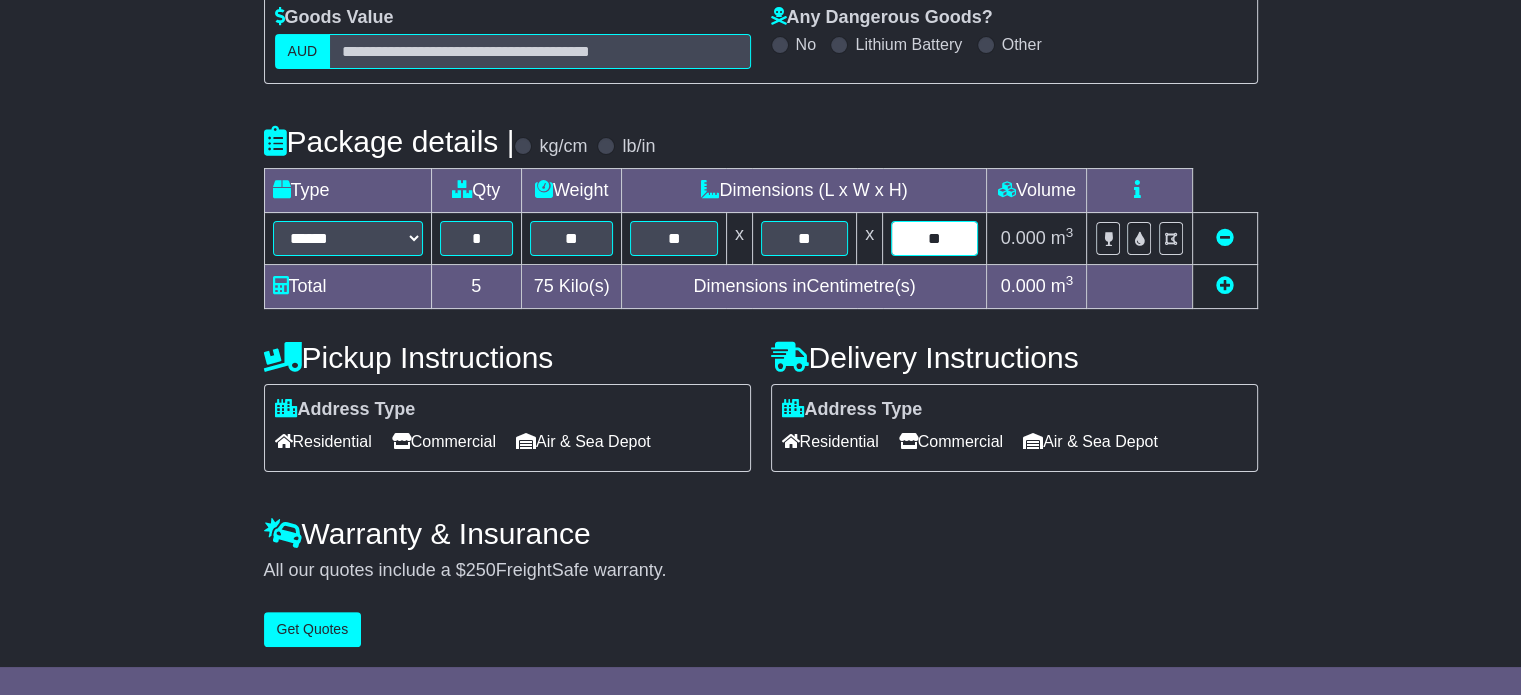 type on "**" 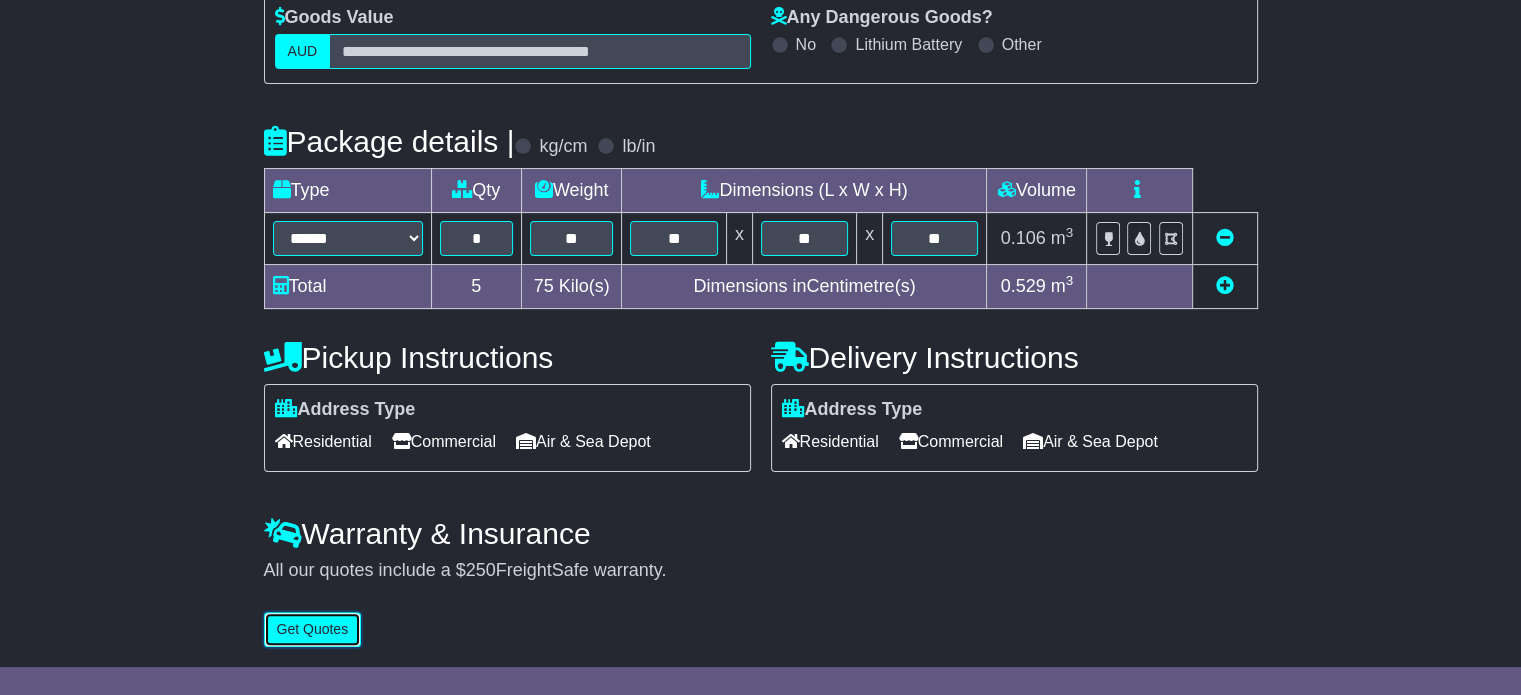 type 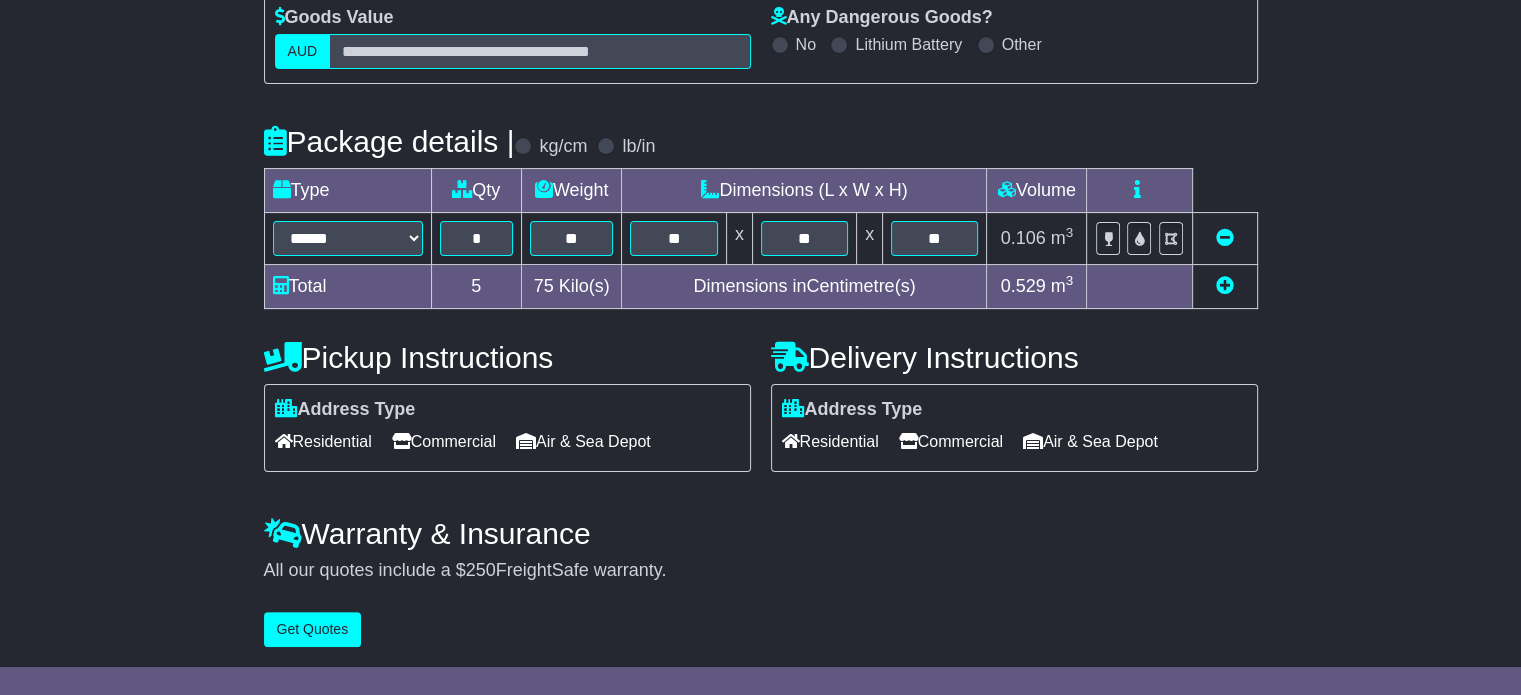 click at bounding box center (1225, 285) 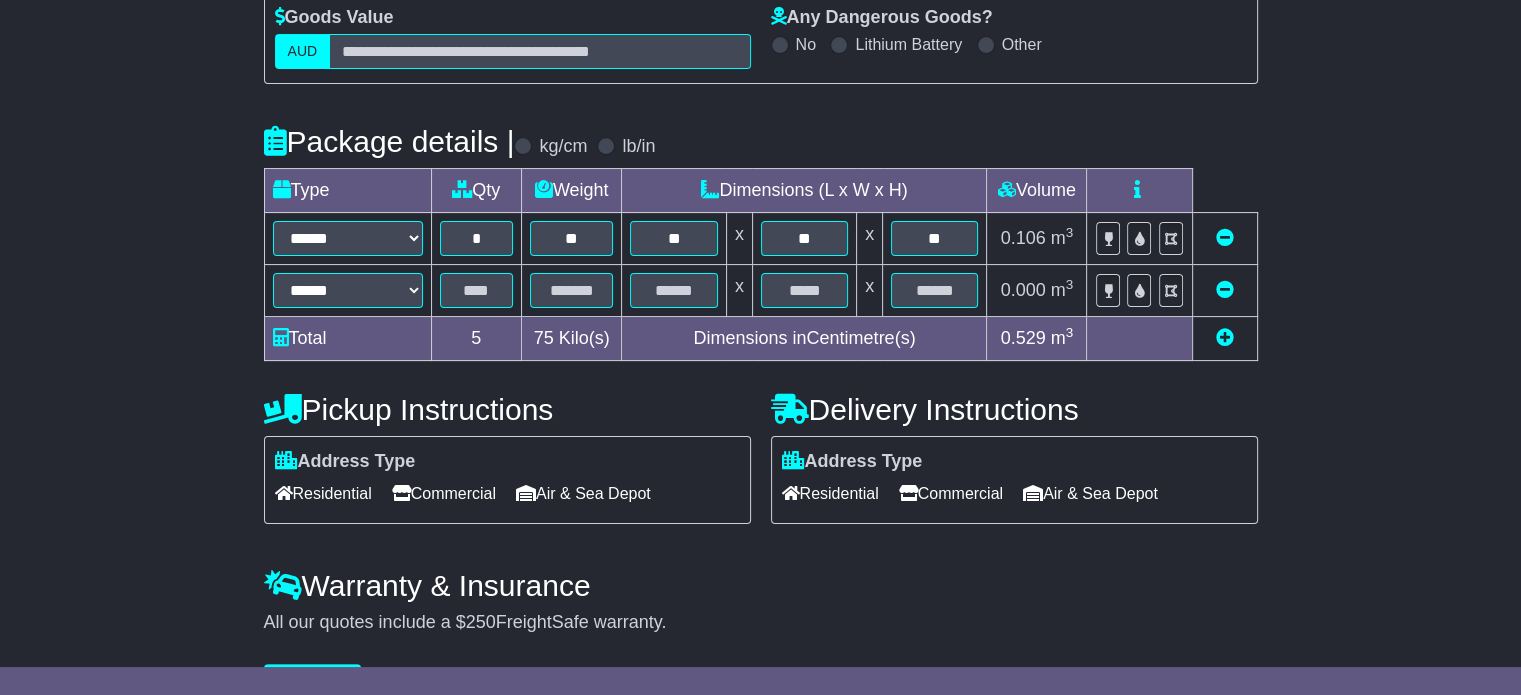 click at bounding box center [1225, 337] 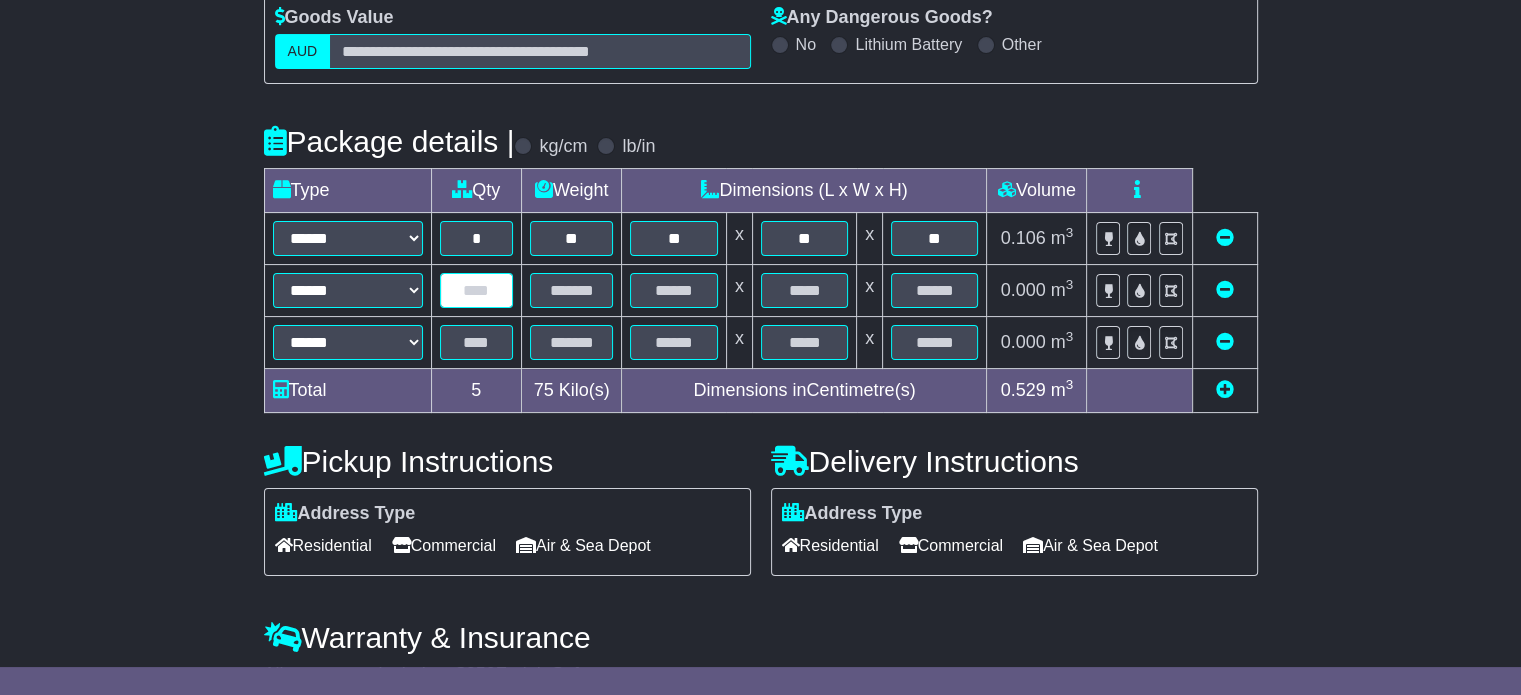 click at bounding box center (476, 290) 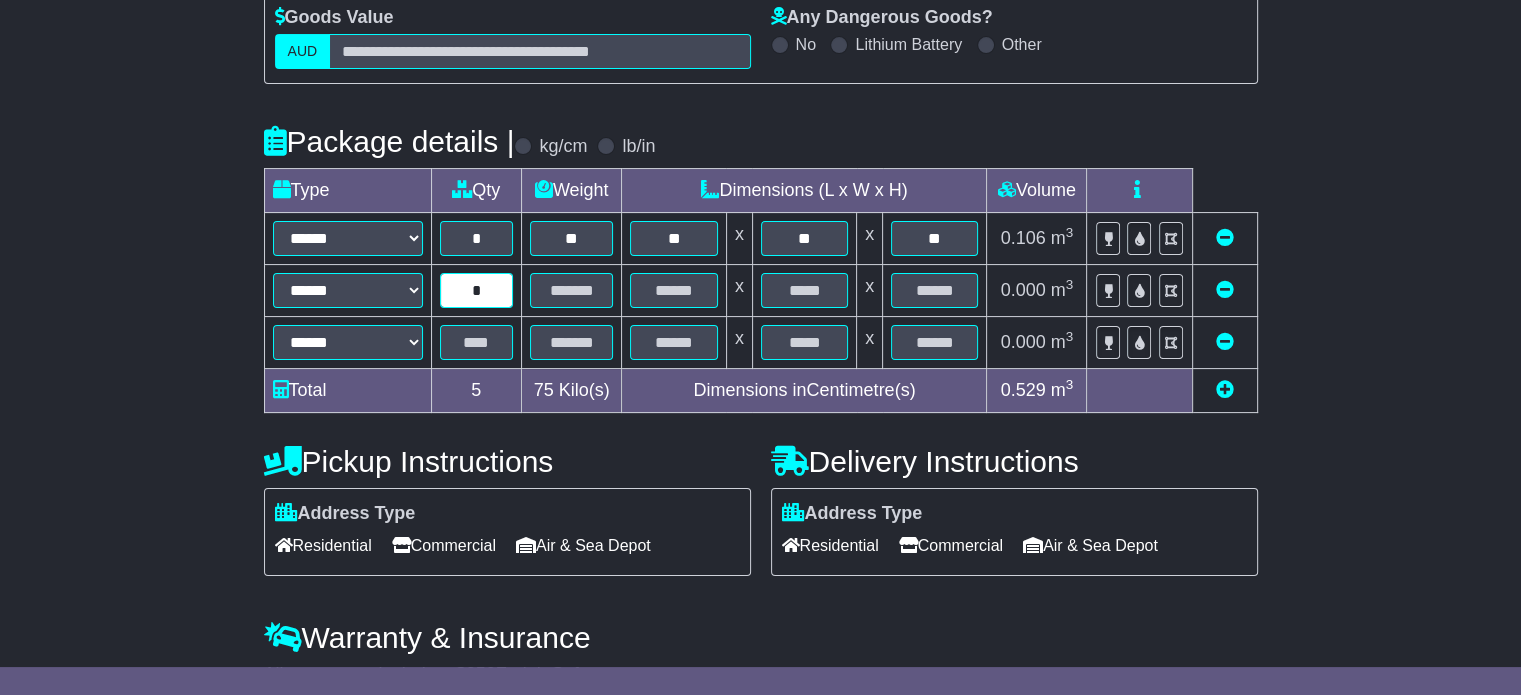 type on "*" 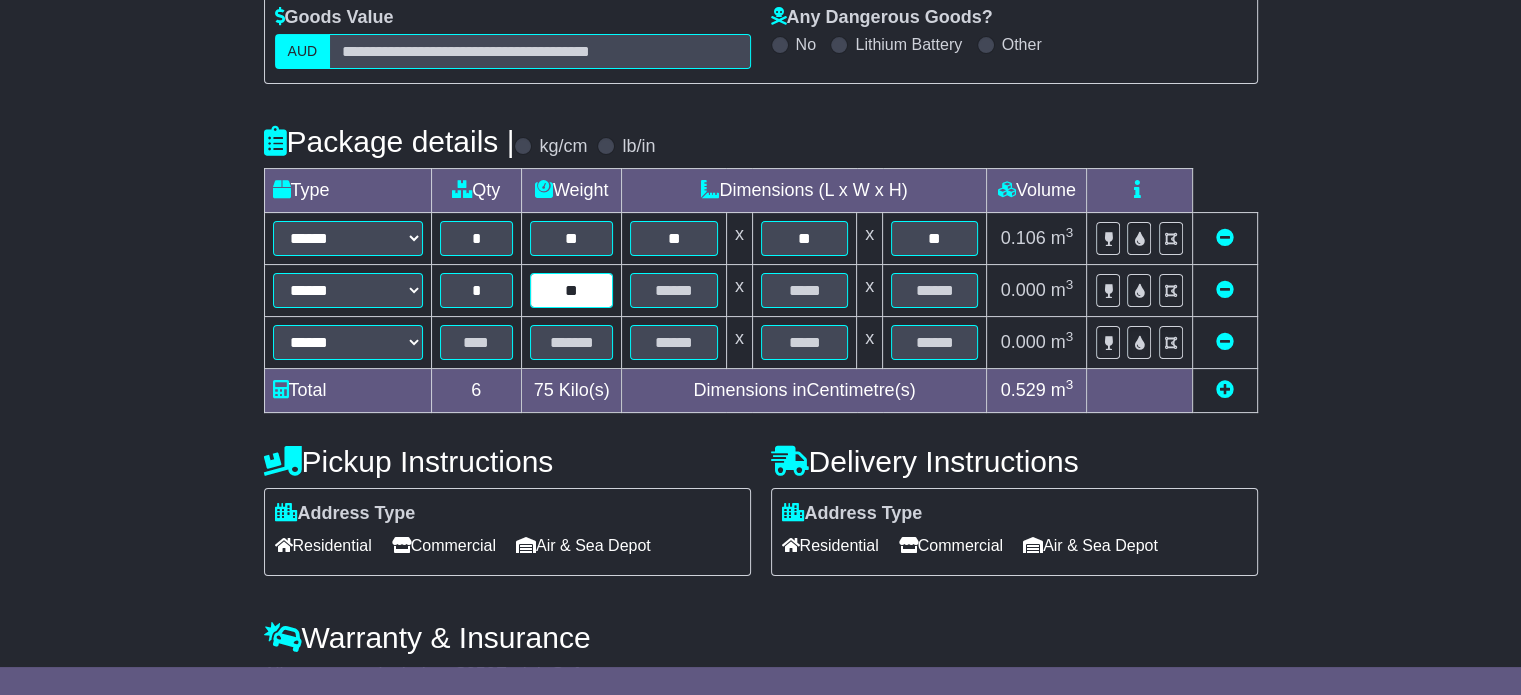 type on "**" 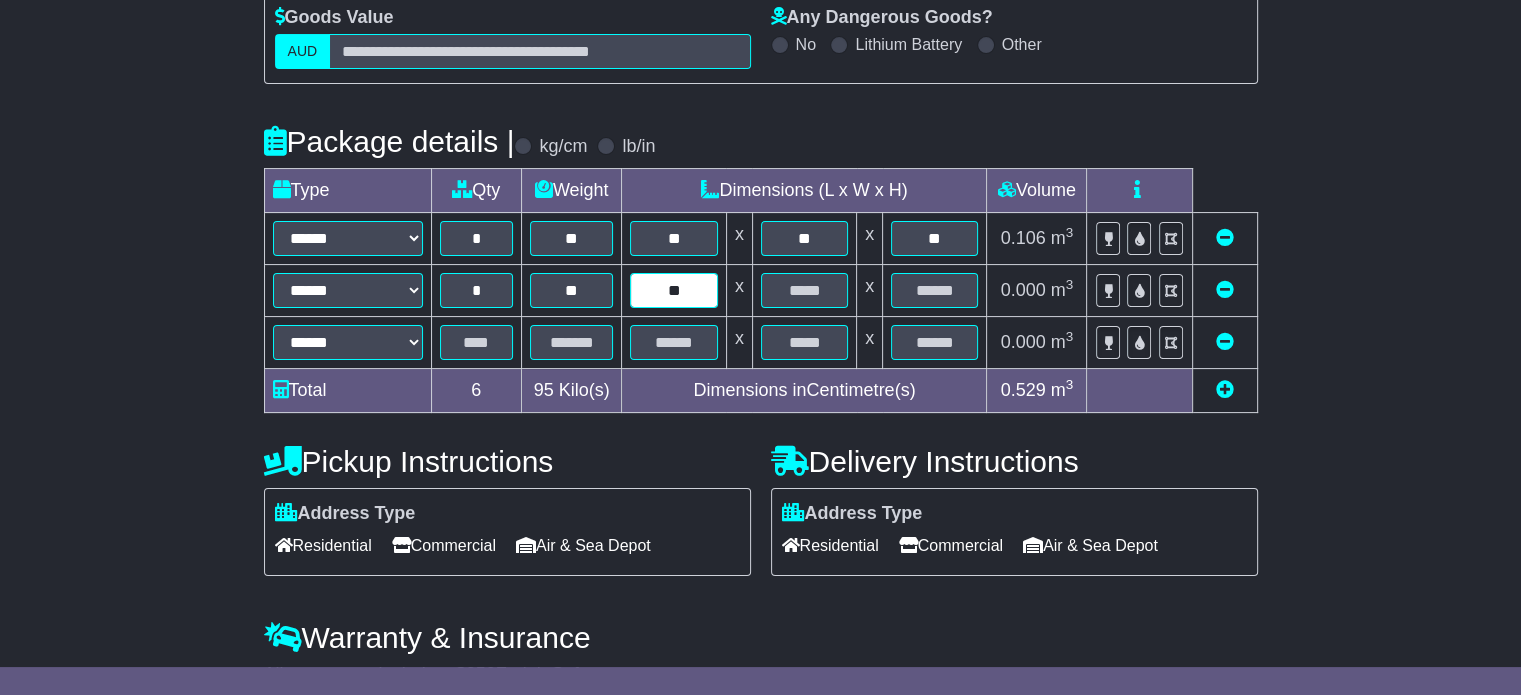 type on "*" 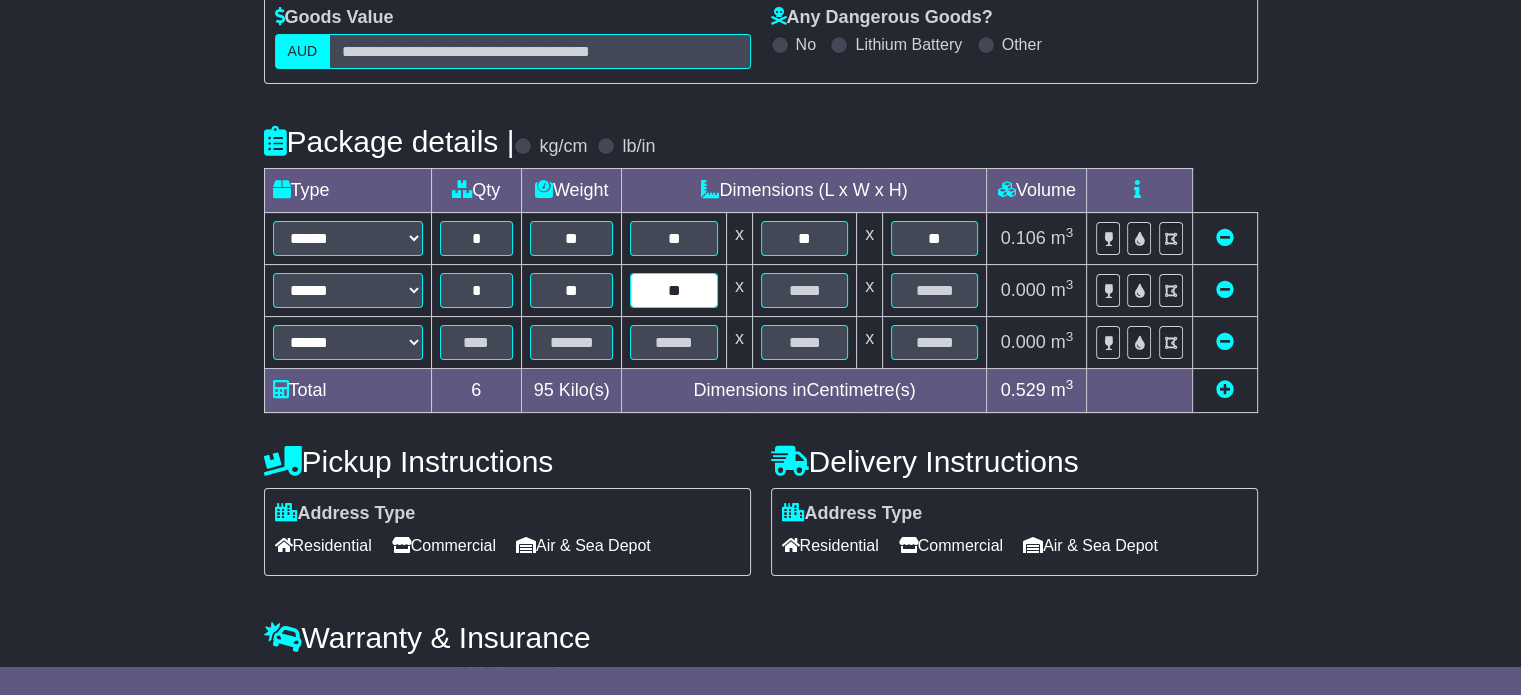 type on "**" 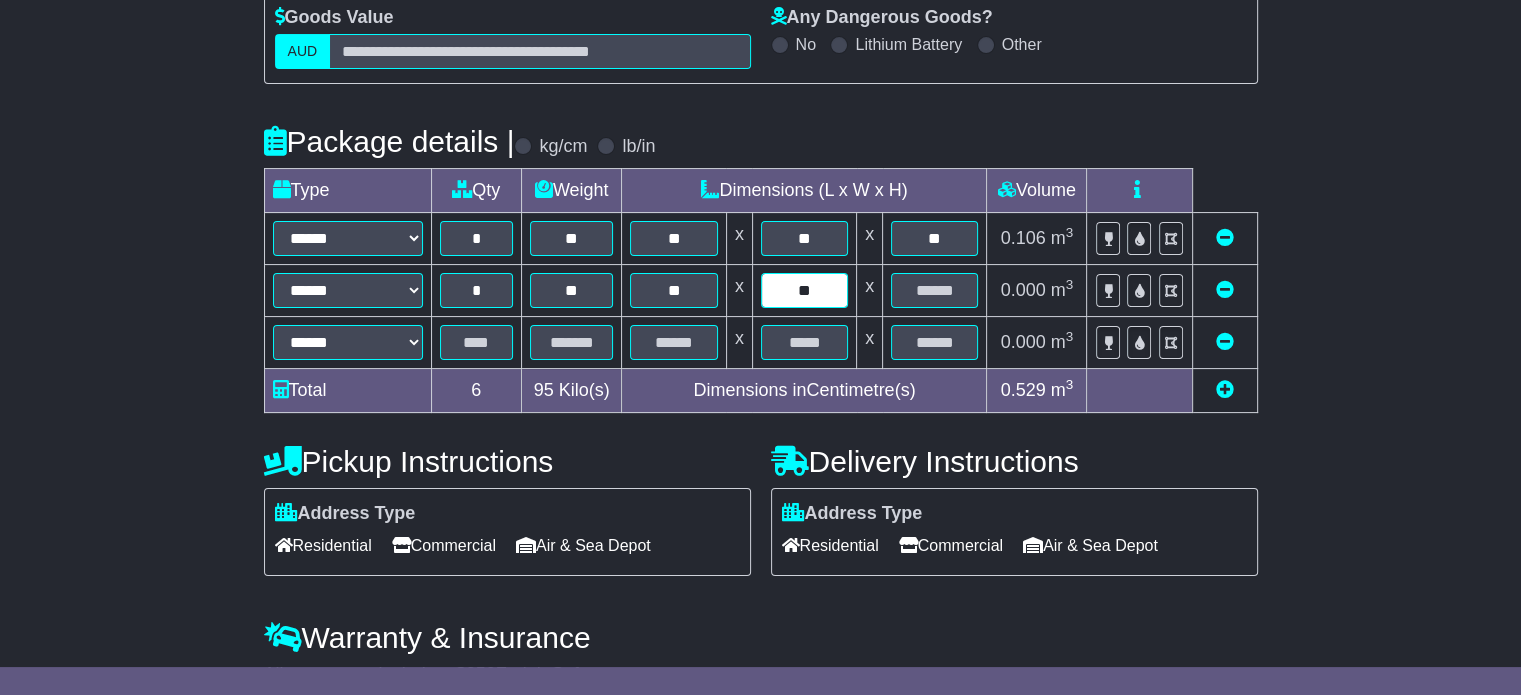 type on "**" 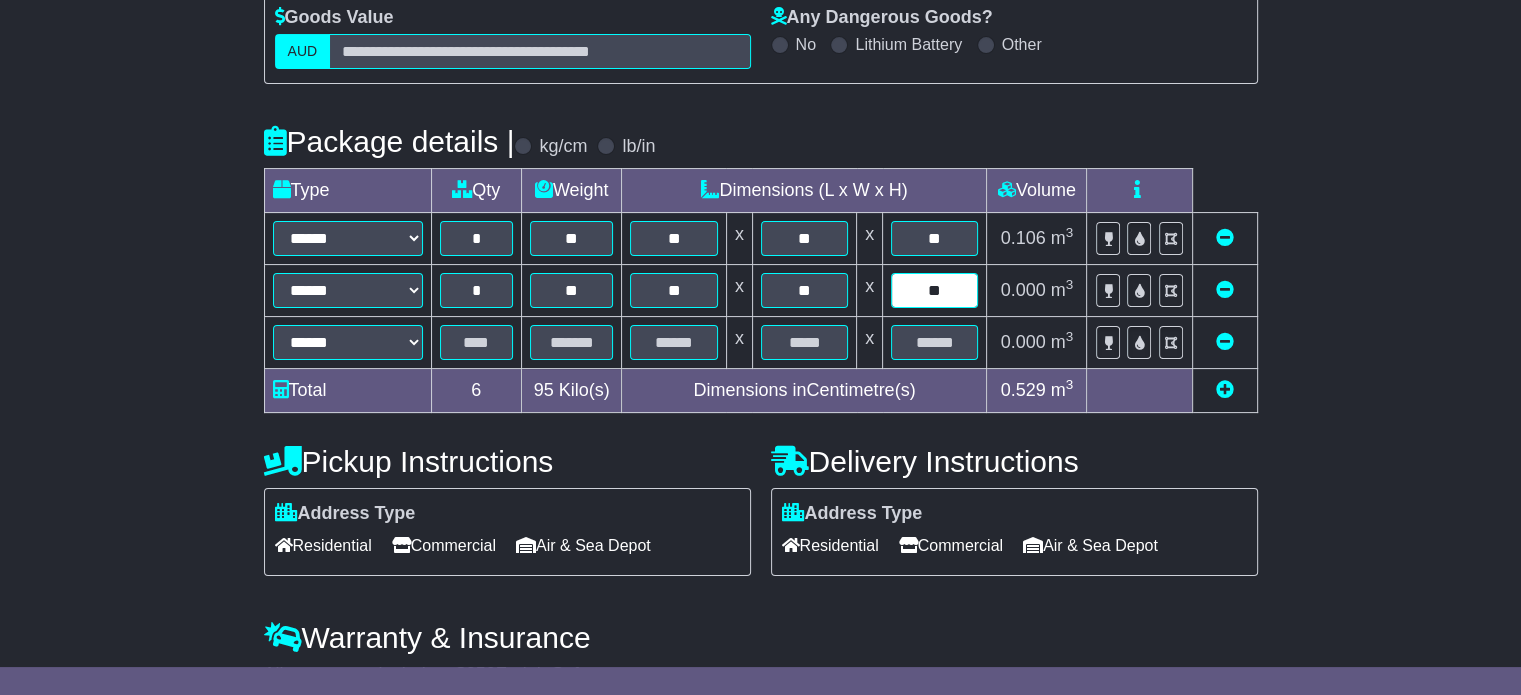 type on "**" 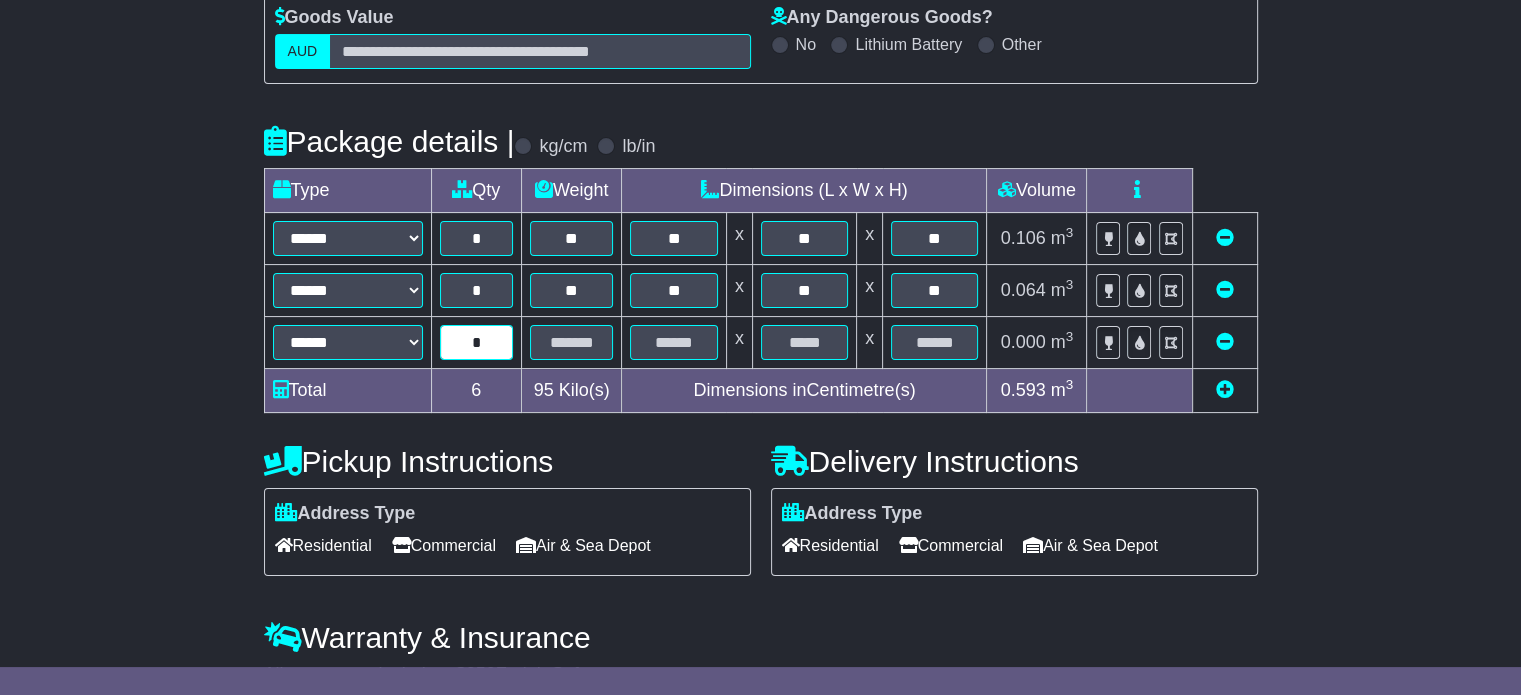 type on "*" 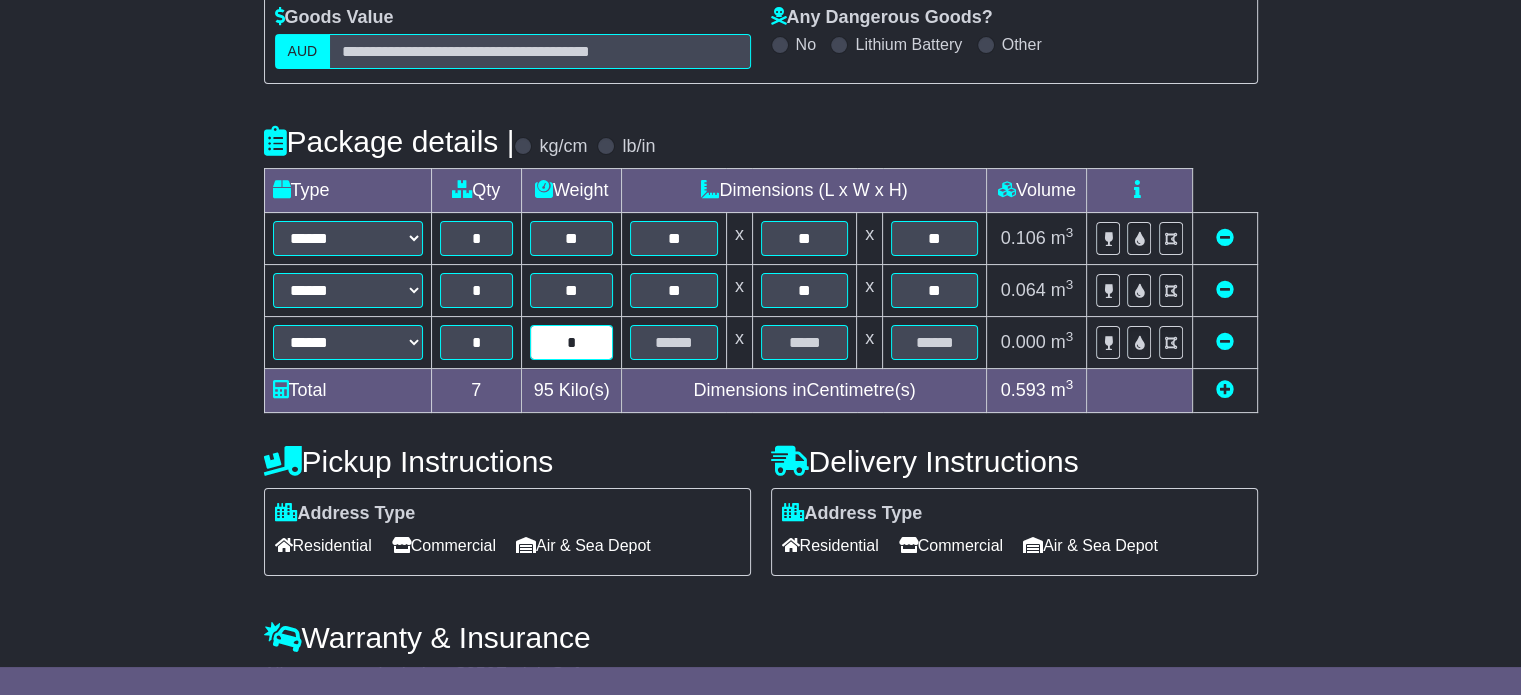 type on "*" 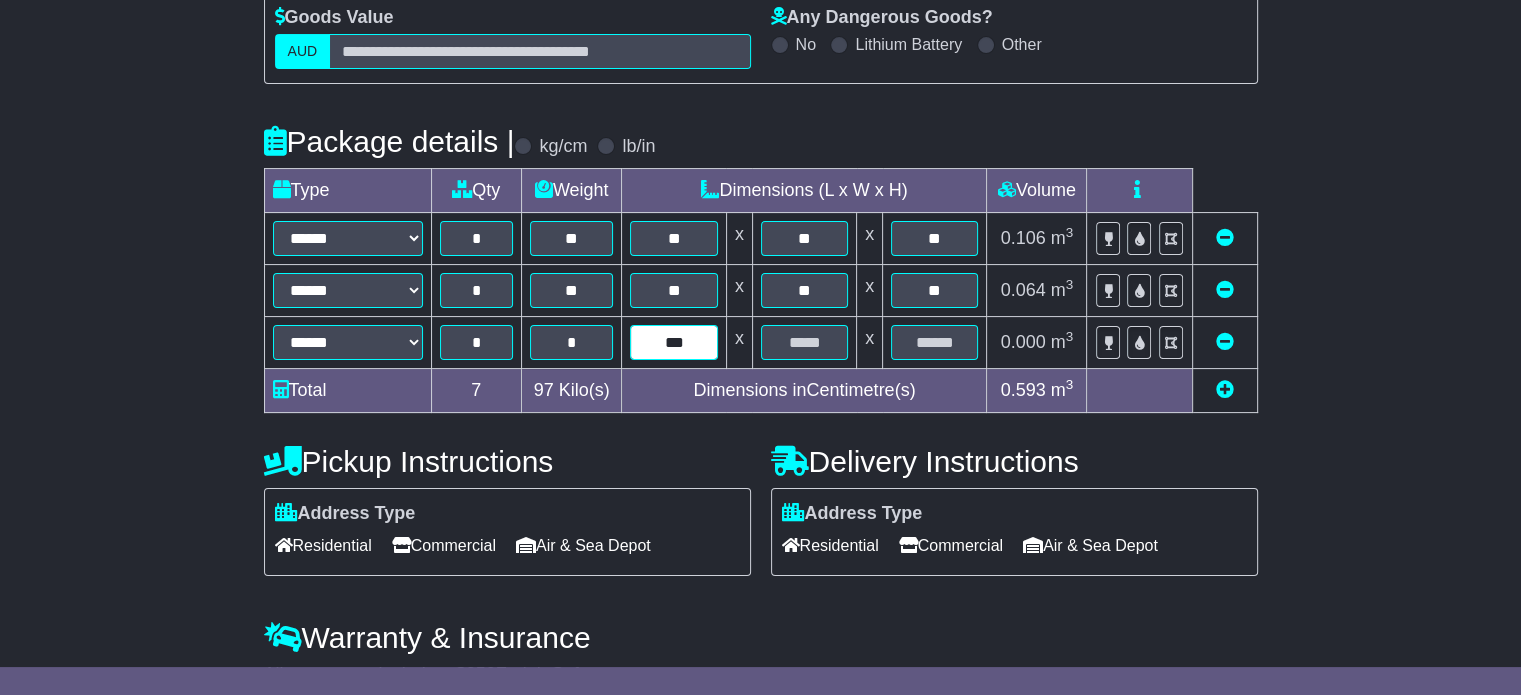type on "***" 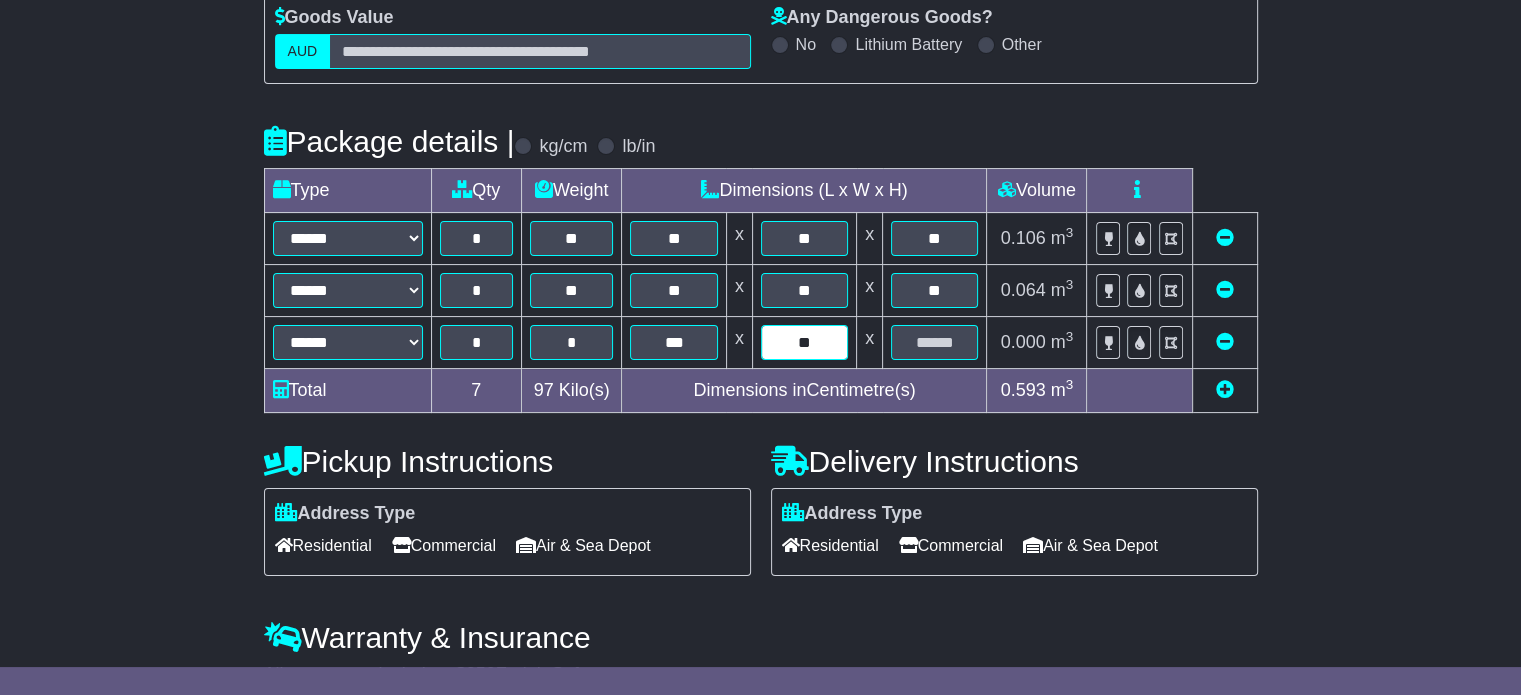type on "**" 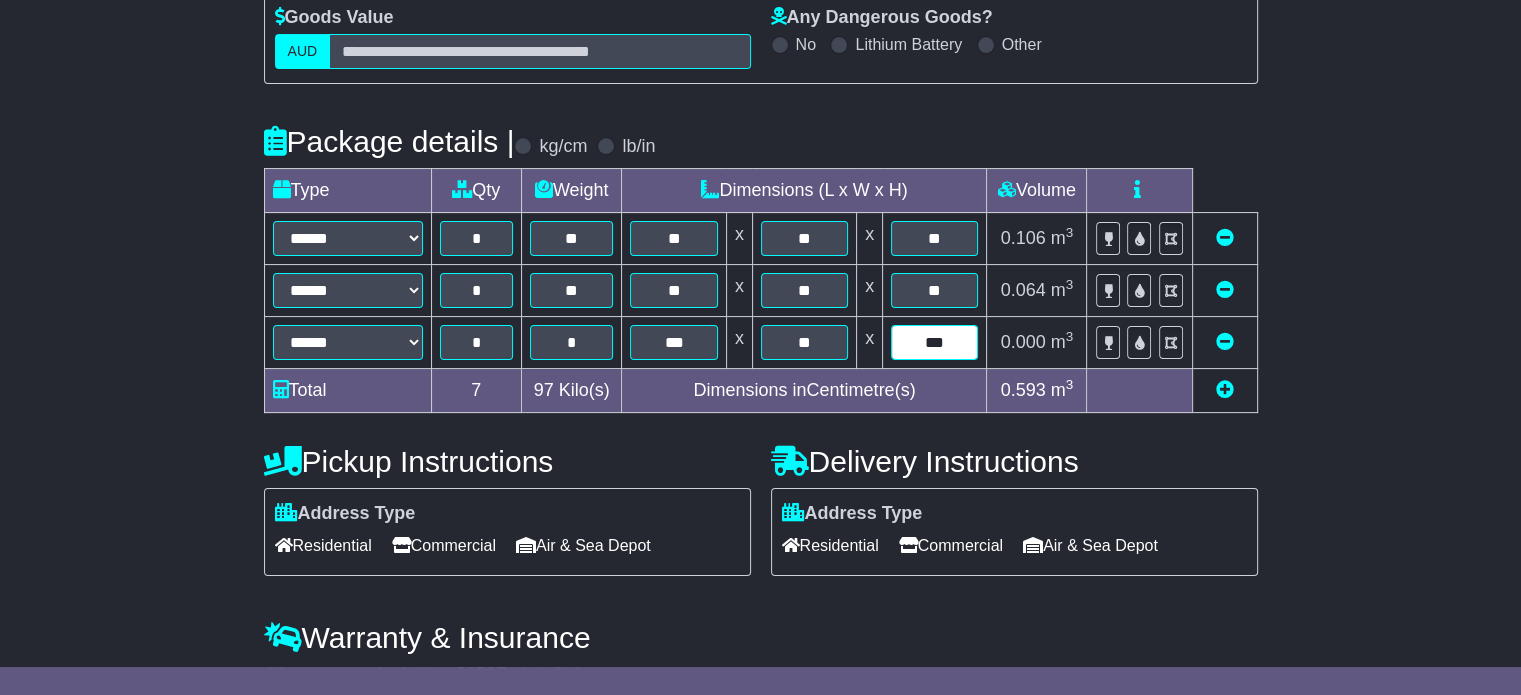 type on "***" 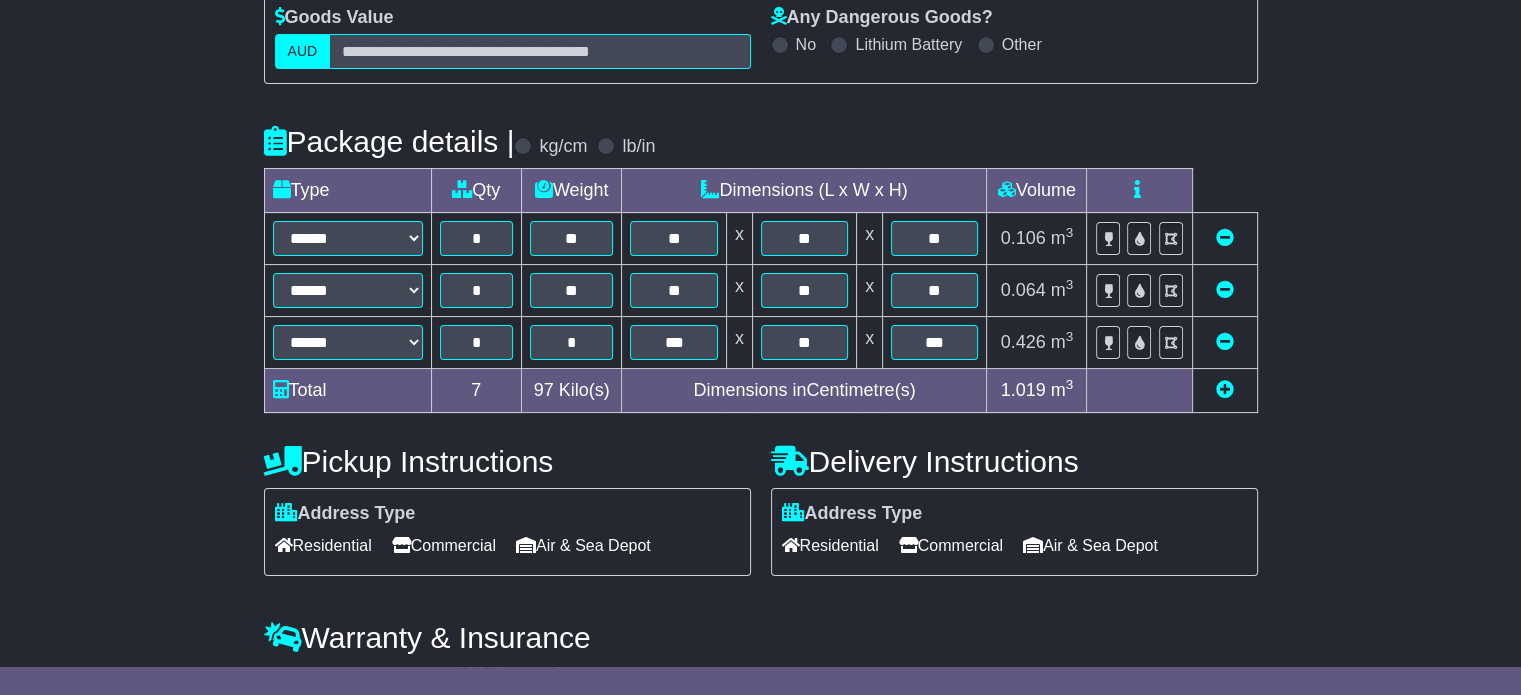 scroll, scrollTop: 463, scrollLeft: 0, axis: vertical 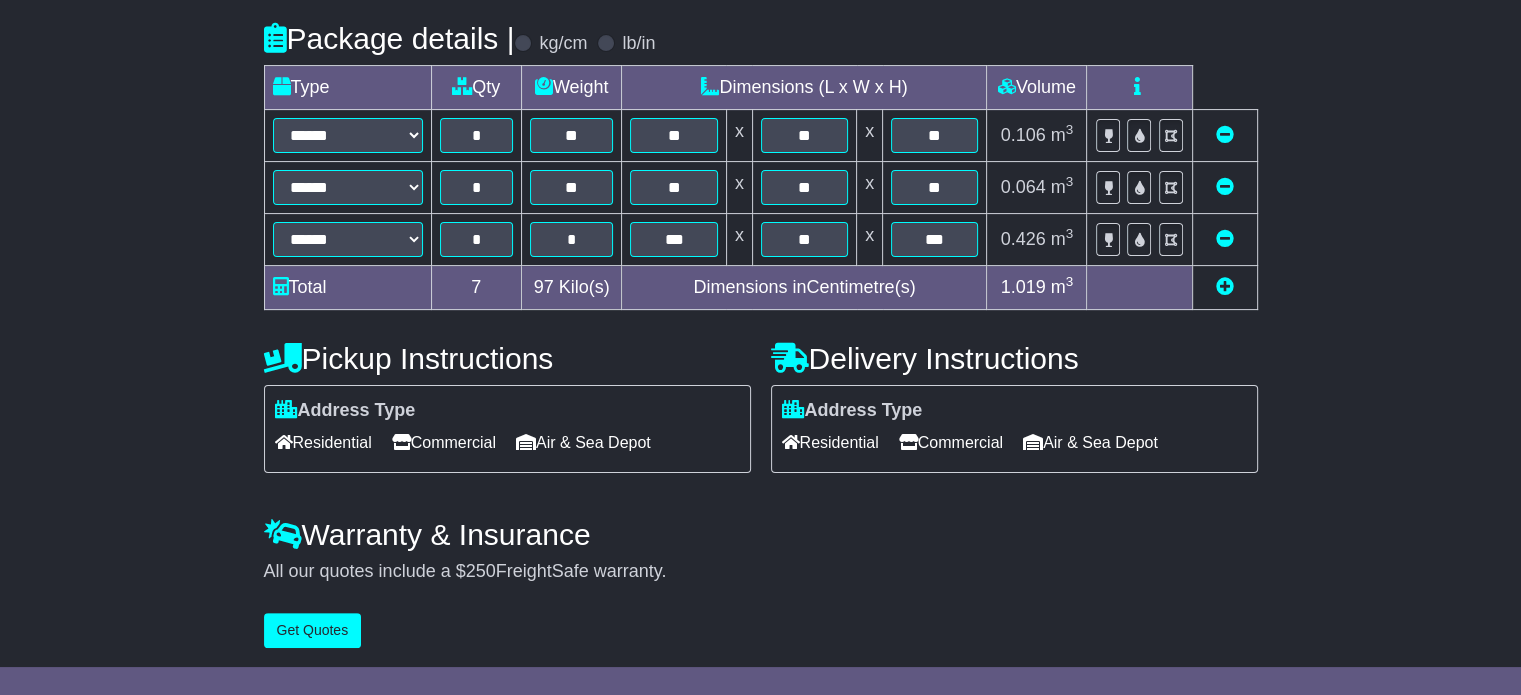 click on "Residential" at bounding box center (323, 442) 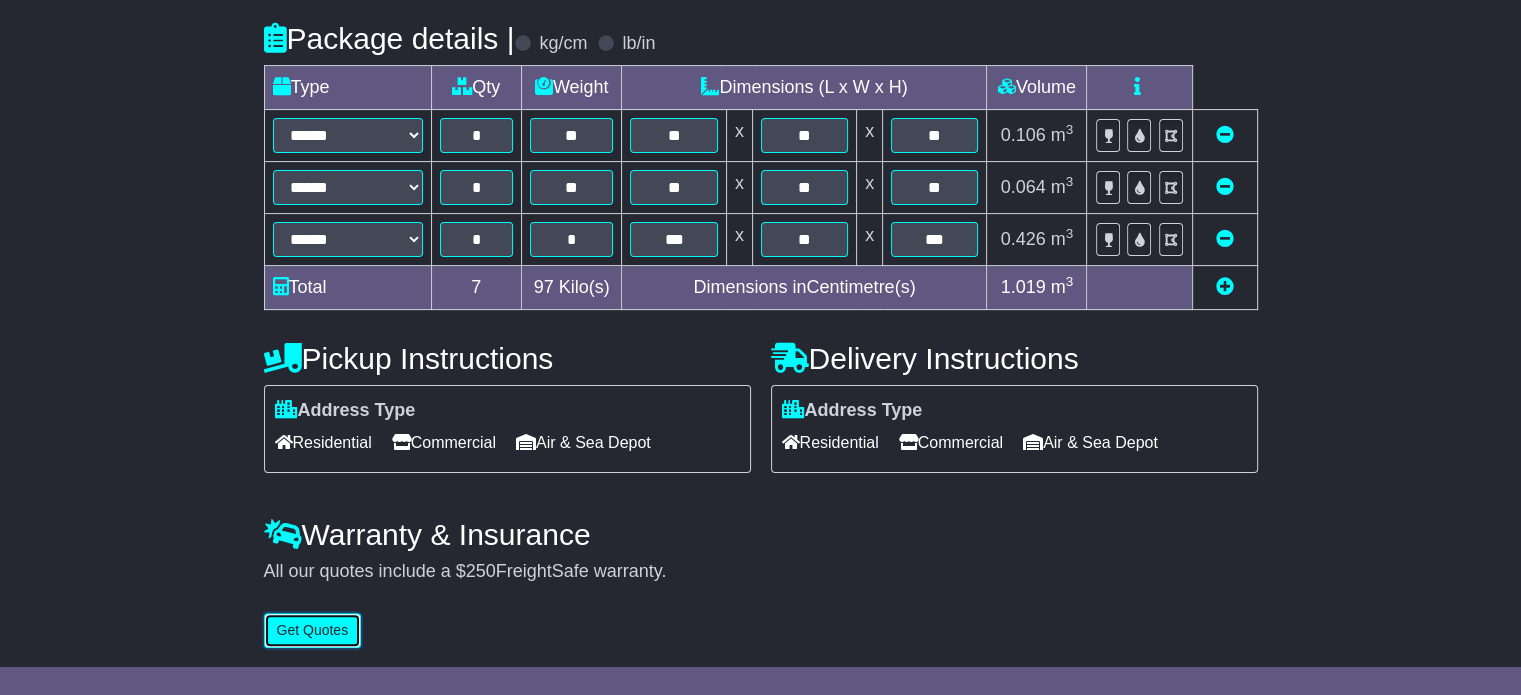 click on "Get Quotes" at bounding box center (313, 630) 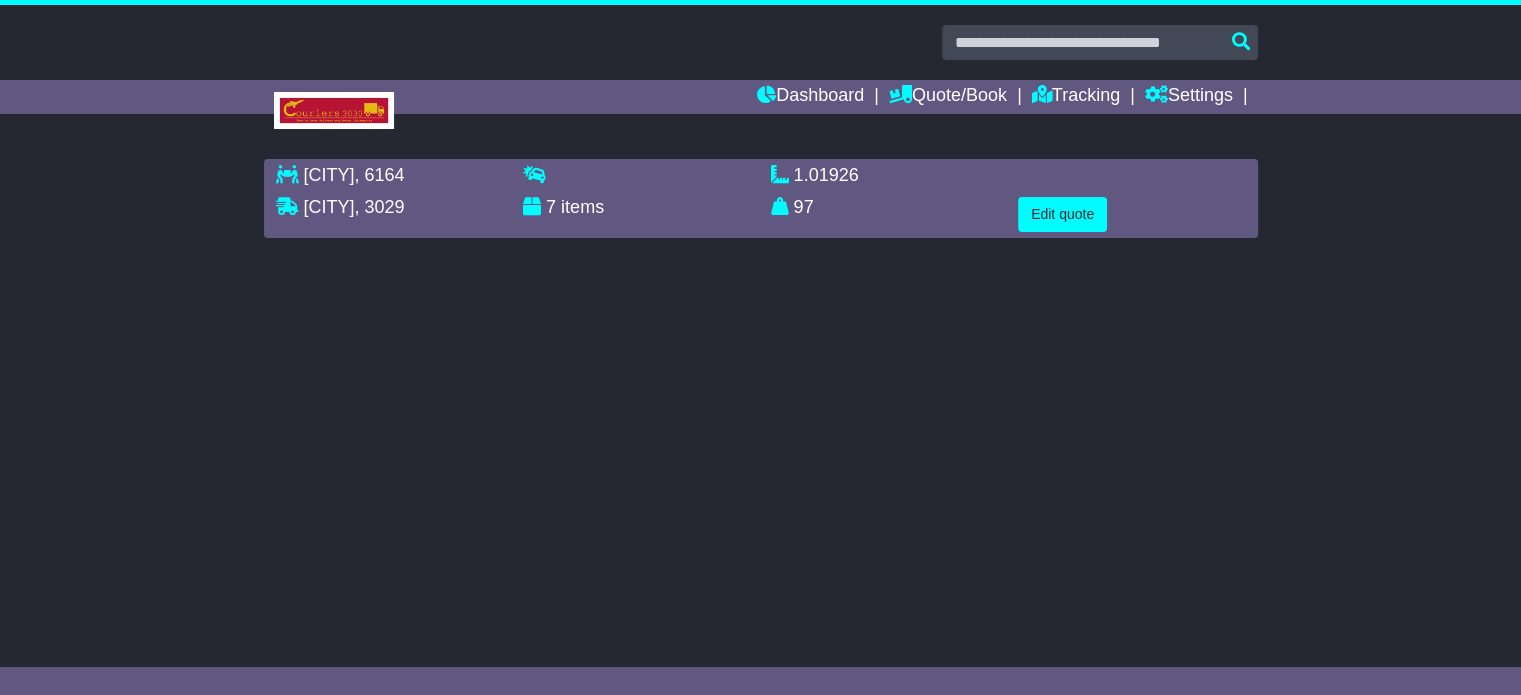 scroll, scrollTop: 0, scrollLeft: 0, axis: both 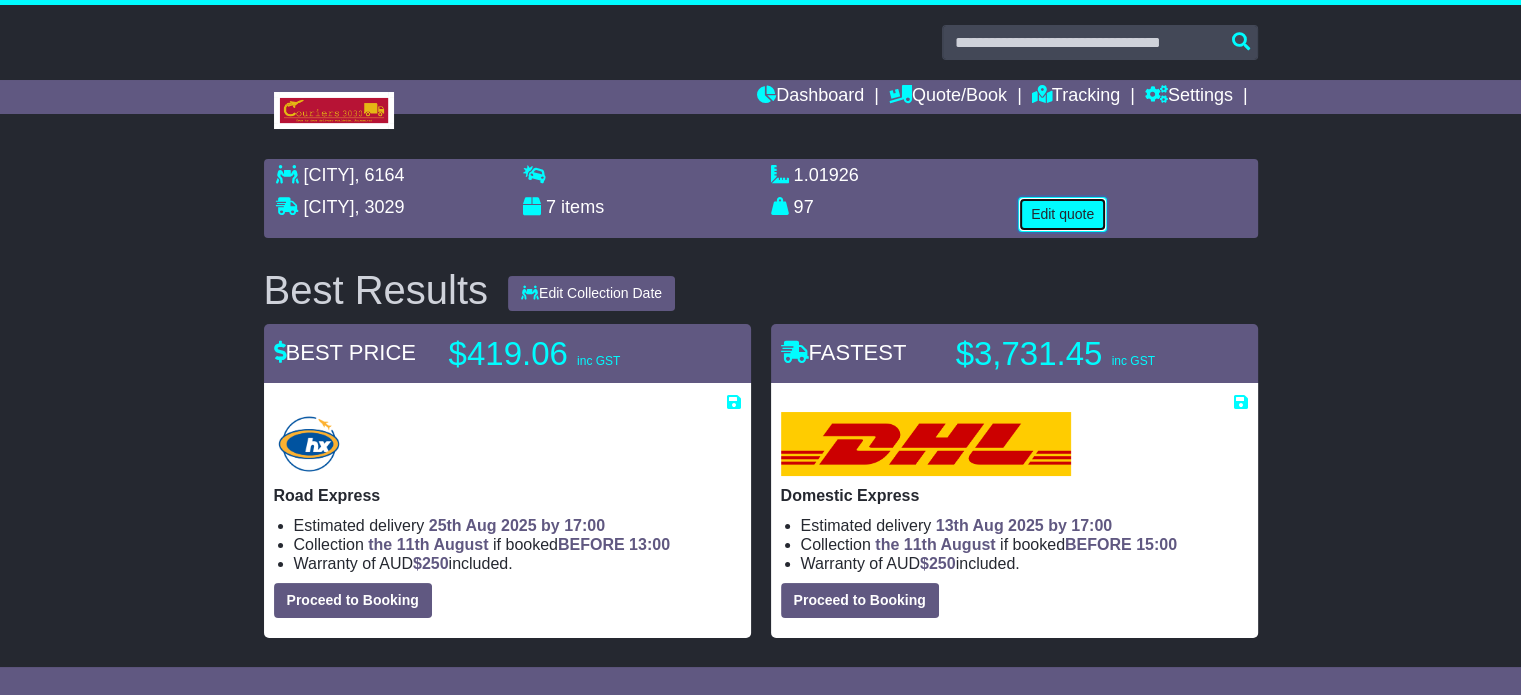 click on "Edit quote" at bounding box center (1062, 214) 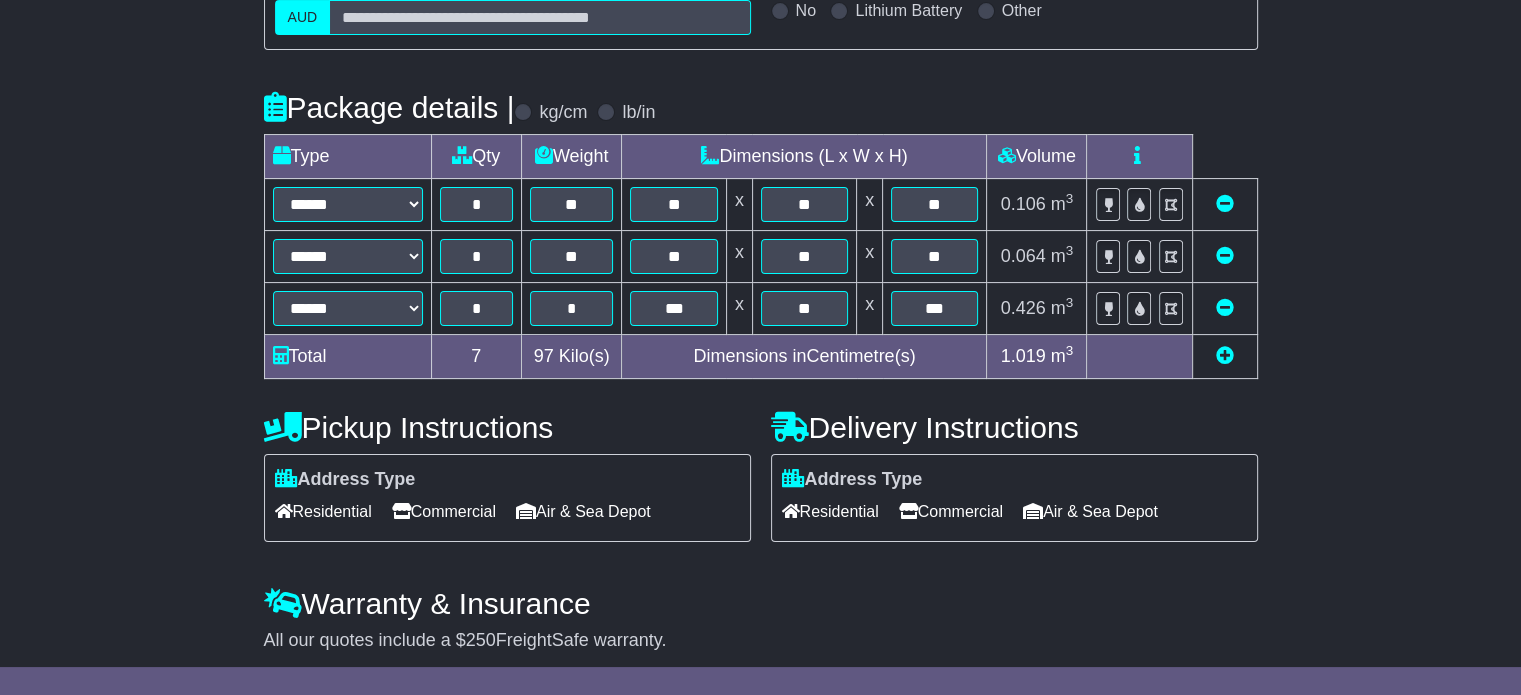 scroll, scrollTop: 464, scrollLeft: 0, axis: vertical 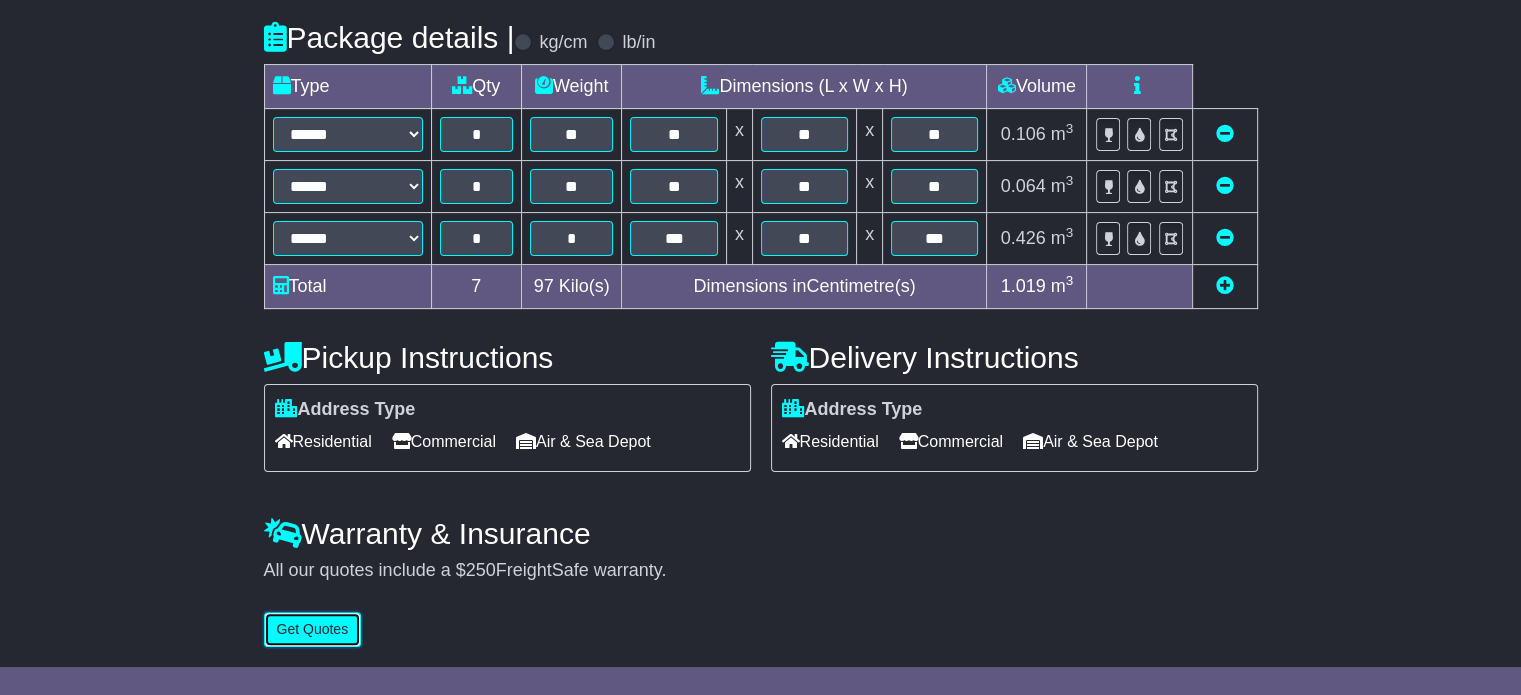 click on "Get Quotes" at bounding box center (313, 629) 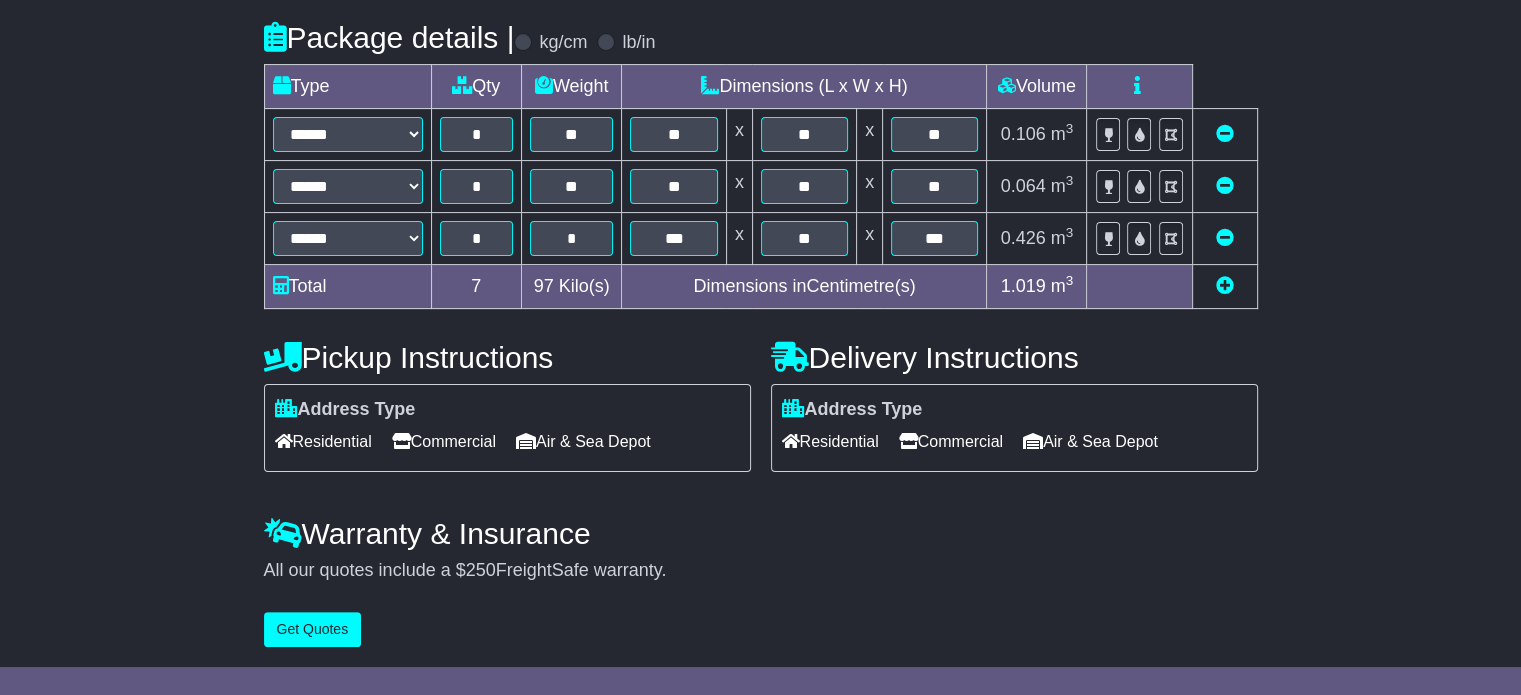 scroll, scrollTop: 0, scrollLeft: 0, axis: both 